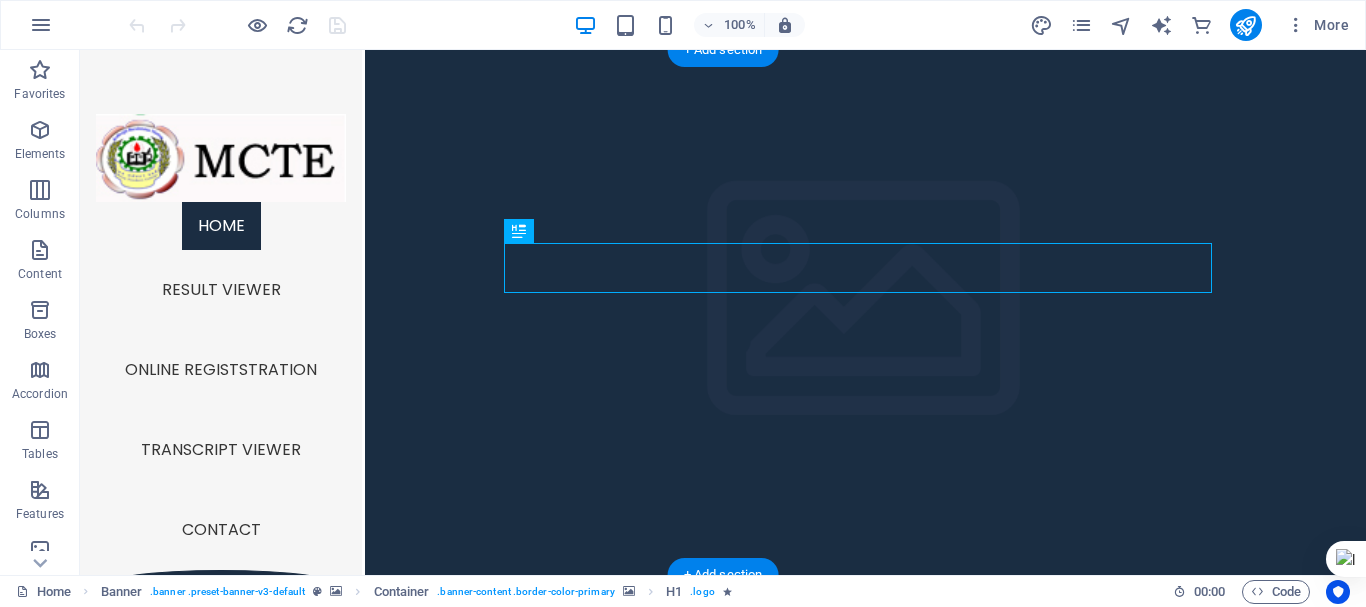 scroll, scrollTop: 0, scrollLeft: 0, axis: both 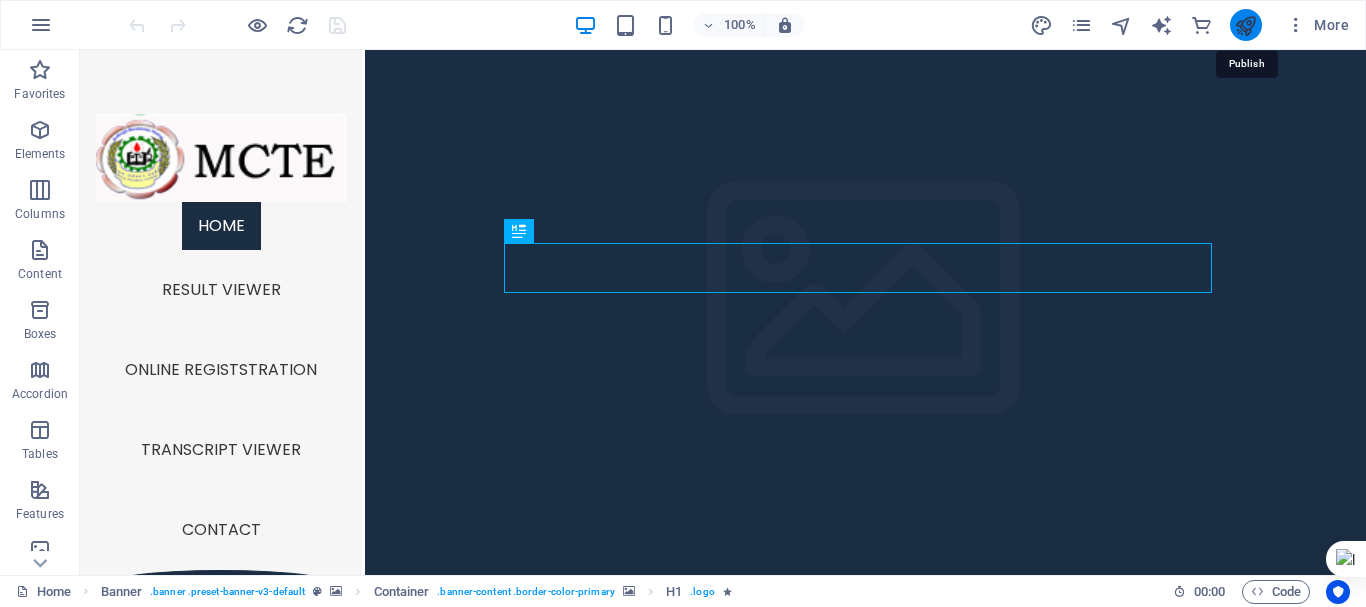 click at bounding box center [1245, 25] 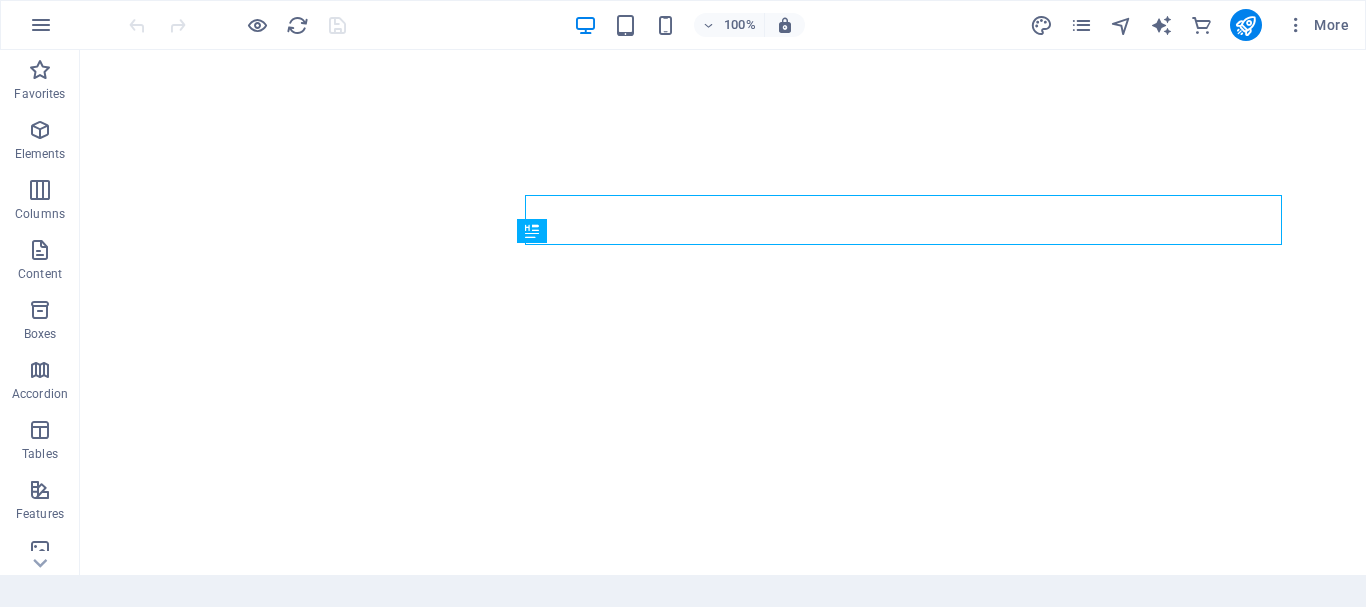 scroll, scrollTop: 0, scrollLeft: 0, axis: both 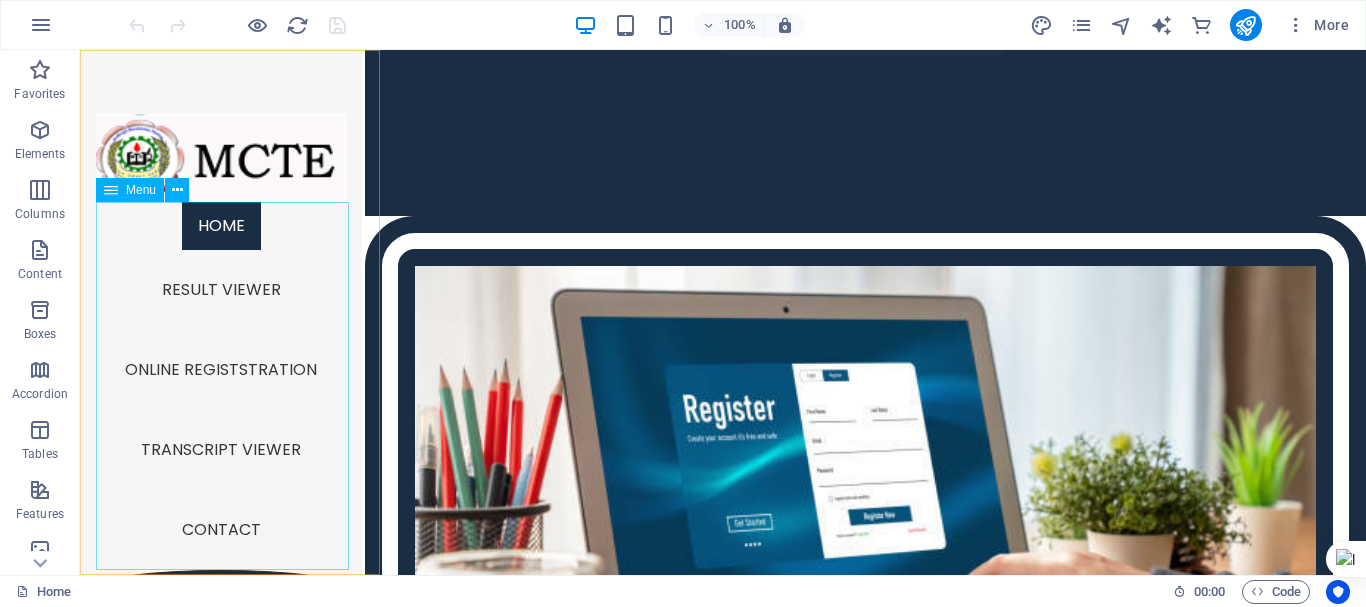 click on "Home Result Viewer Online Registstration Transcript Viewer Contact" at bounding box center [221, 386] 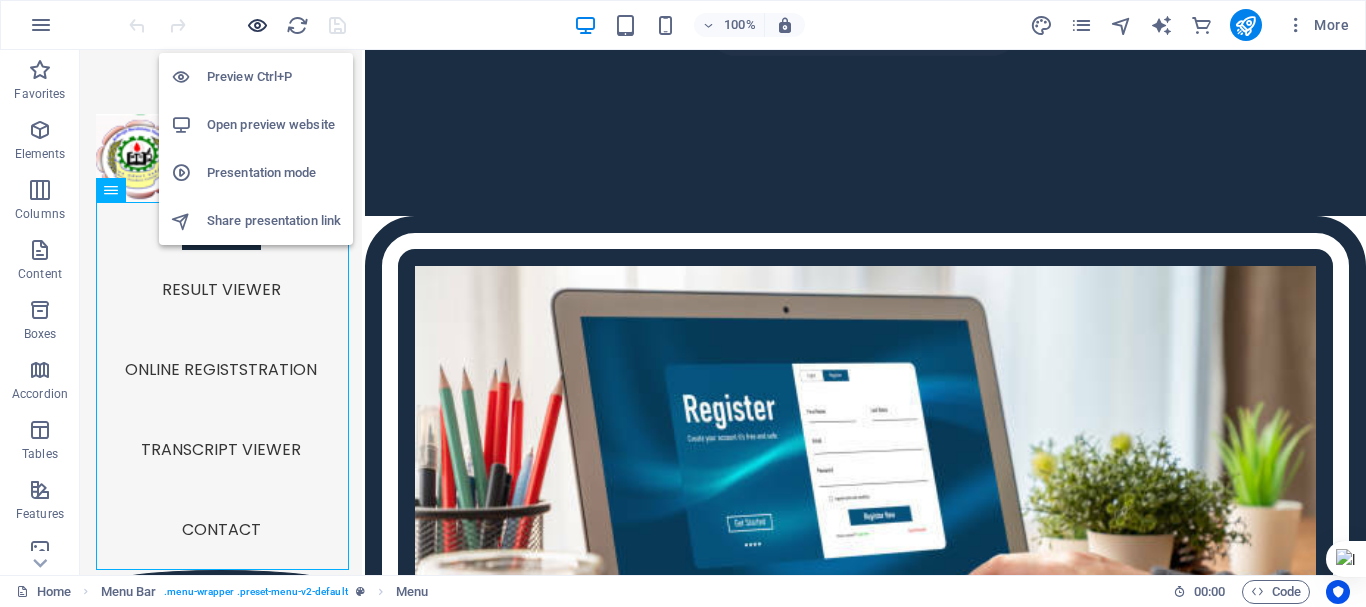 click at bounding box center [257, 25] 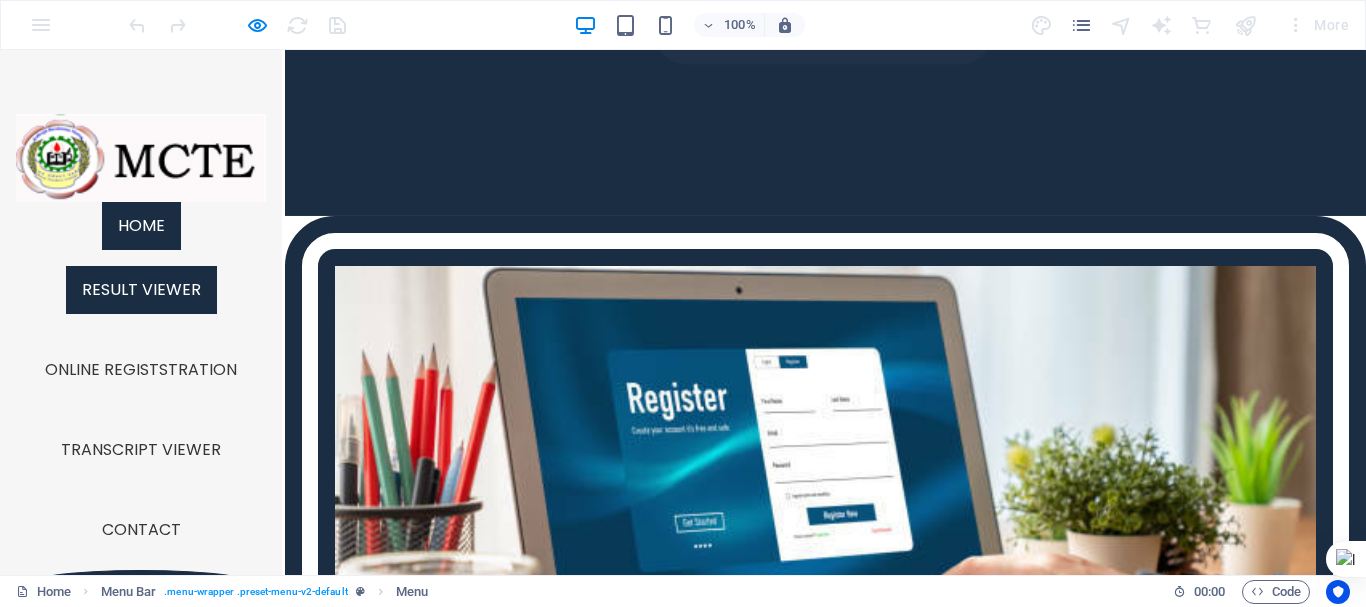 click on "Result Viewer" at bounding box center [141, 290] 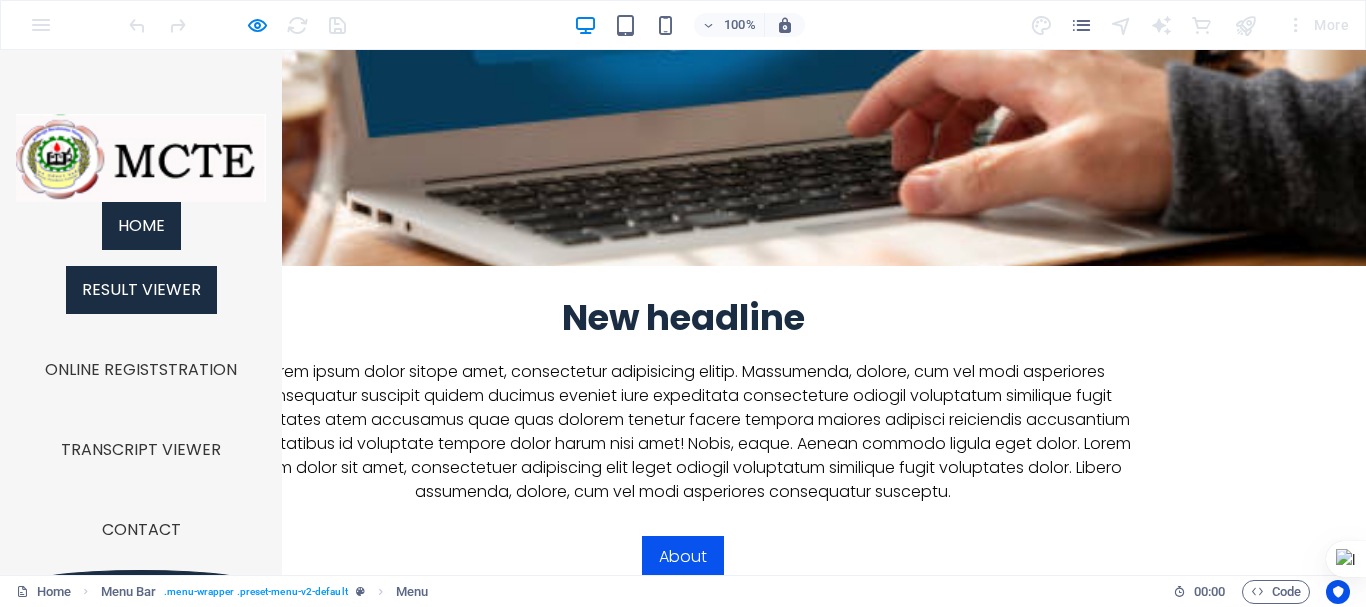 scroll, scrollTop: 0, scrollLeft: 0, axis: both 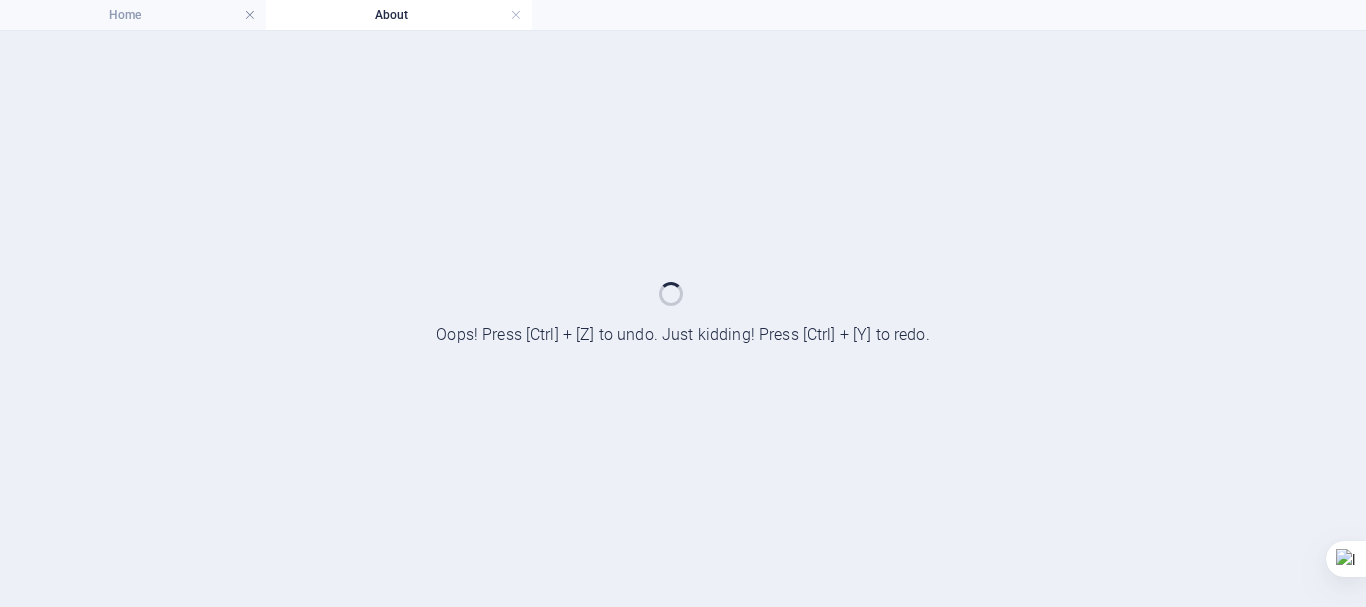 click at bounding box center (683, 319) 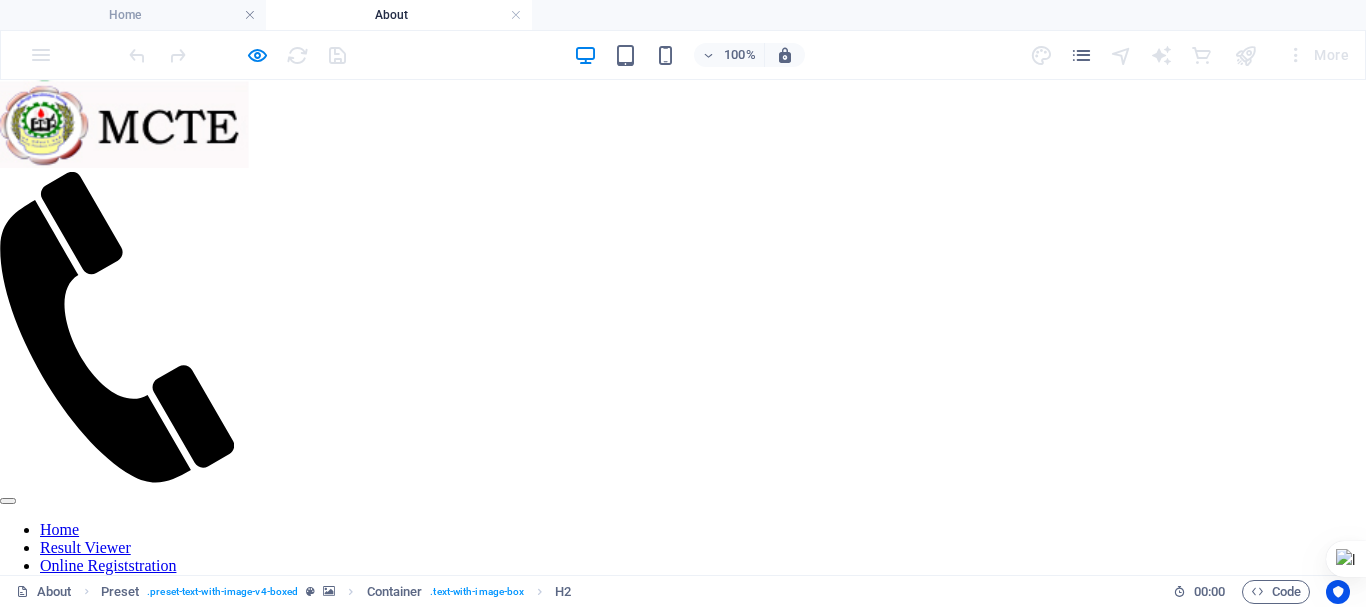 scroll, scrollTop: 5, scrollLeft: 0, axis: vertical 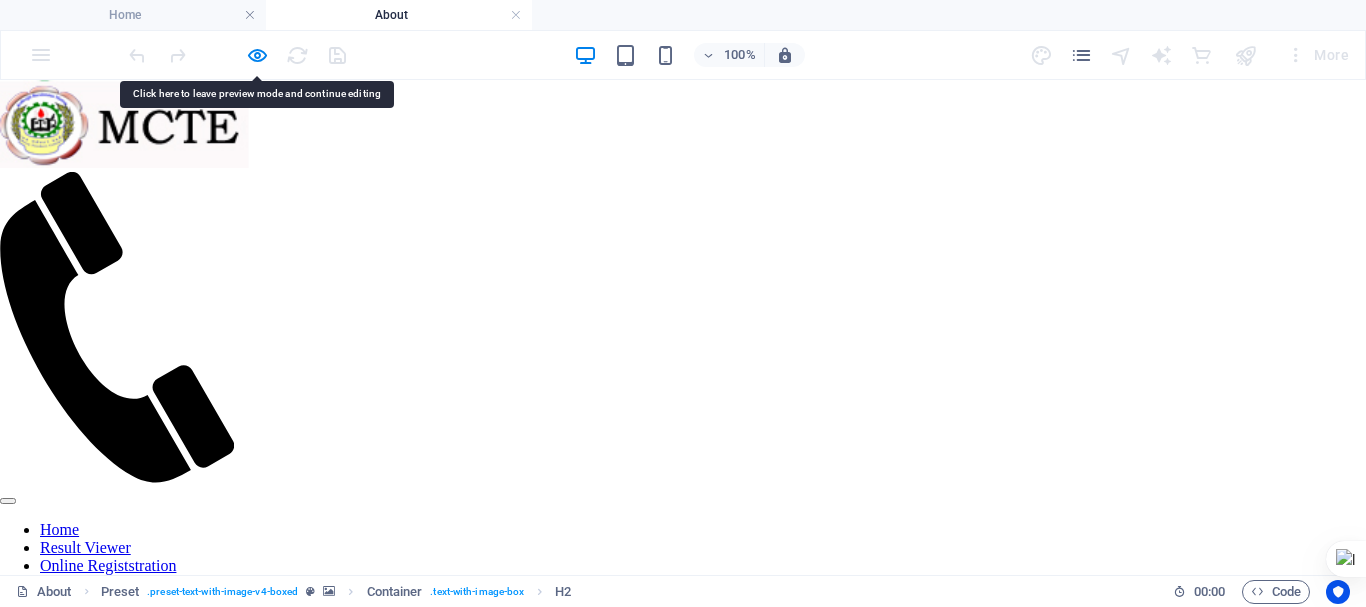 click at bounding box center (683, 720) 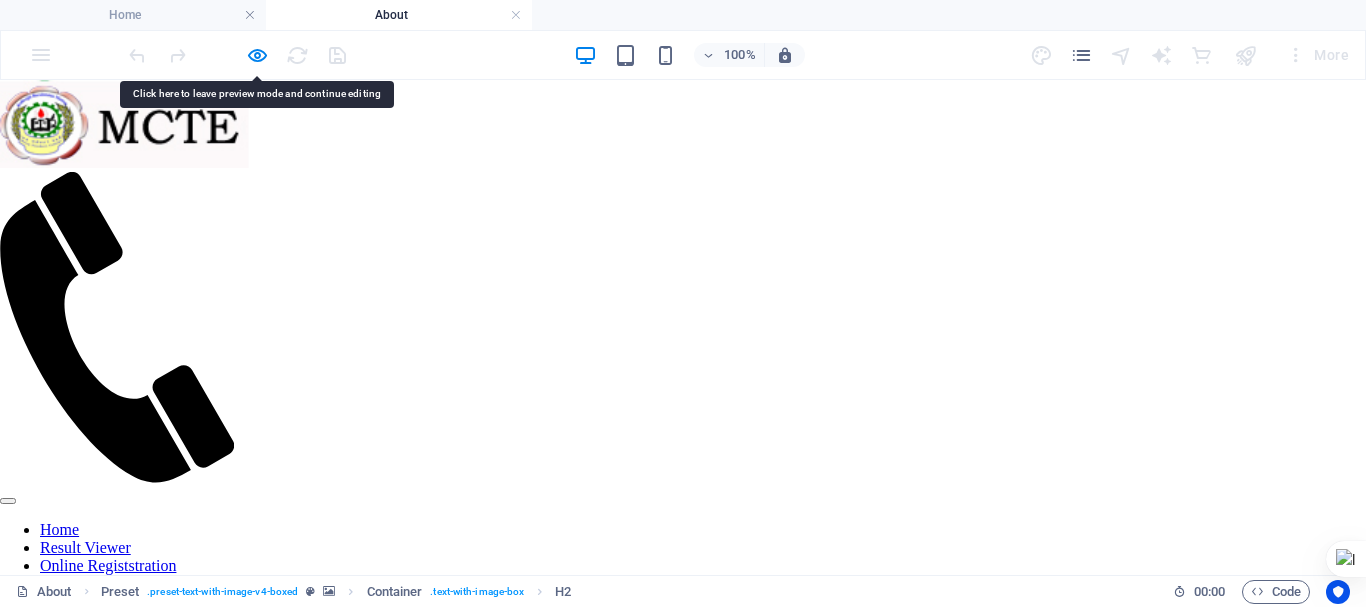 click at bounding box center (683, 720) 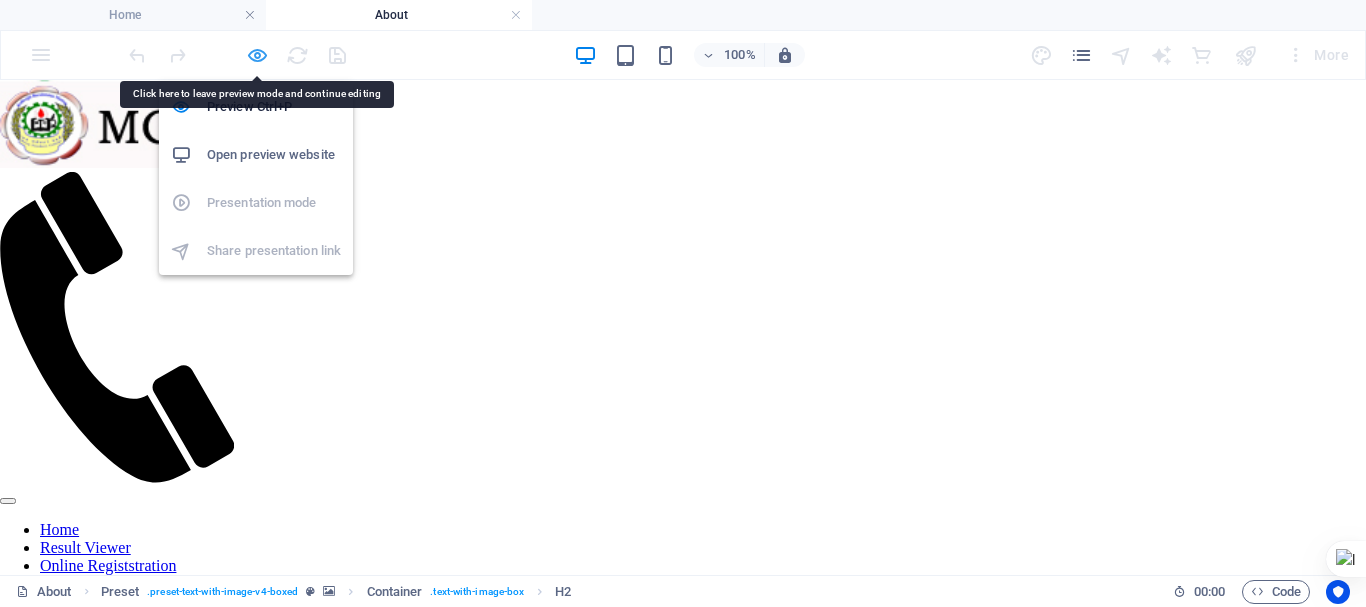 click at bounding box center [257, 55] 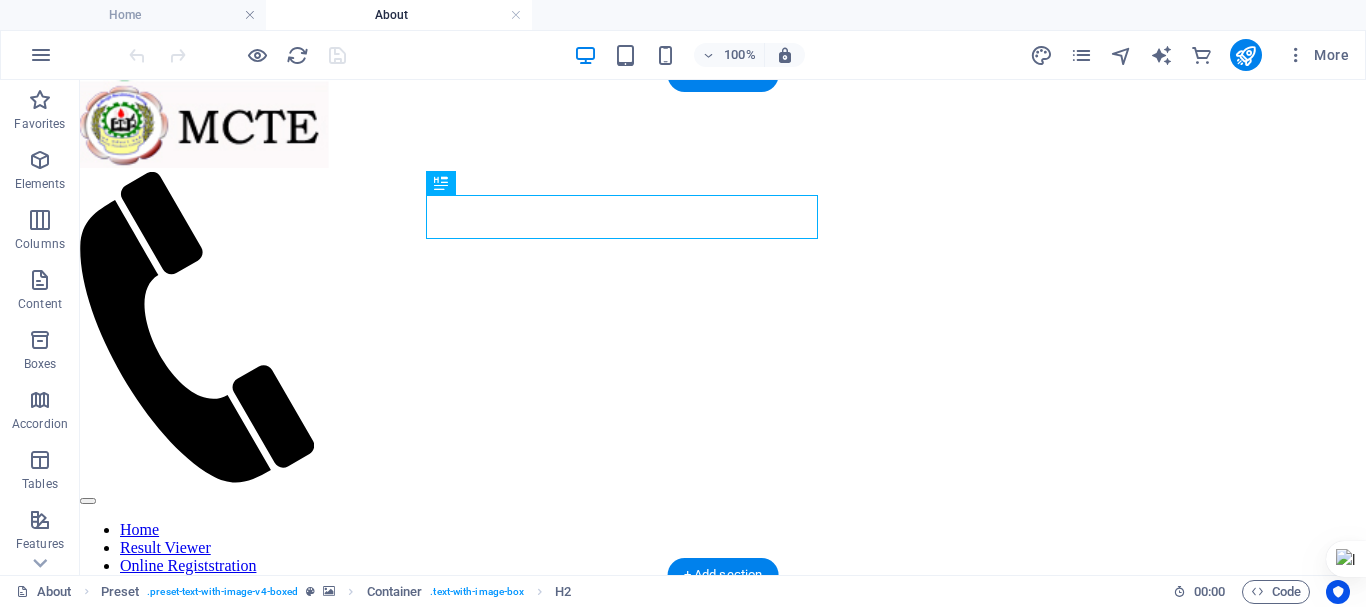 click at bounding box center (723, 738) 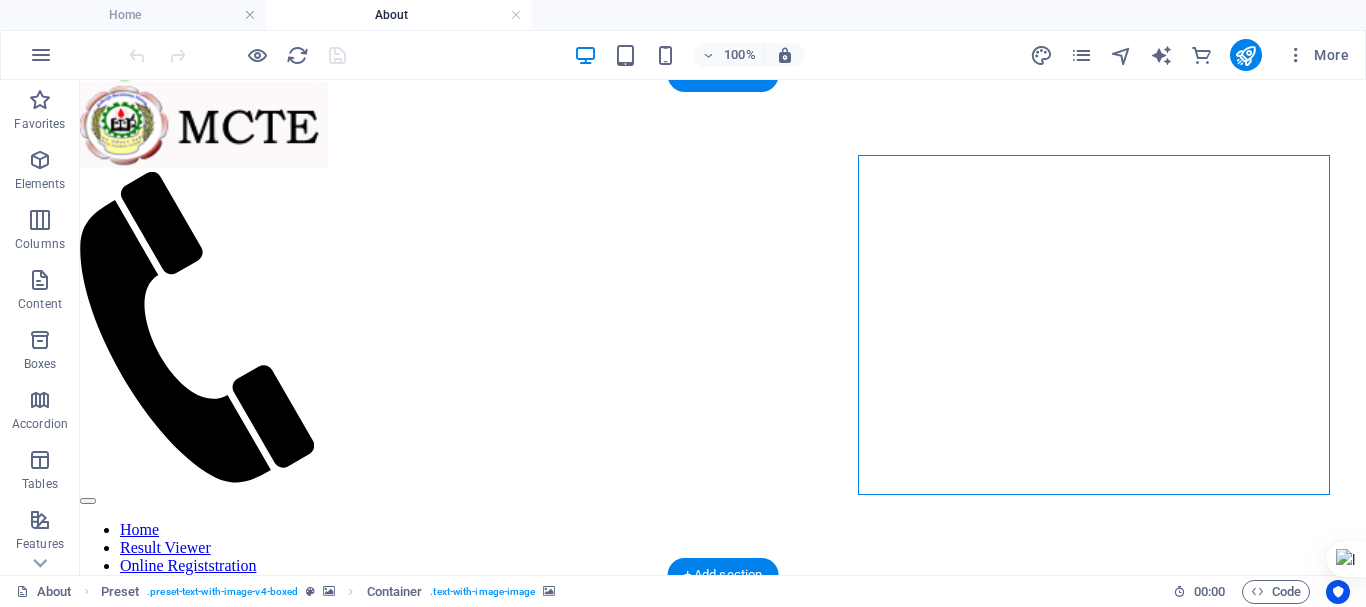 click at bounding box center [723, 738] 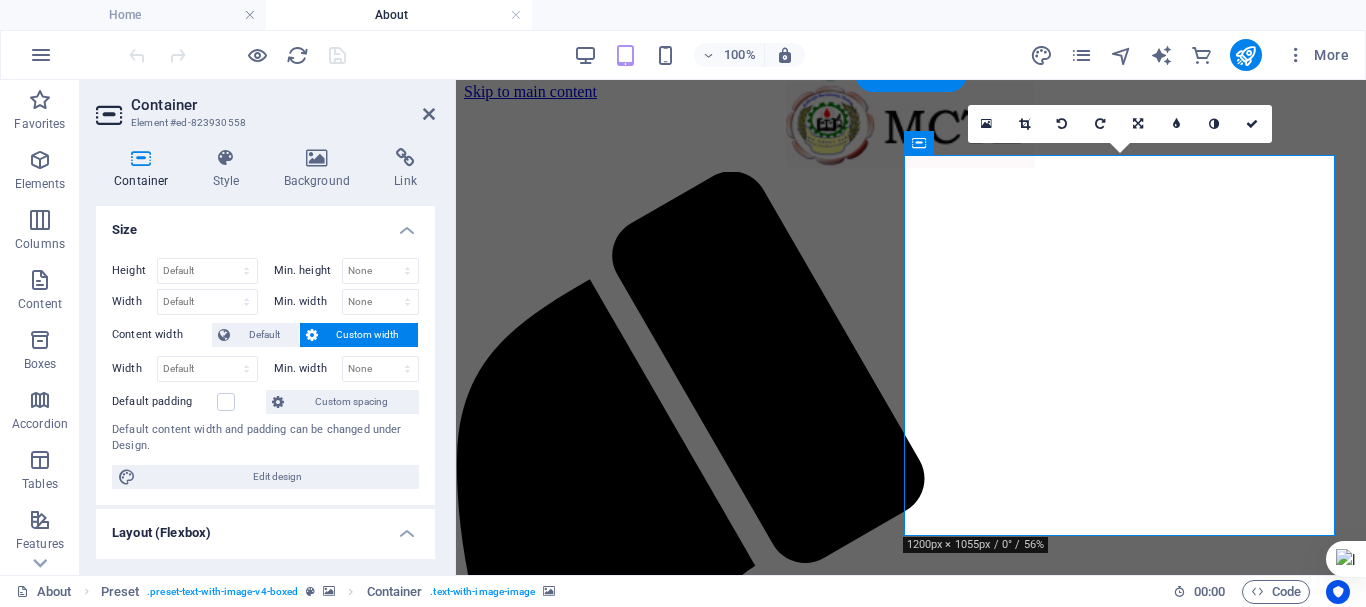 click at bounding box center [911, 738] 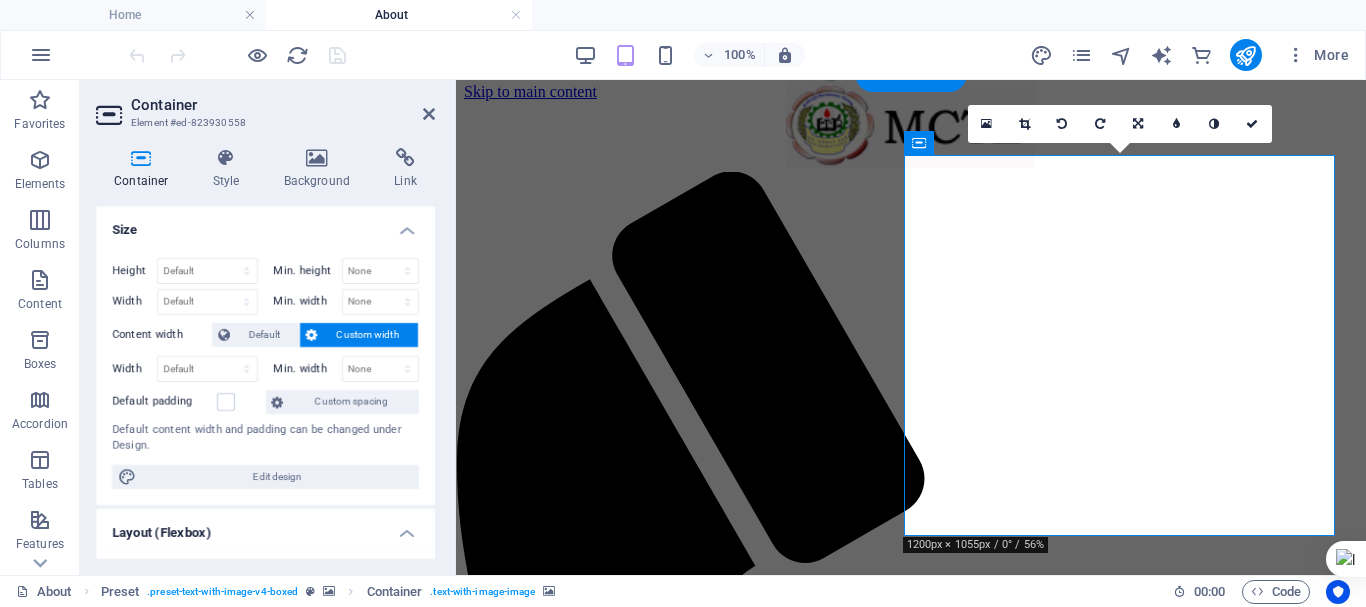 click at bounding box center [911, 738] 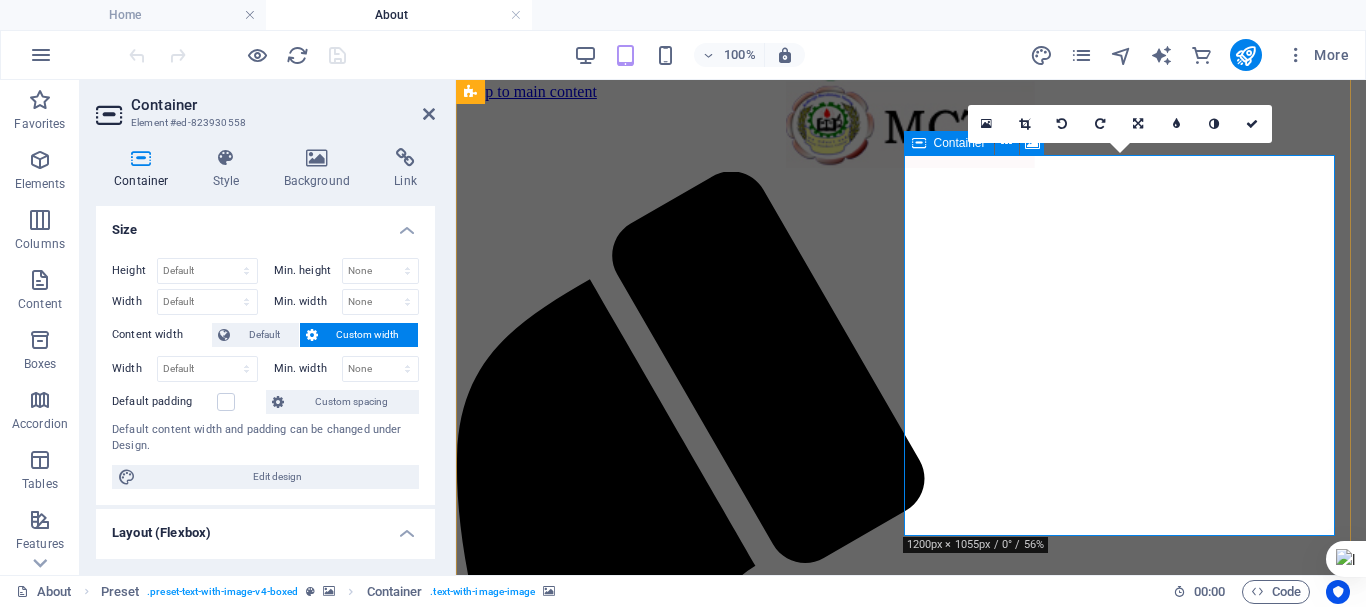 click on "Add elements" at bounding box center (852, 1179) 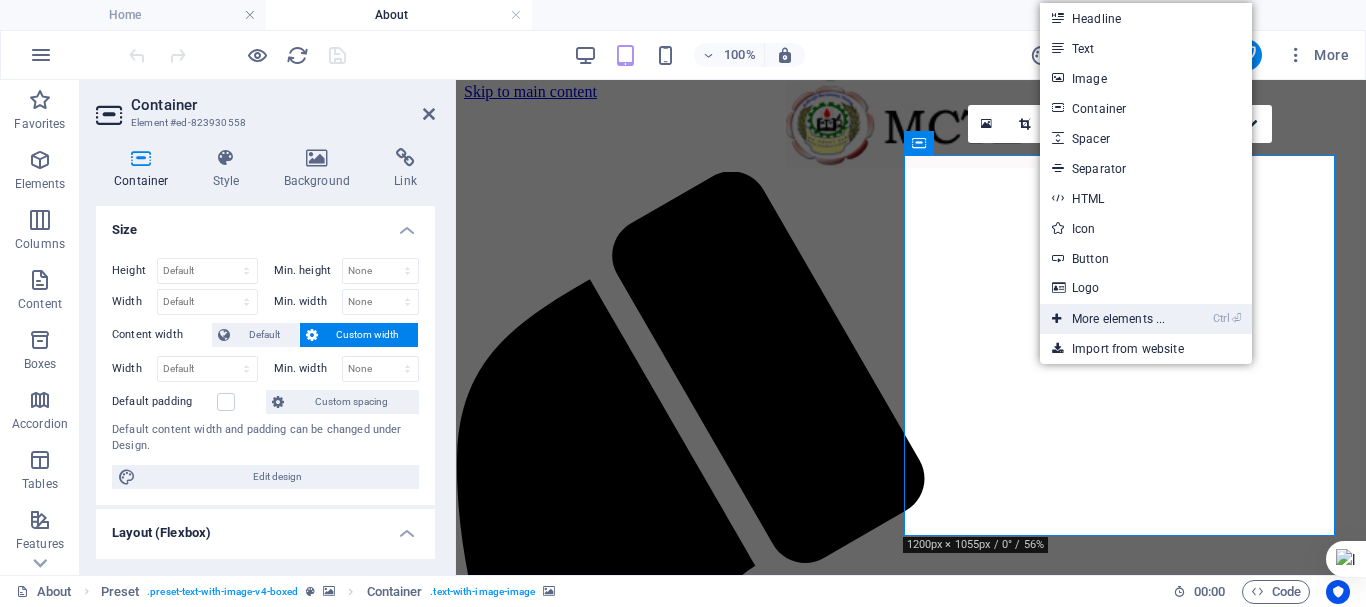 click on "Ctrl ⏎  More elements ..." at bounding box center (1108, 319) 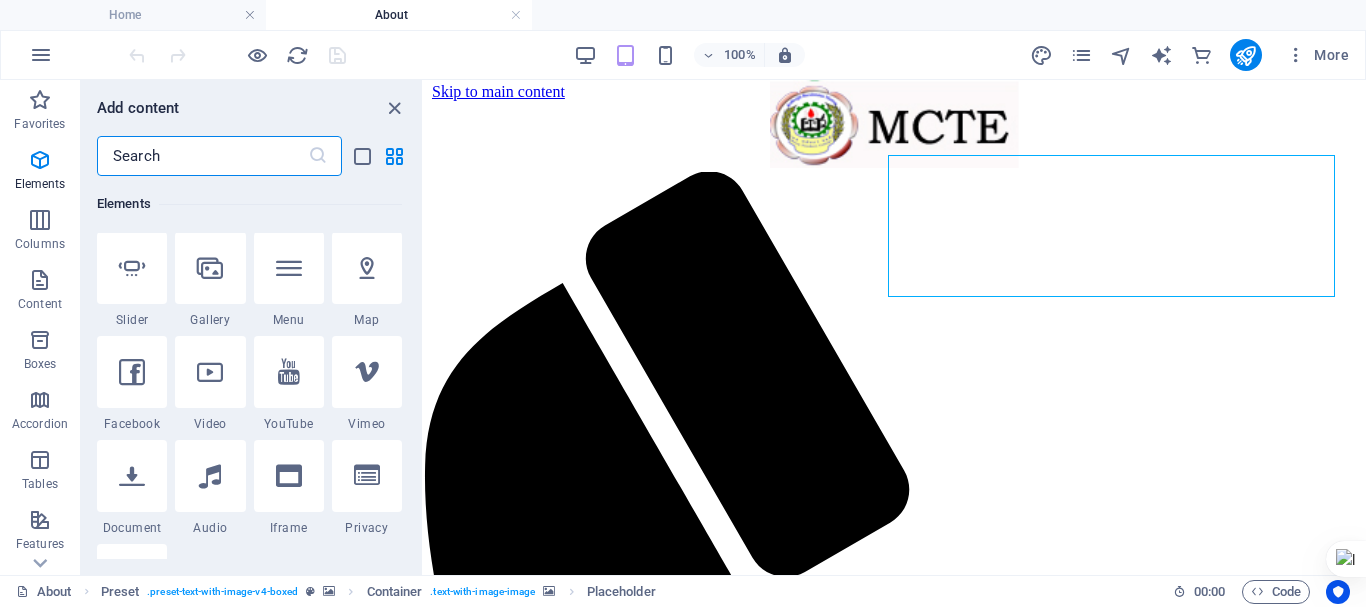scroll, scrollTop: 530, scrollLeft: 0, axis: vertical 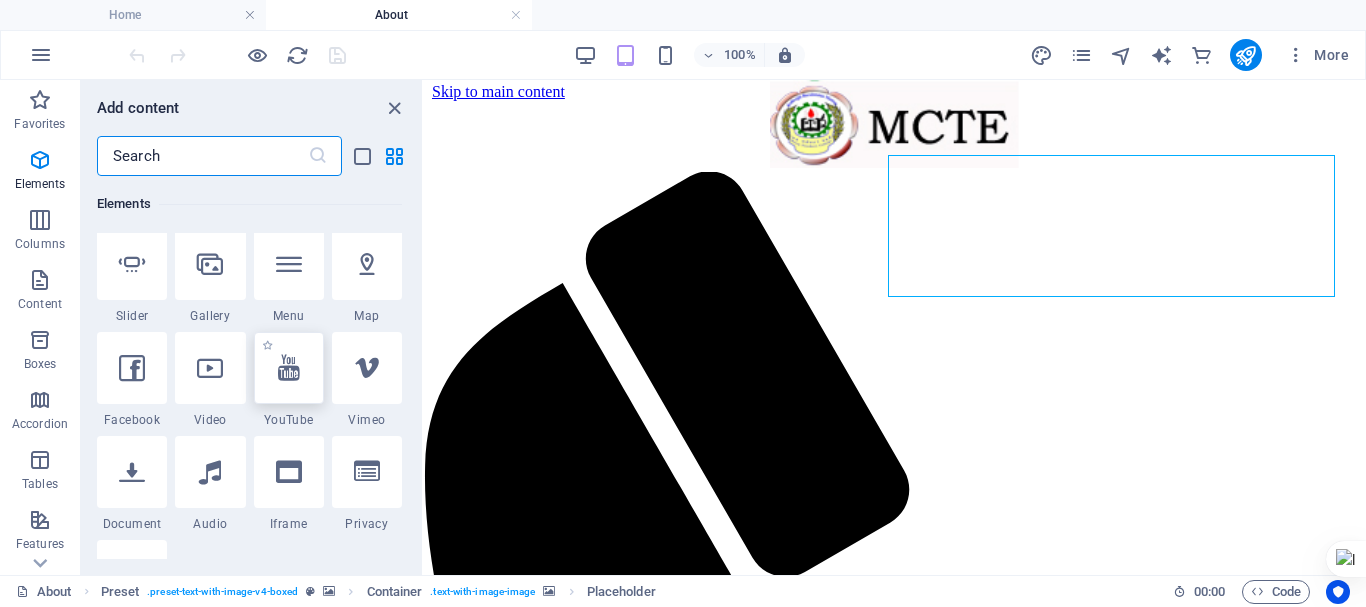 click at bounding box center [289, 368] 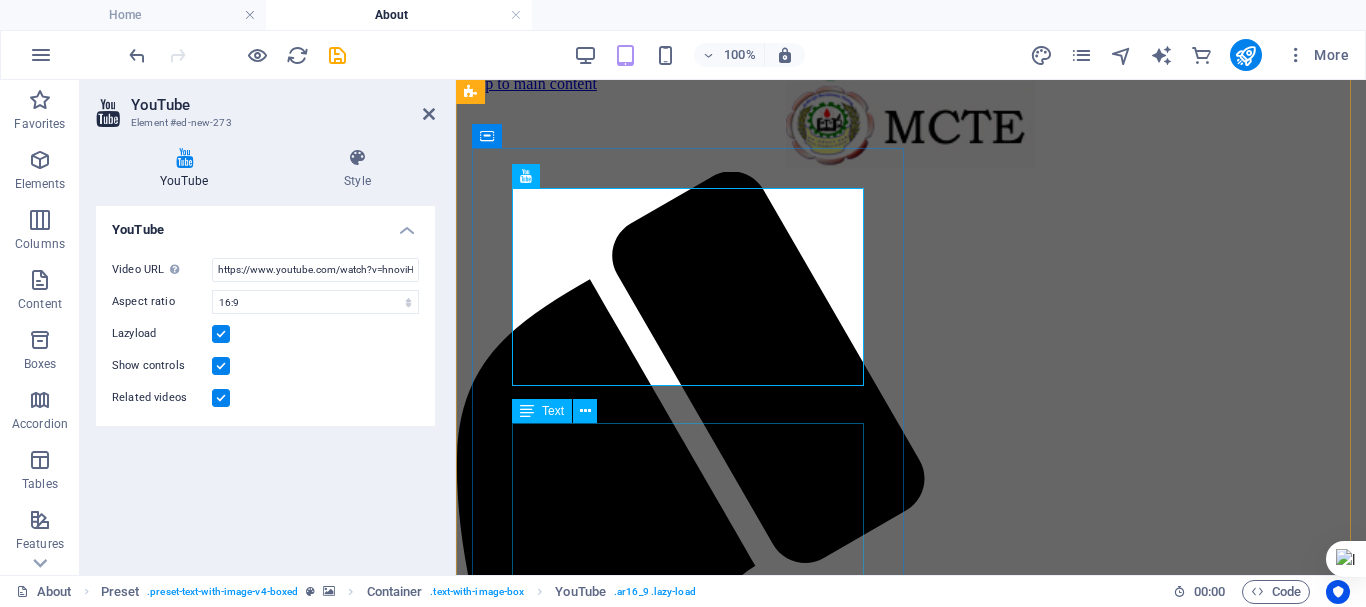 scroll, scrollTop: 14, scrollLeft: 0, axis: vertical 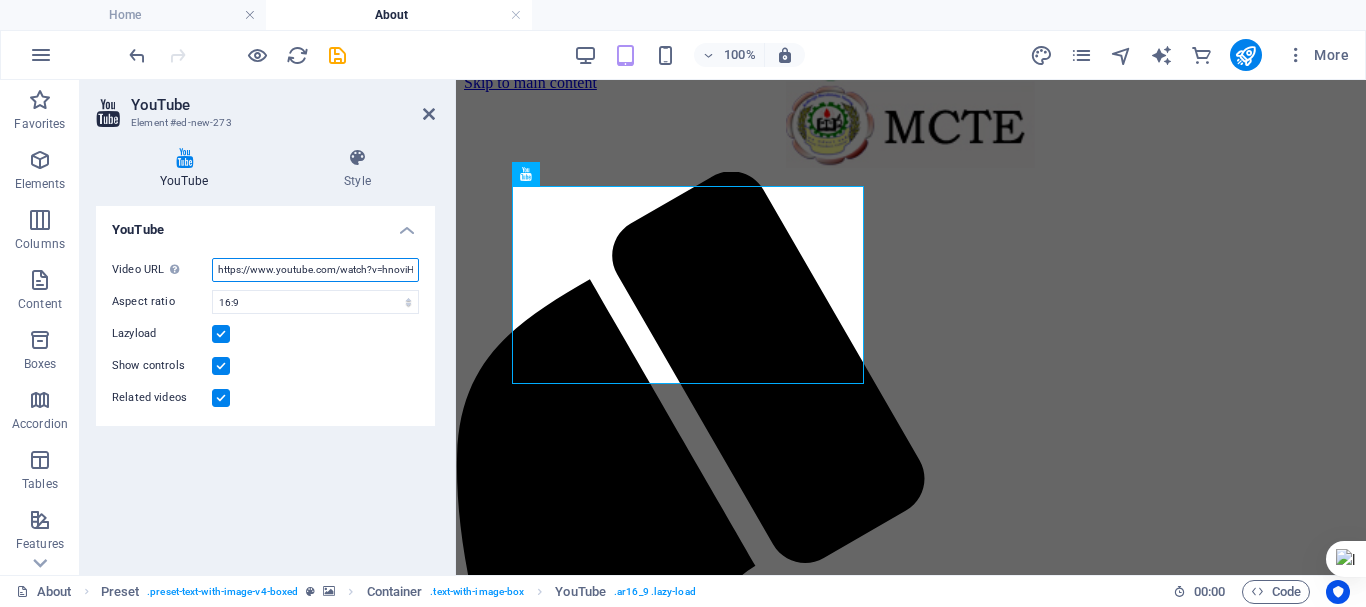 click on "https://www.youtube.com/watch?v=hnoviHgPHkY" at bounding box center (315, 270) 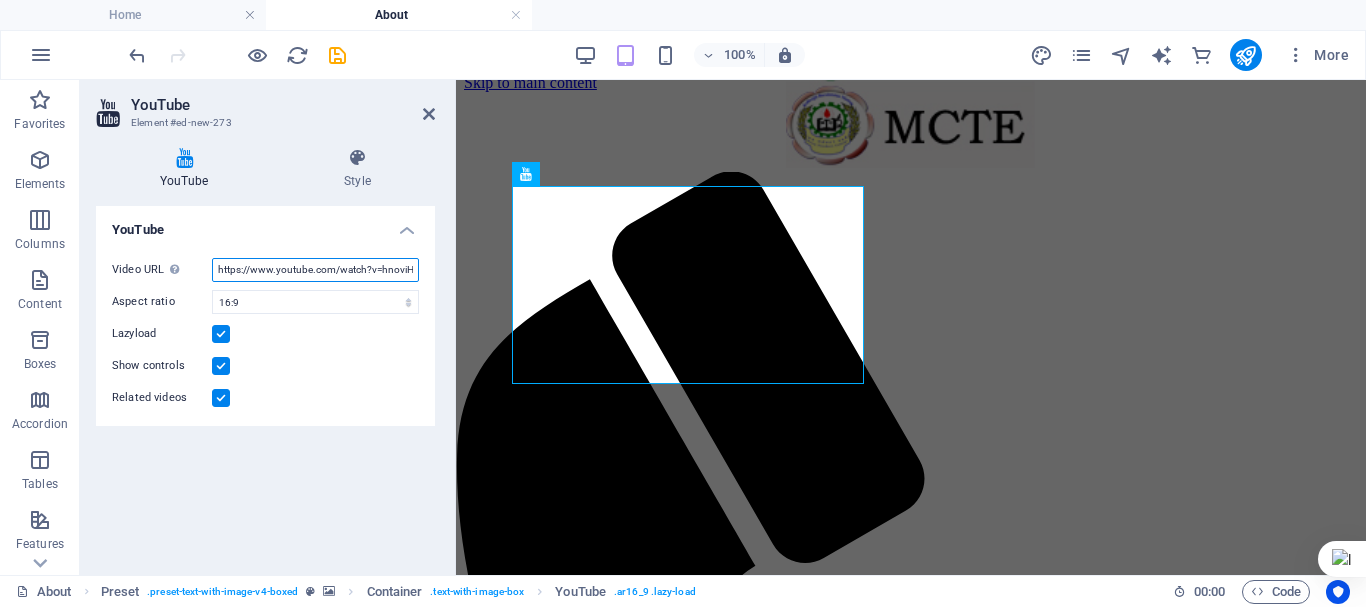 click on "https://www.youtube.com/watch?v=hnoviHgPHkY" at bounding box center [315, 270] 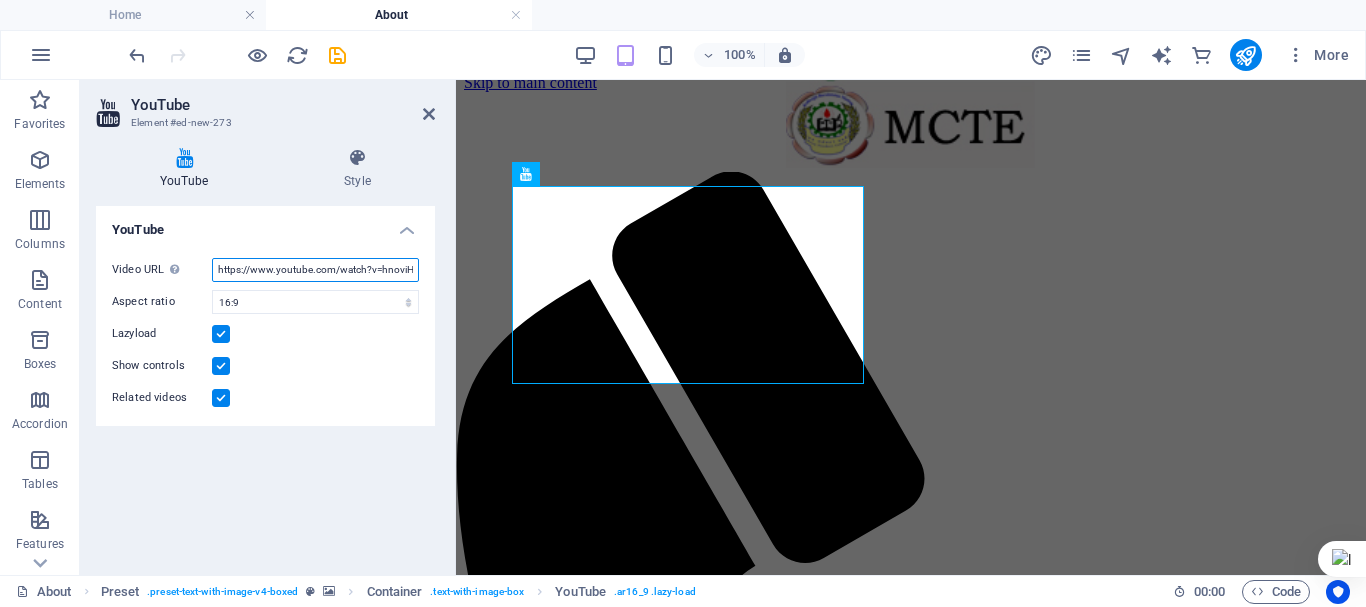 click on "https://www.youtube.com/watch?v=hnoviHgPHkY" at bounding box center [315, 270] 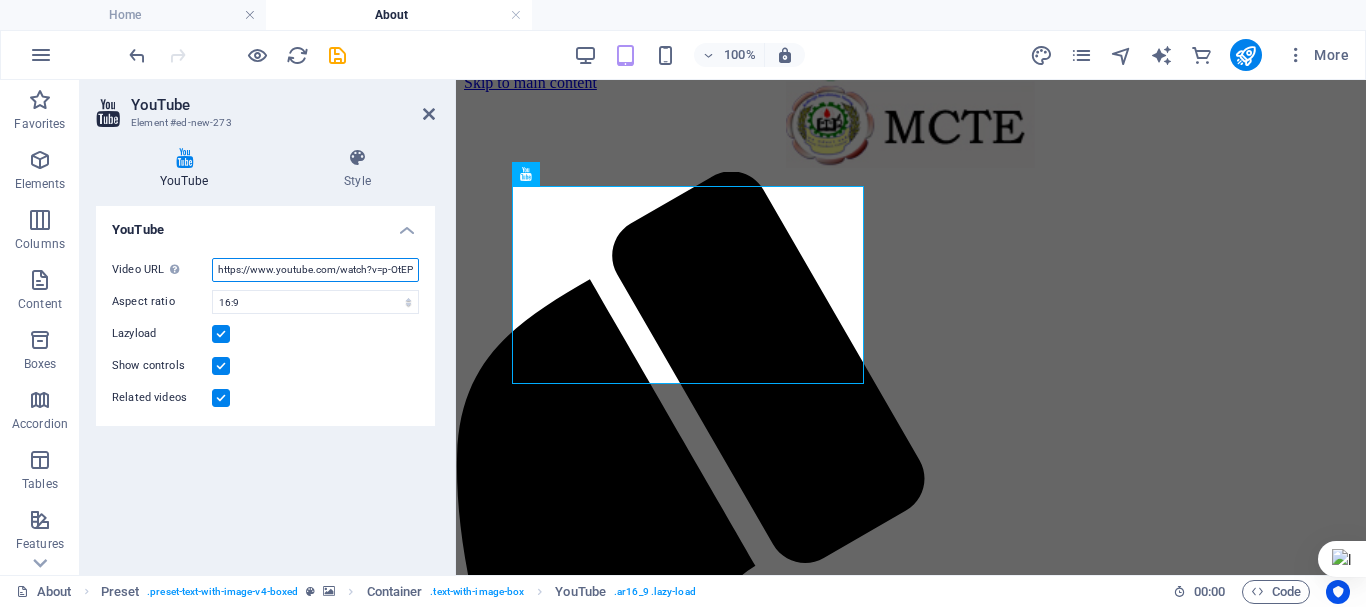 scroll, scrollTop: 0, scrollLeft: 72, axis: horizontal 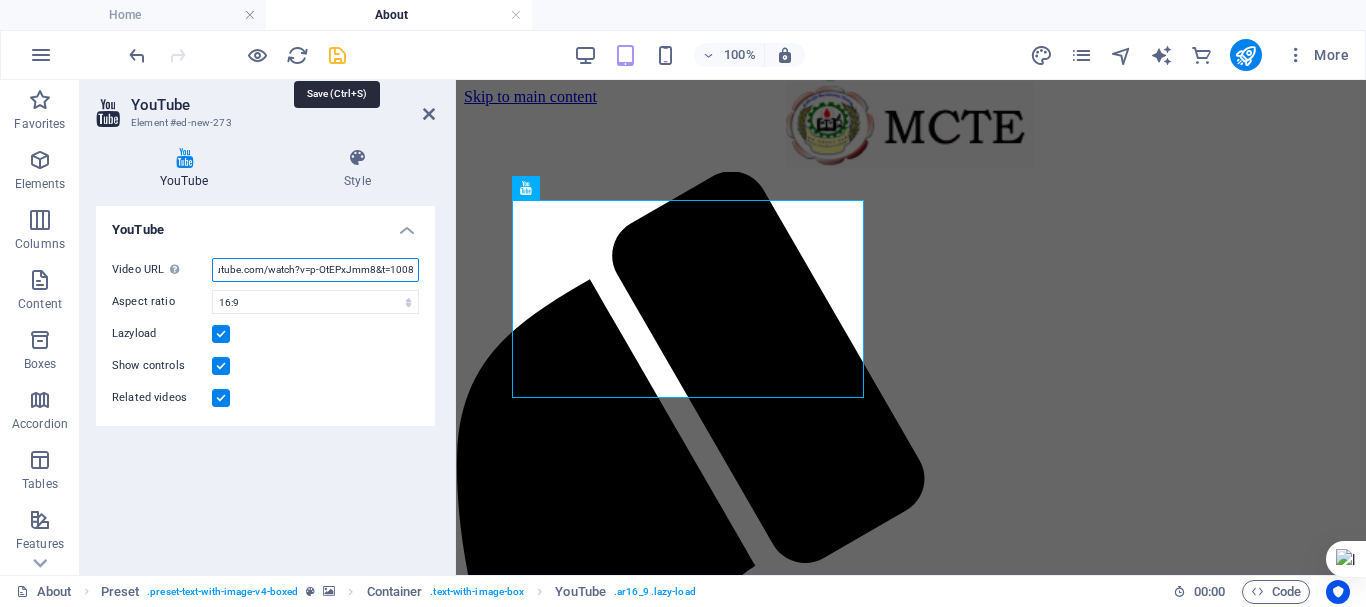 type on "https://www.youtube.com/watch?v=p-OtEPxJmm8&t=1008s" 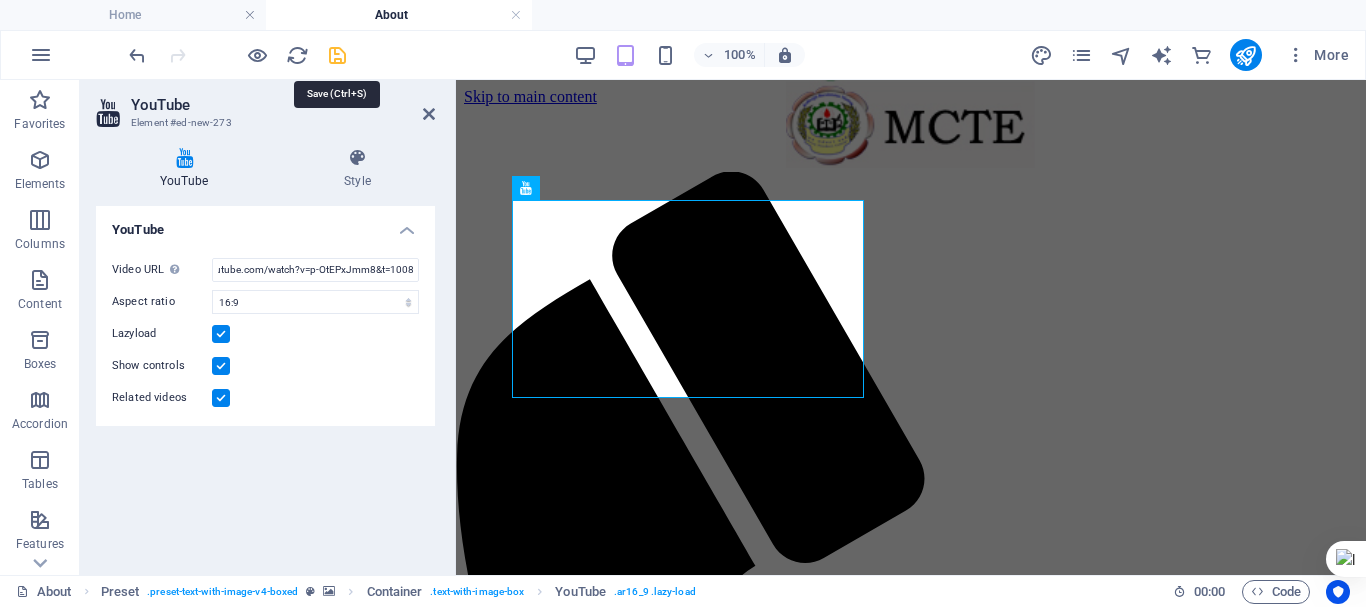 scroll, scrollTop: 0, scrollLeft: 0, axis: both 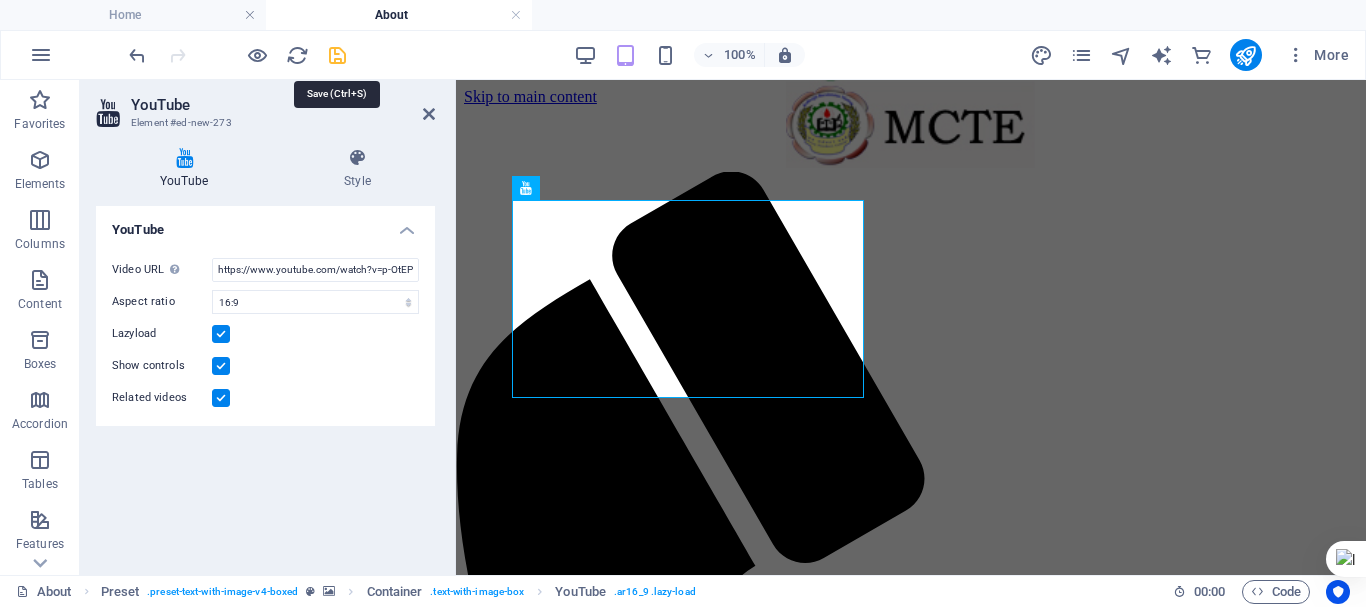 click at bounding box center (337, 55) 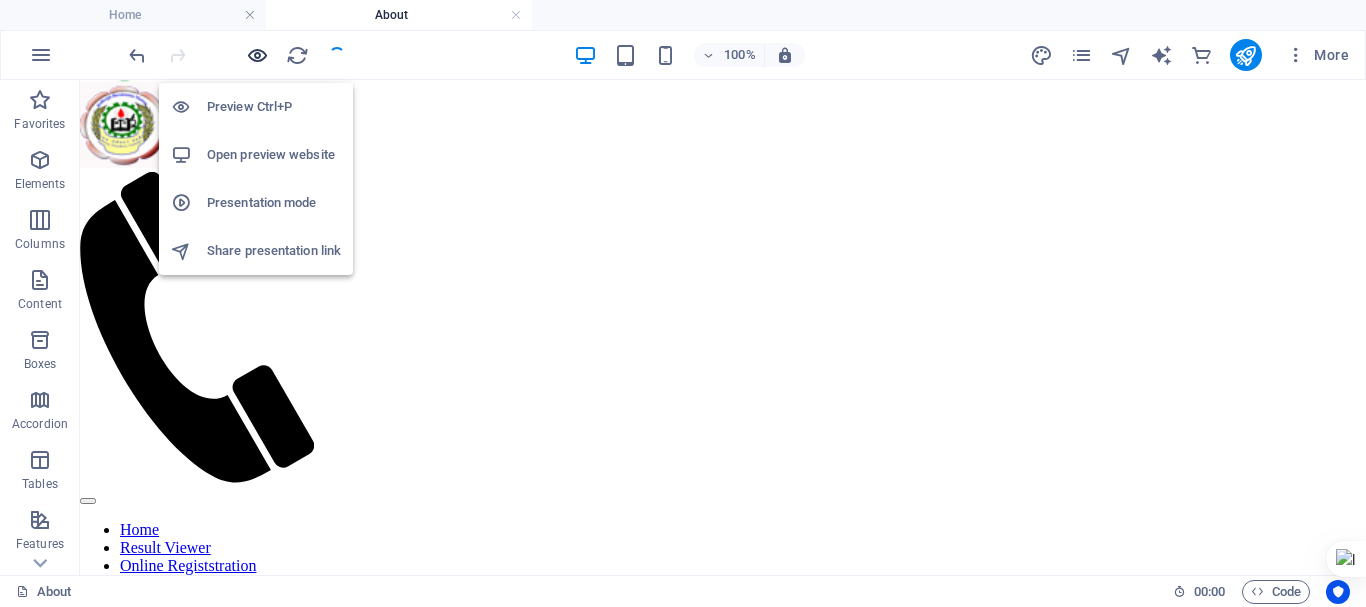 click at bounding box center (257, 55) 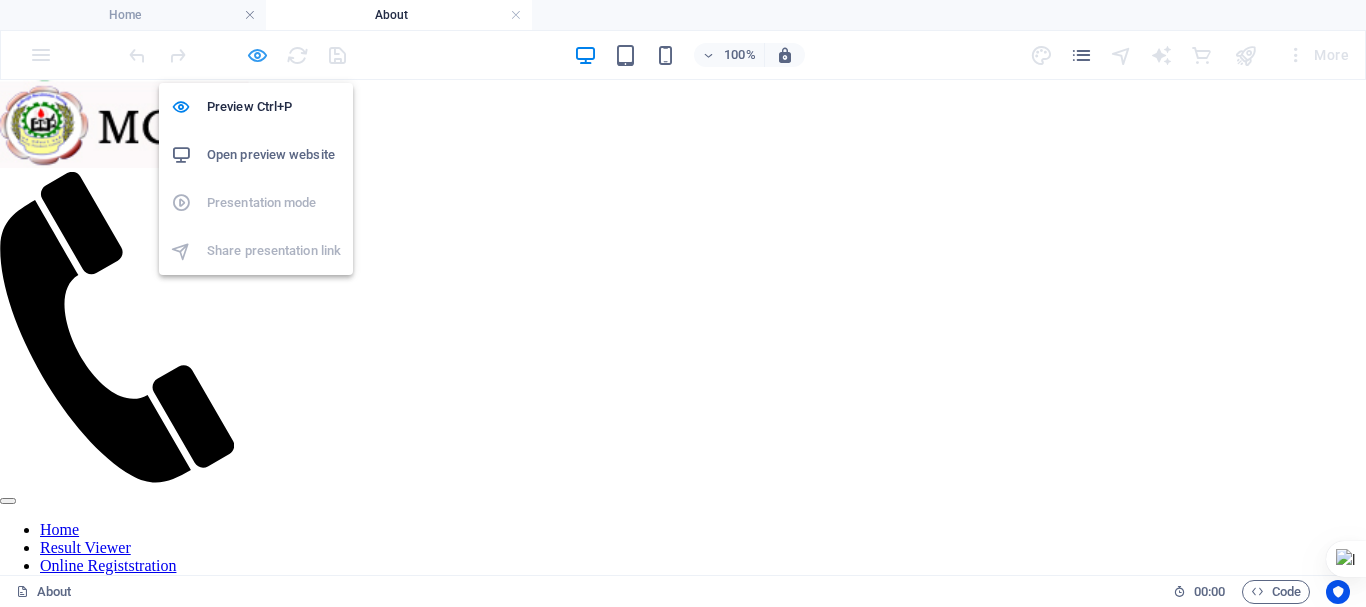 click at bounding box center (257, 55) 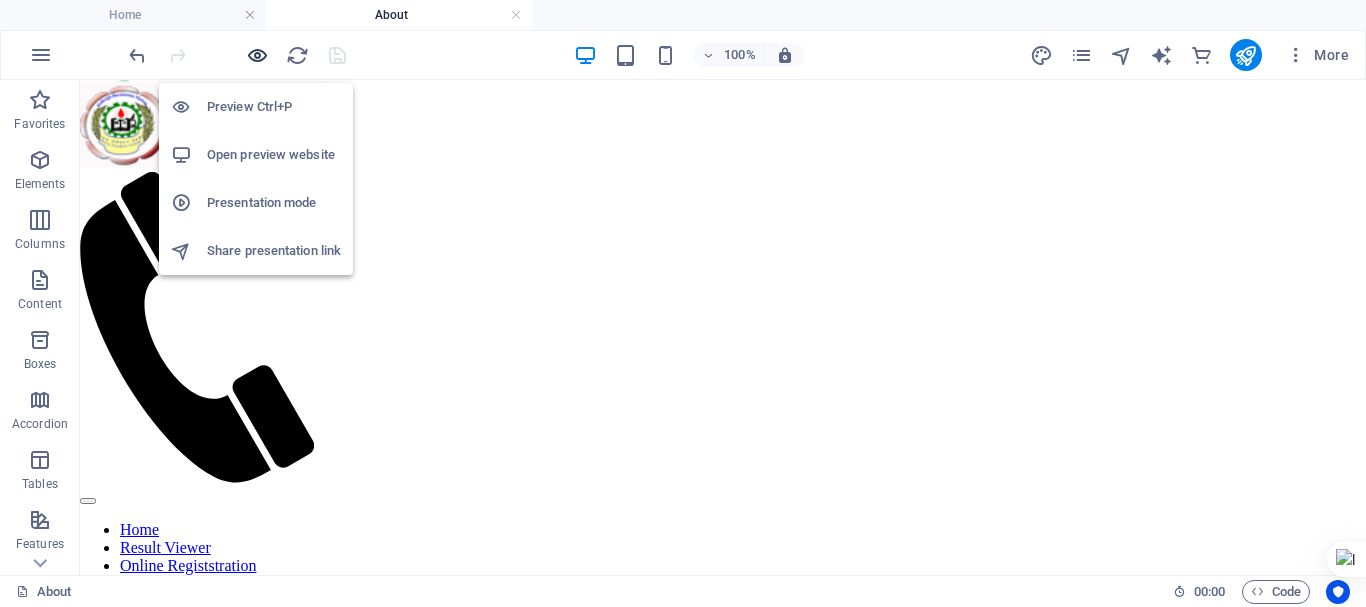 click at bounding box center (257, 55) 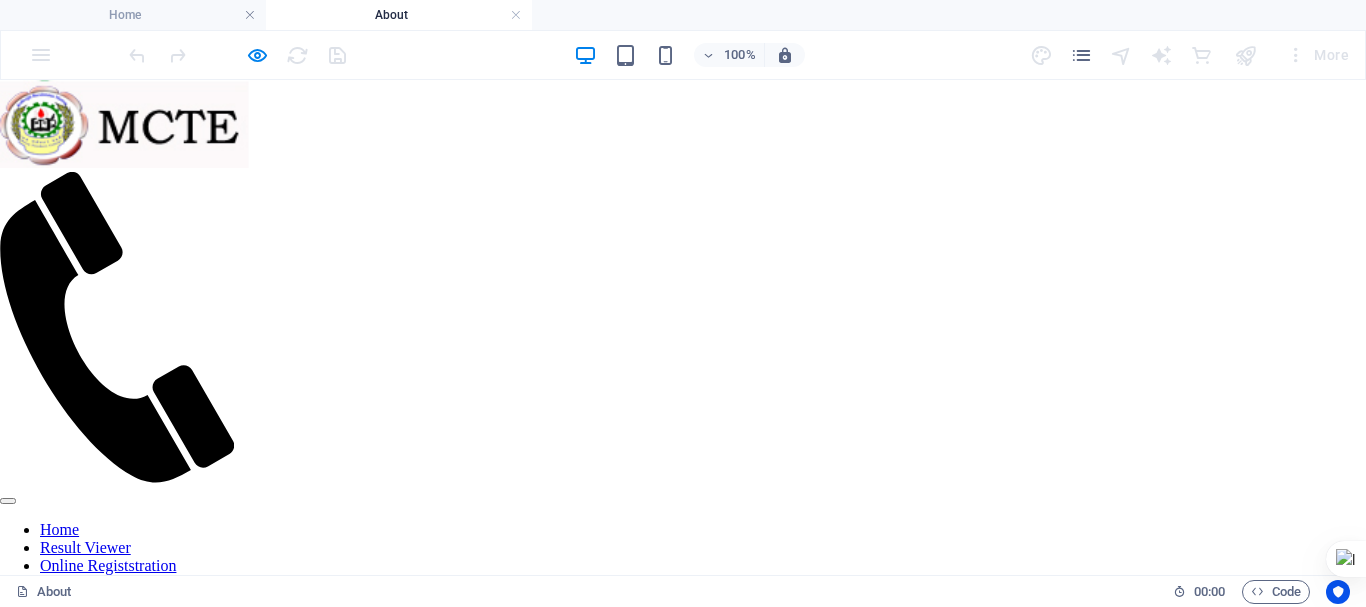 click at bounding box center (683, 106) 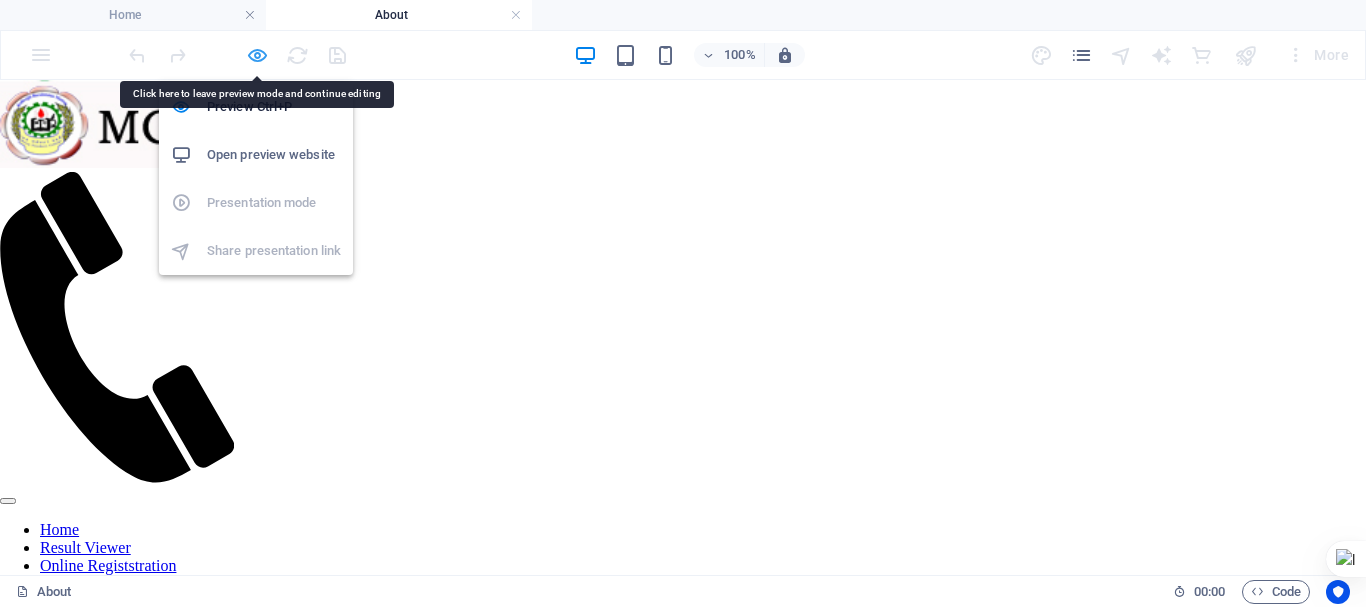 click at bounding box center [257, 55] 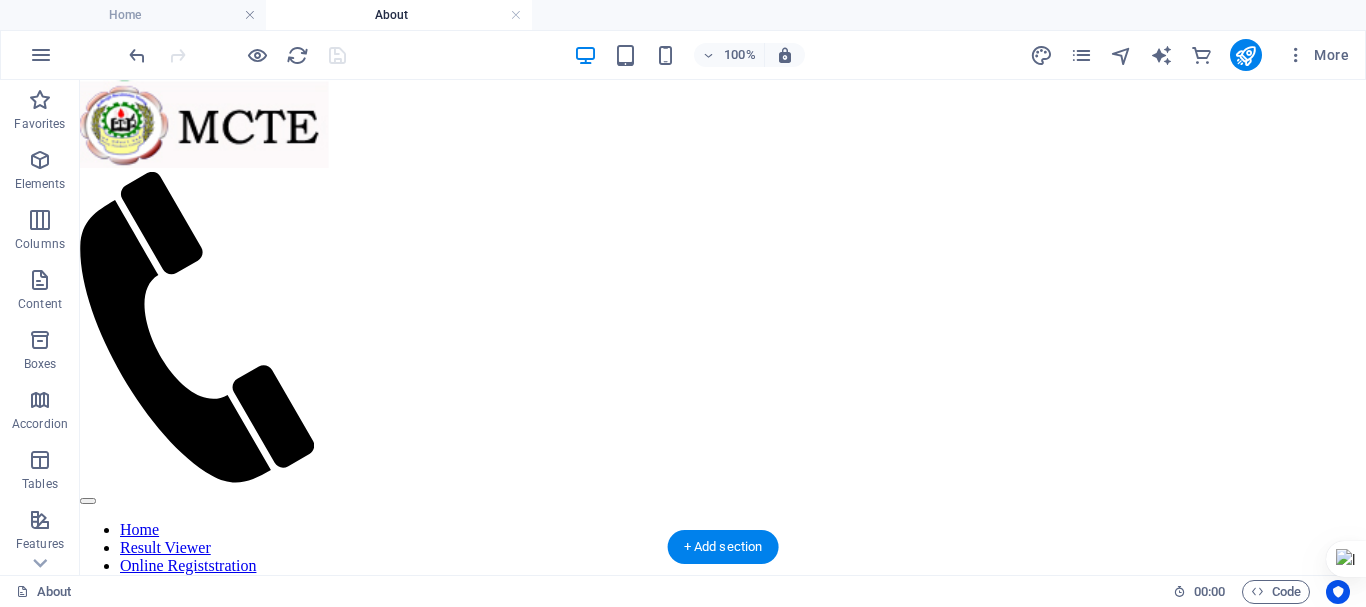 click at bounding box center (723, 864) 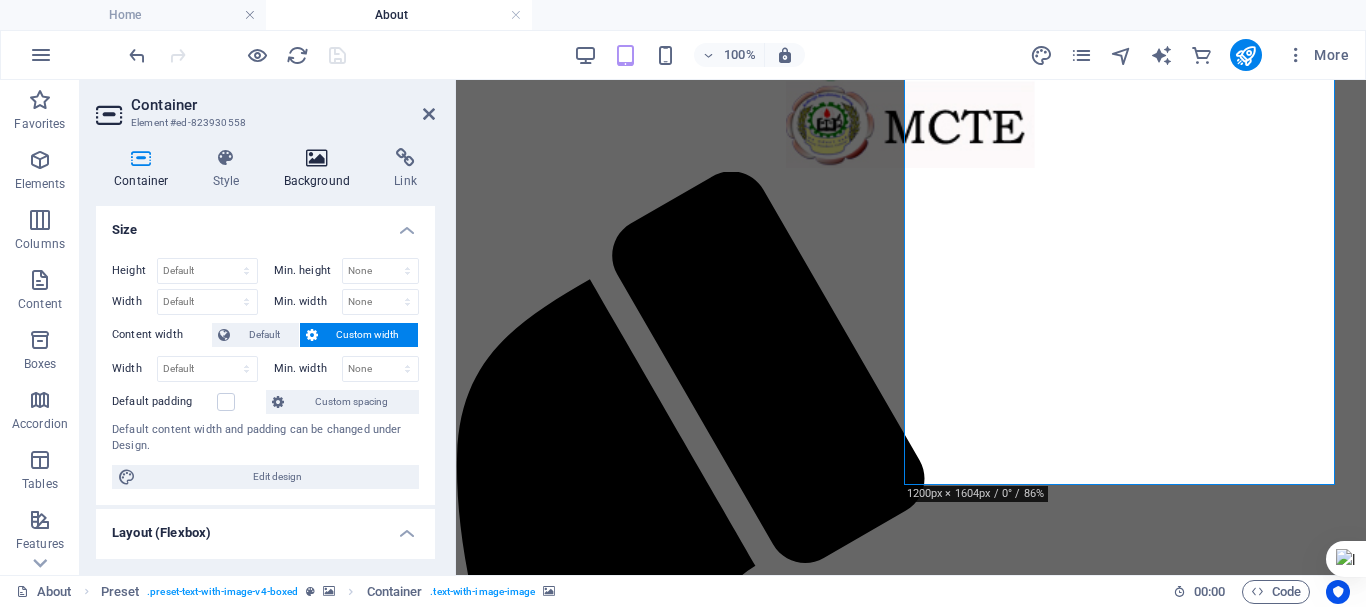 click on "Background" at bounding box center [321, 169] 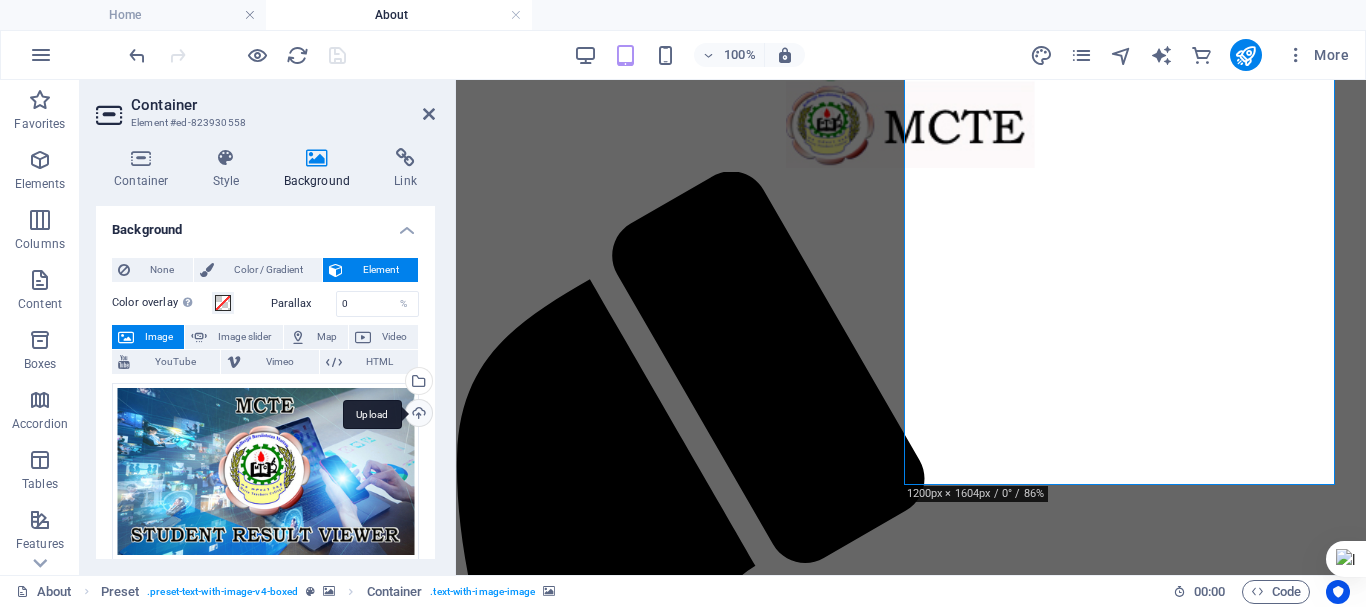 click on "Upload" at bounding box center (417, 415) 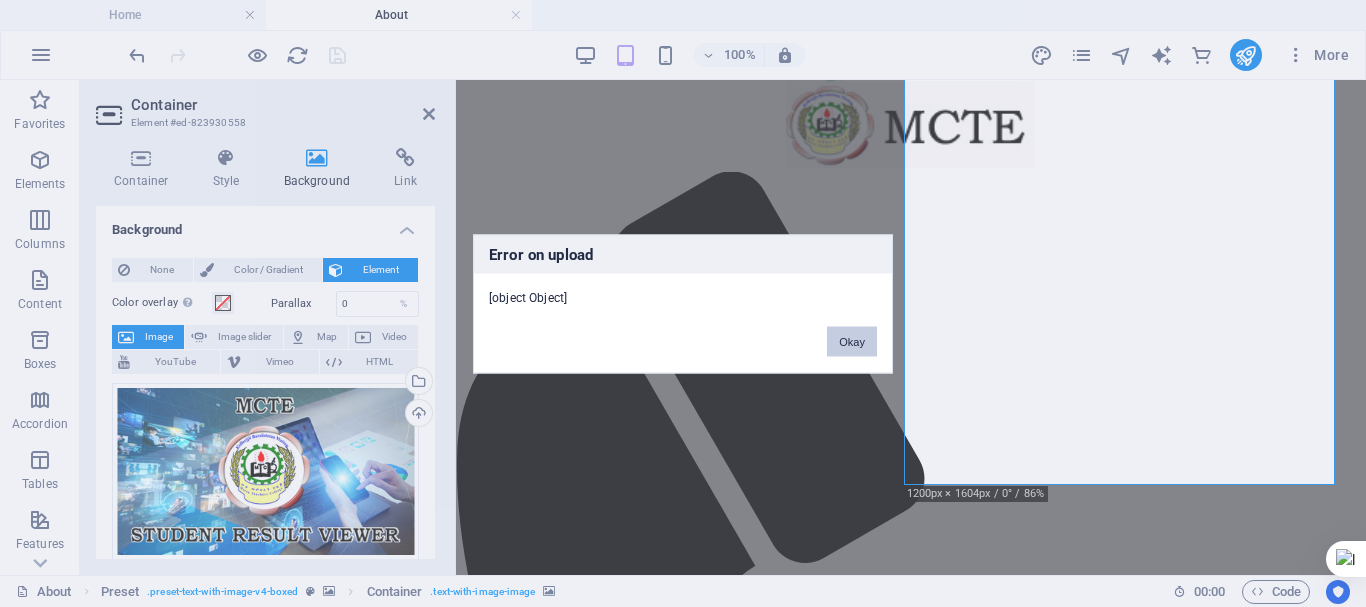 click on "Okay" at bounding box center [852, 341] 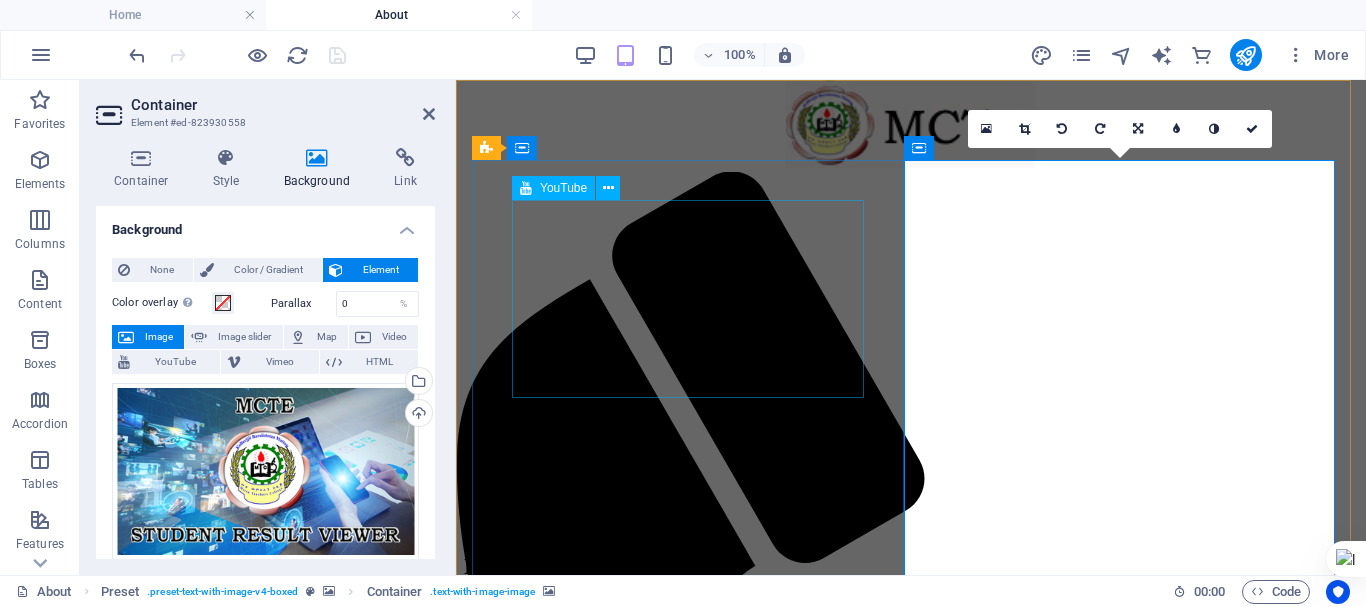 scroll, scrollTop: 0, scrollLeft: 0, axis: both 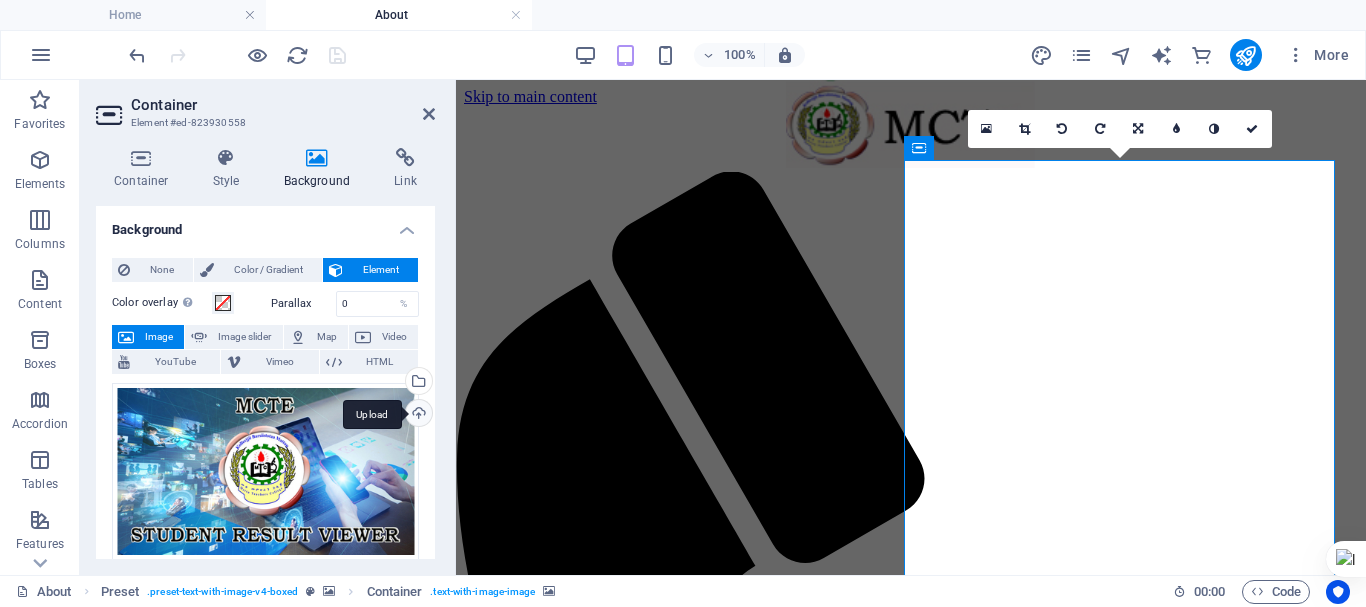 click on "Upload" at bounding box center (417, 415) 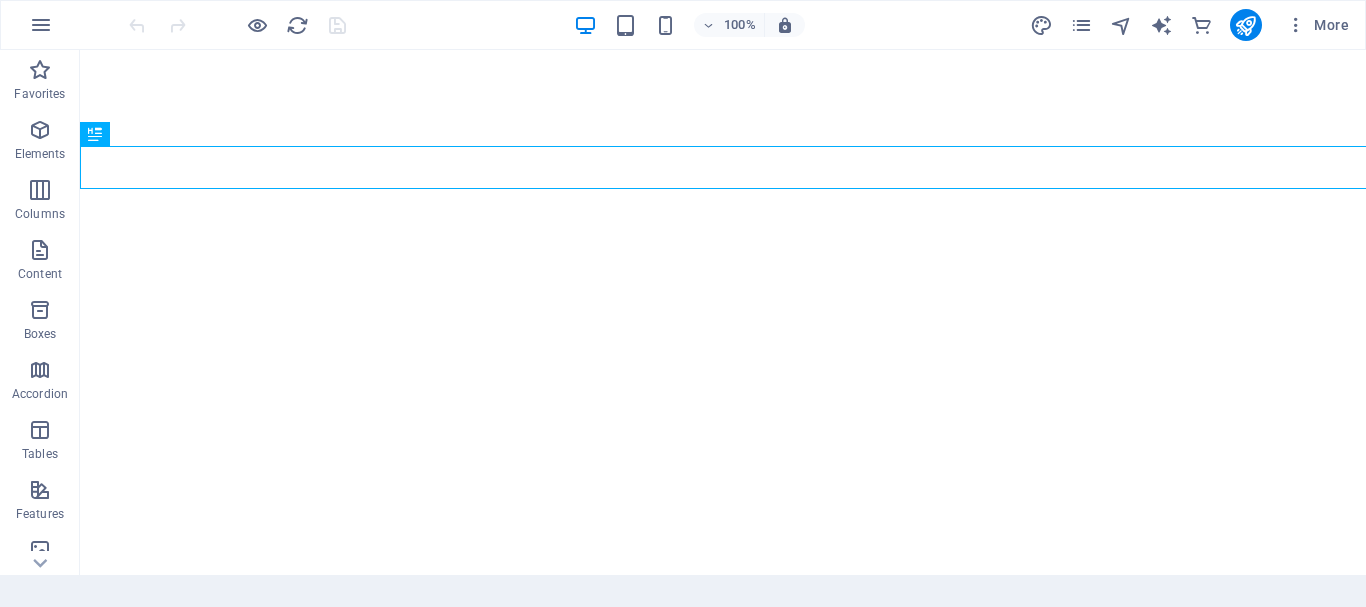 scroll, scrollTop: 0, scrollLeft: 0, axis: both 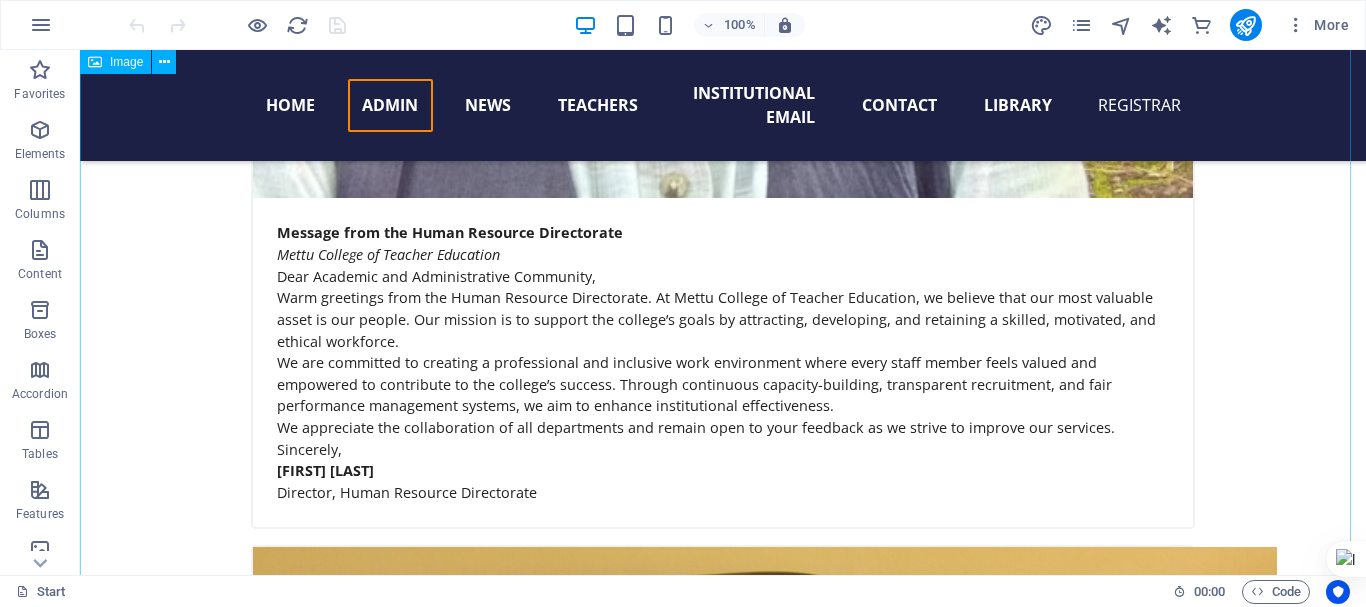 click at bounding box center (723, 10513) 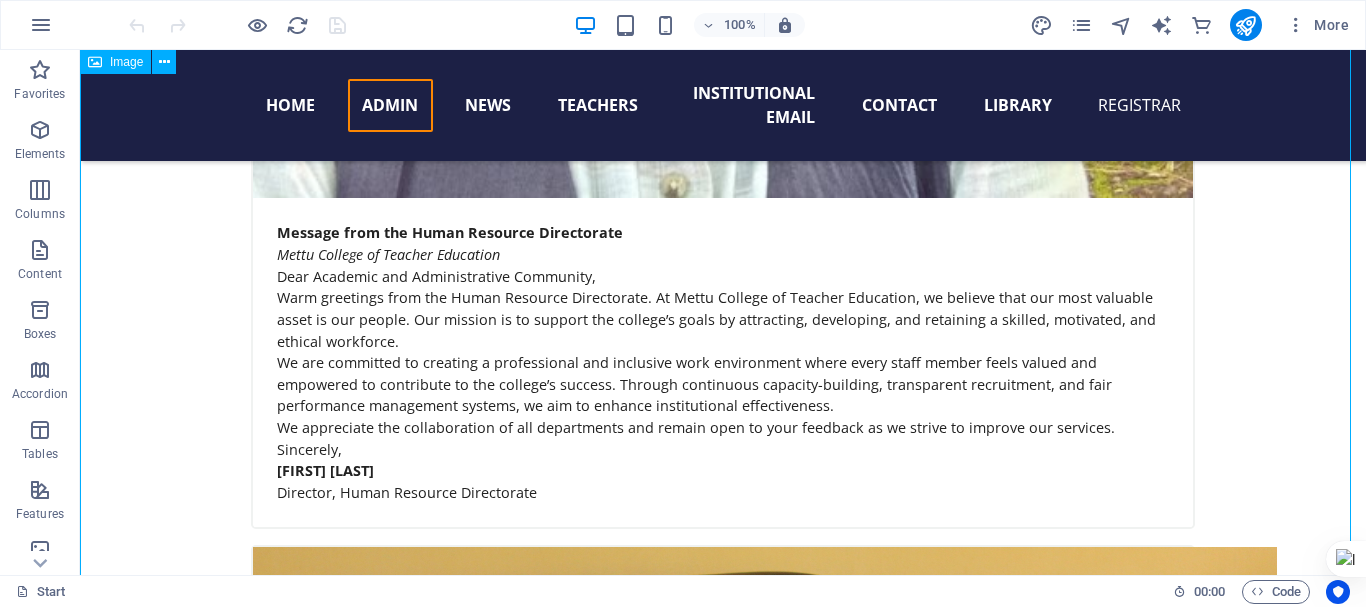 drag, startPoint x: 80, startPoint y: 50, endPoint x: 778, endPoint y: 322, distance: 749.1248 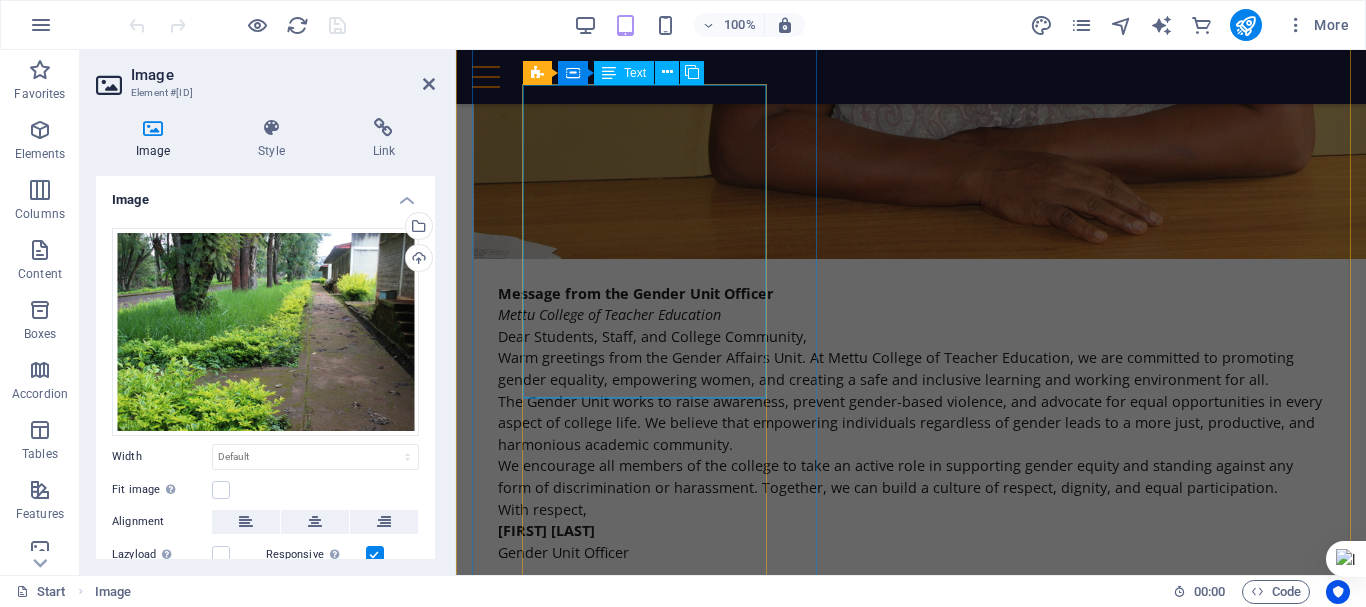 scroll, scrollTop: 8603, scrollLeft: 0, axis: vertical 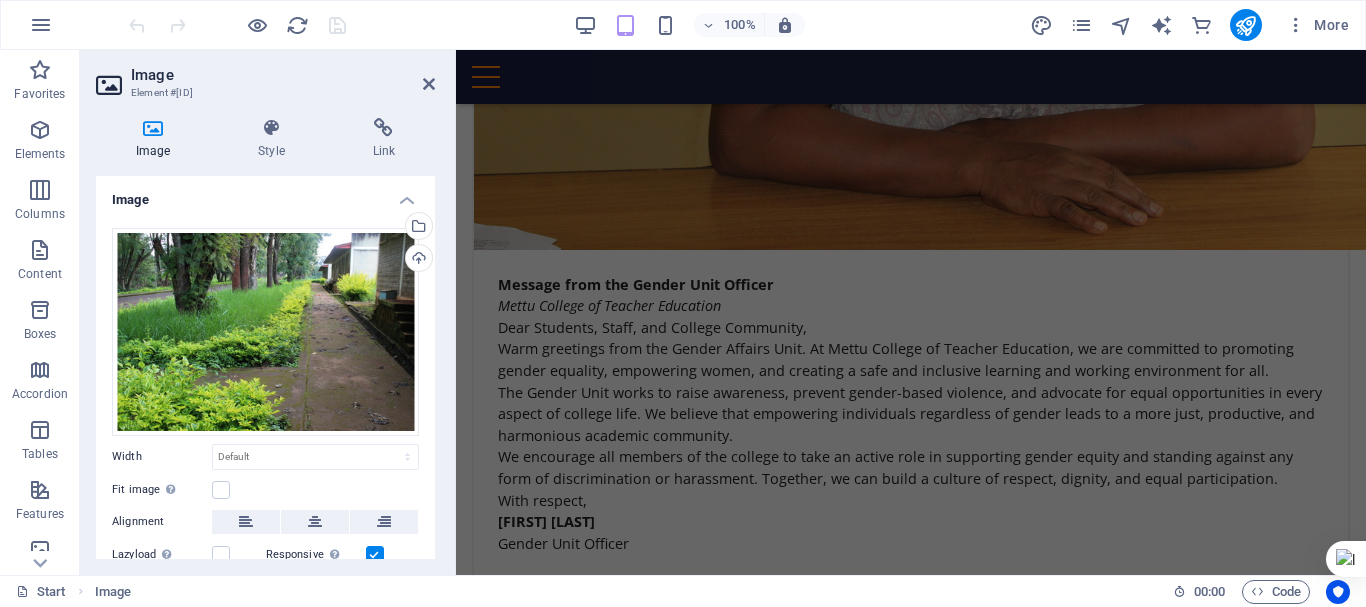 click at bounding box center [911, 9780] 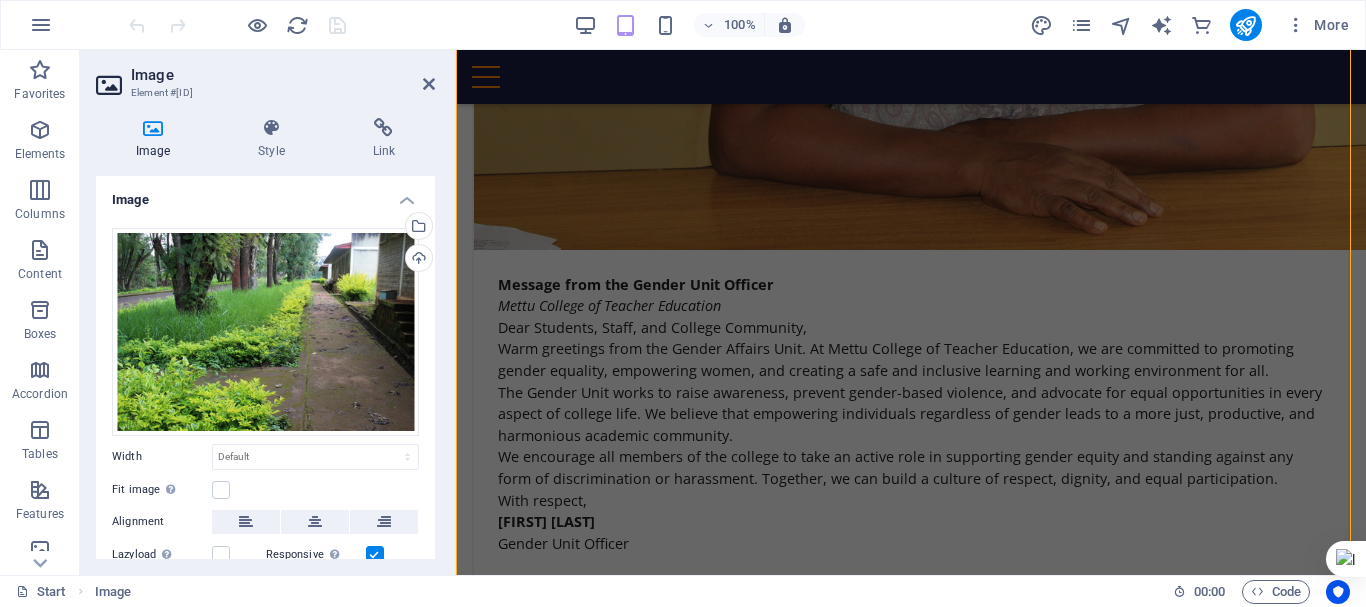 click at bounding box center [911, 9780] 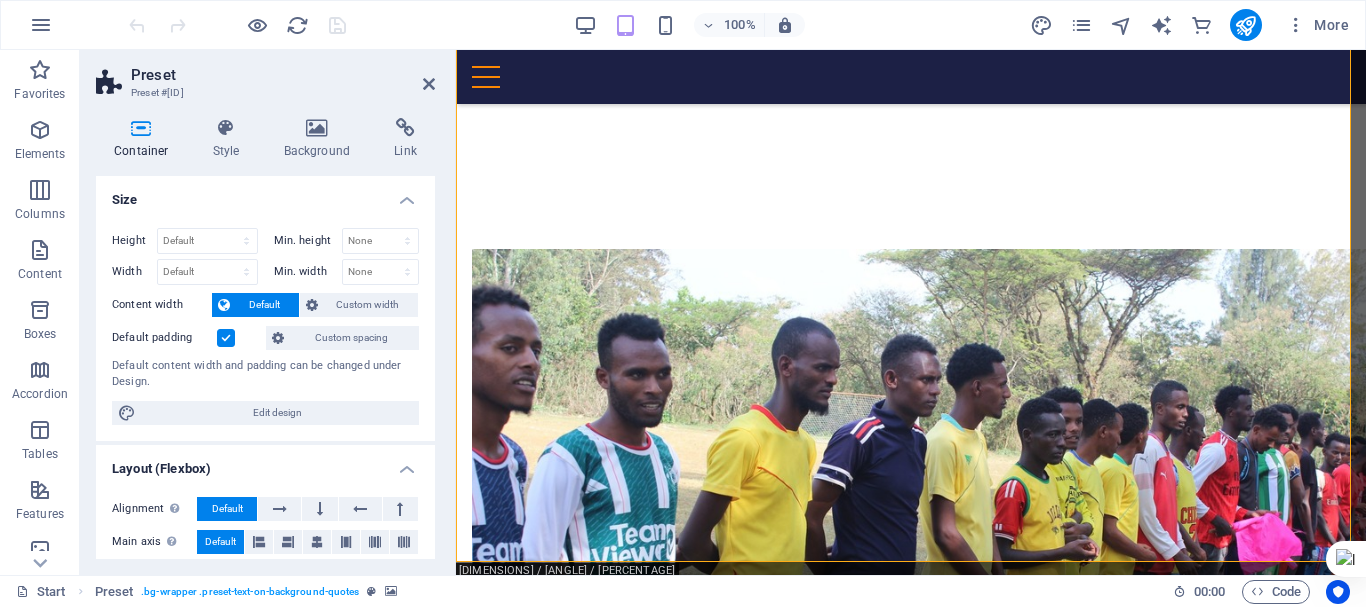 scroll, scrollTop: 9094, scrollLeft: 0, axis: vertical 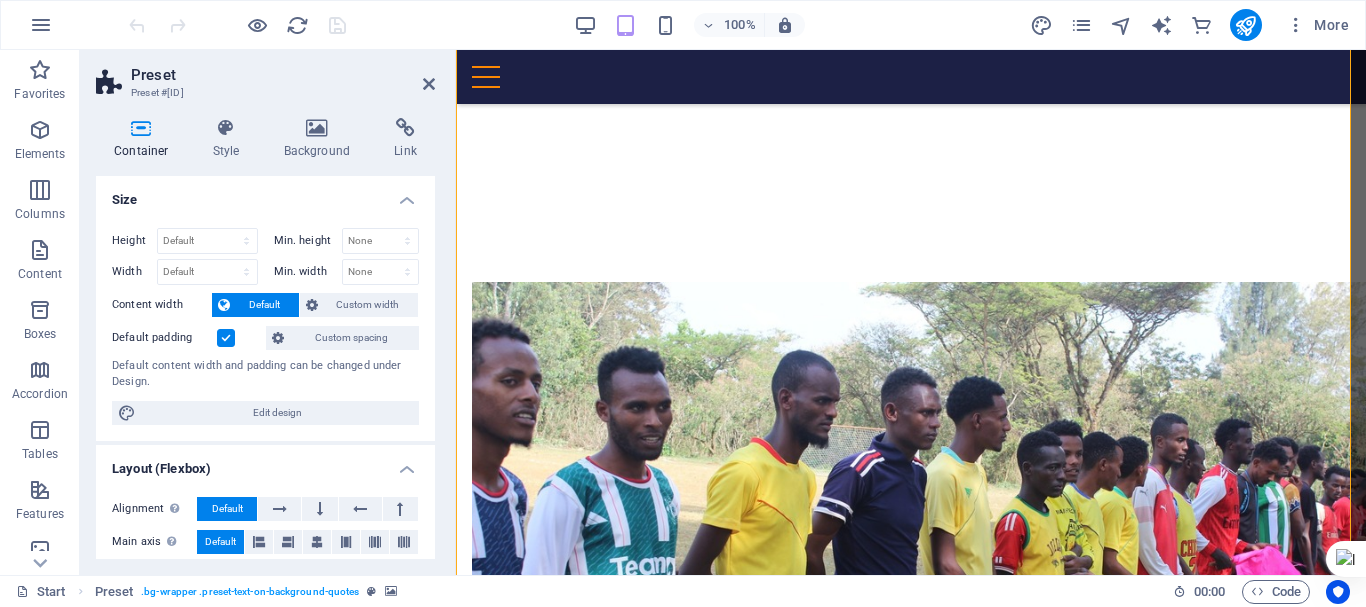 click at bounding box center [911, 9534] 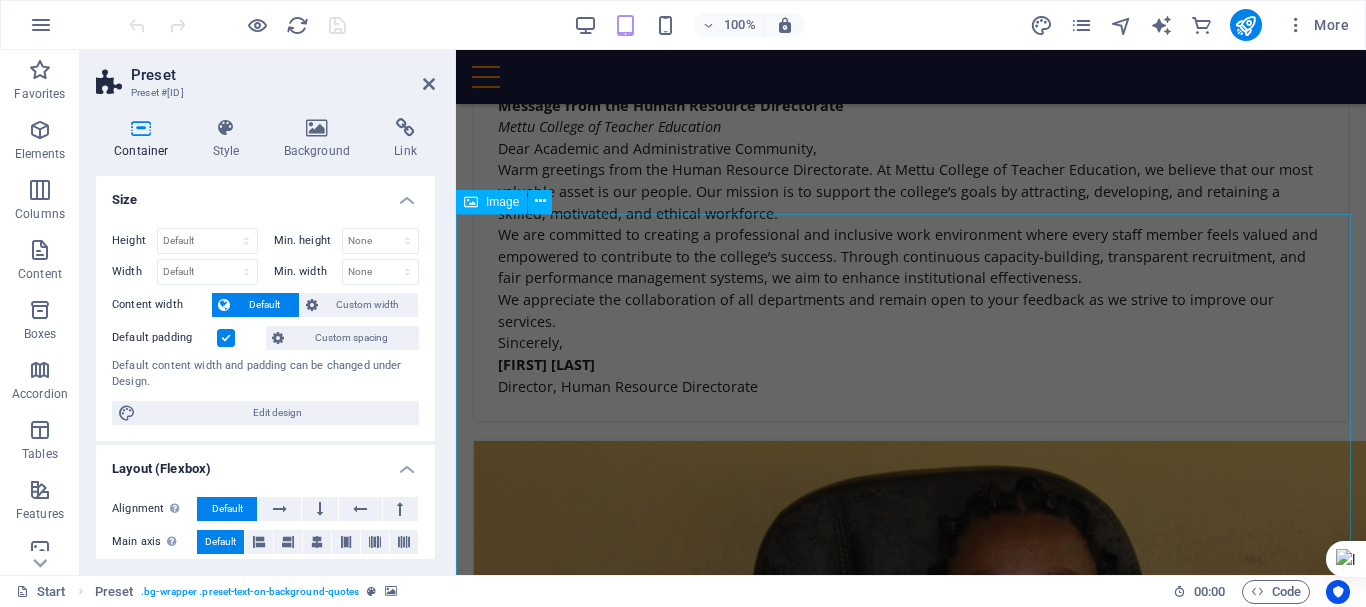 scroll, scrollTop: 7811, scrollLeft: 0, axis: vertical 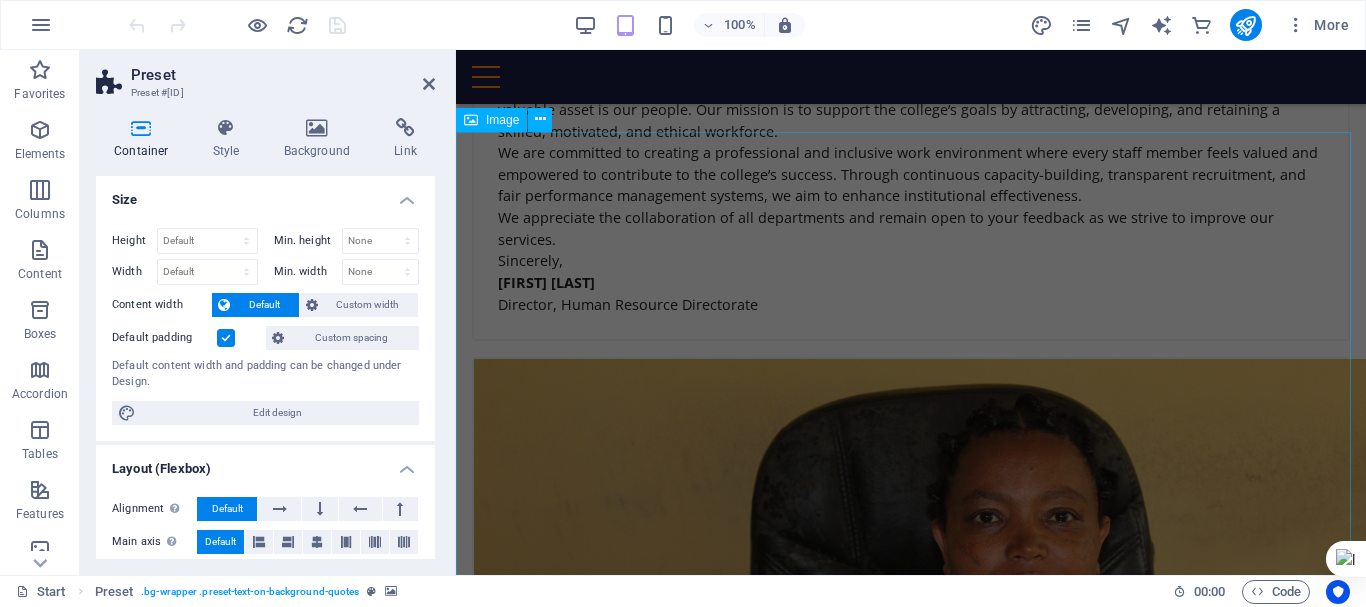 click at bounding box center (911, 9793) 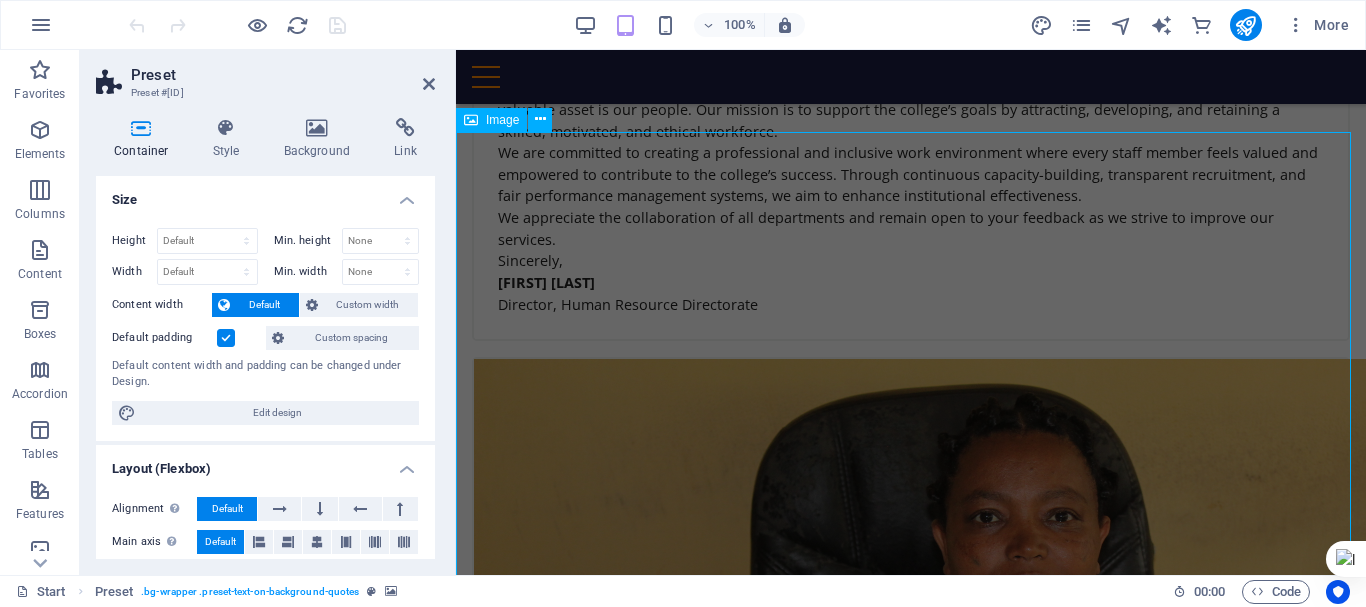 click at bounding box center (911, 9793) 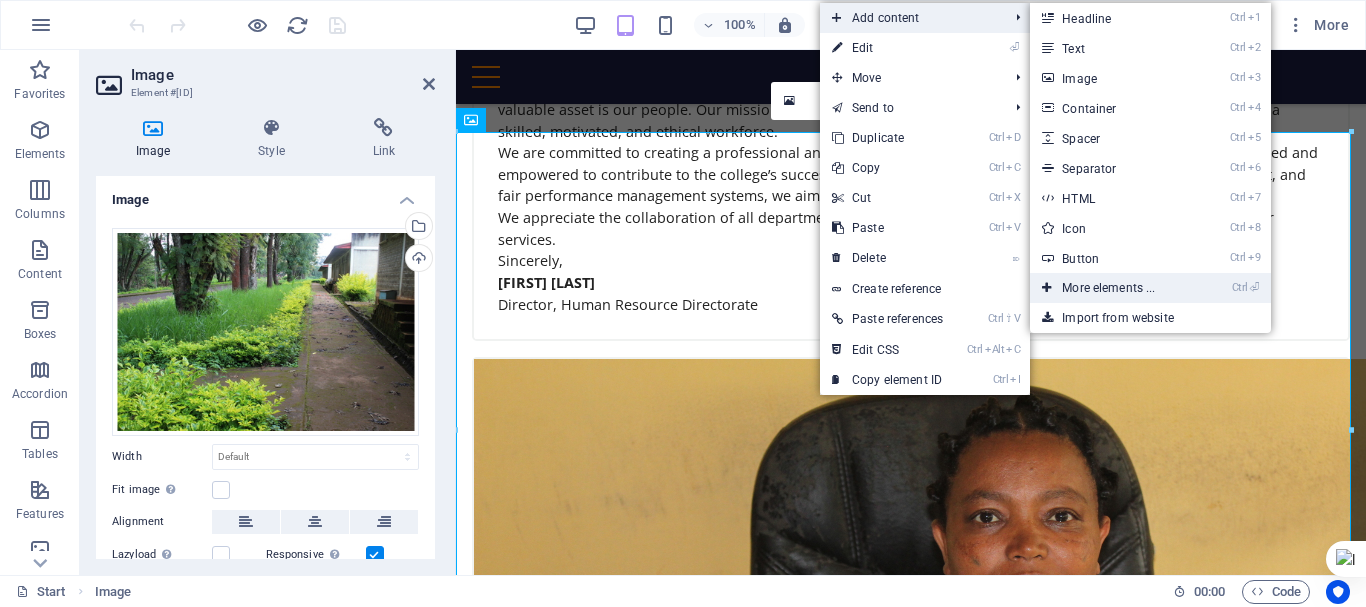 click on "Ctrl ⏎  More elements ..." at bounding box center (1112, 288) 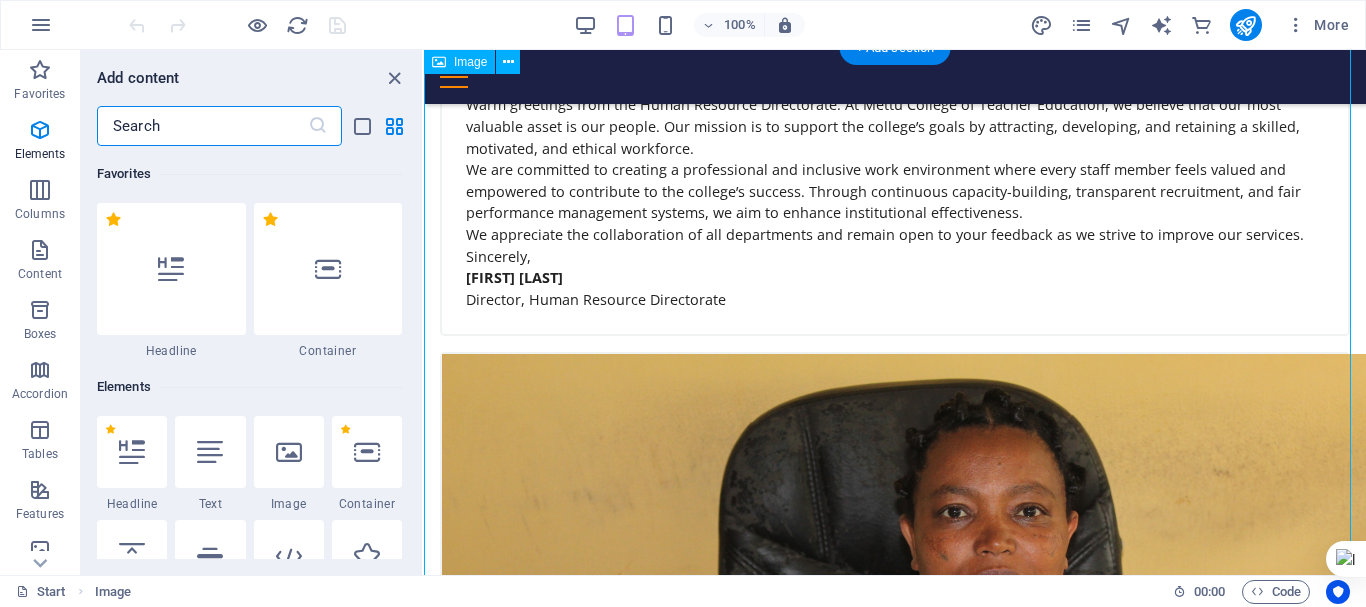 scroll, scrollTop: 7723, scrollLeft: 0, axis: vertical 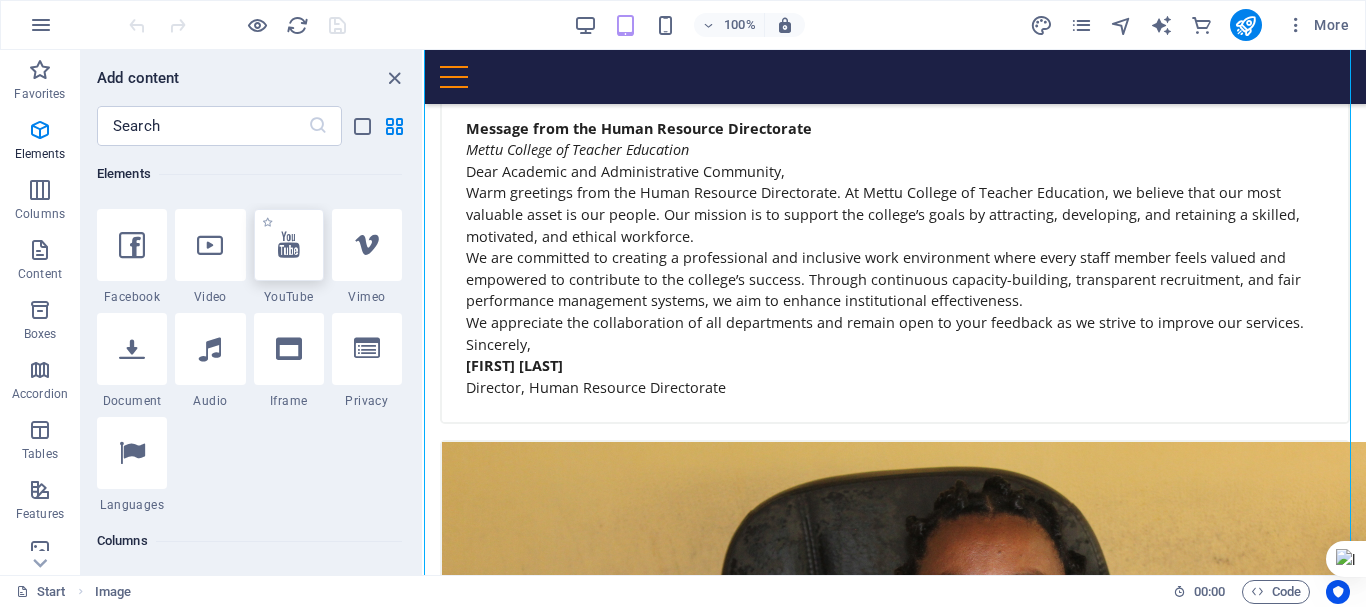 click at bounding box center (289, 245) 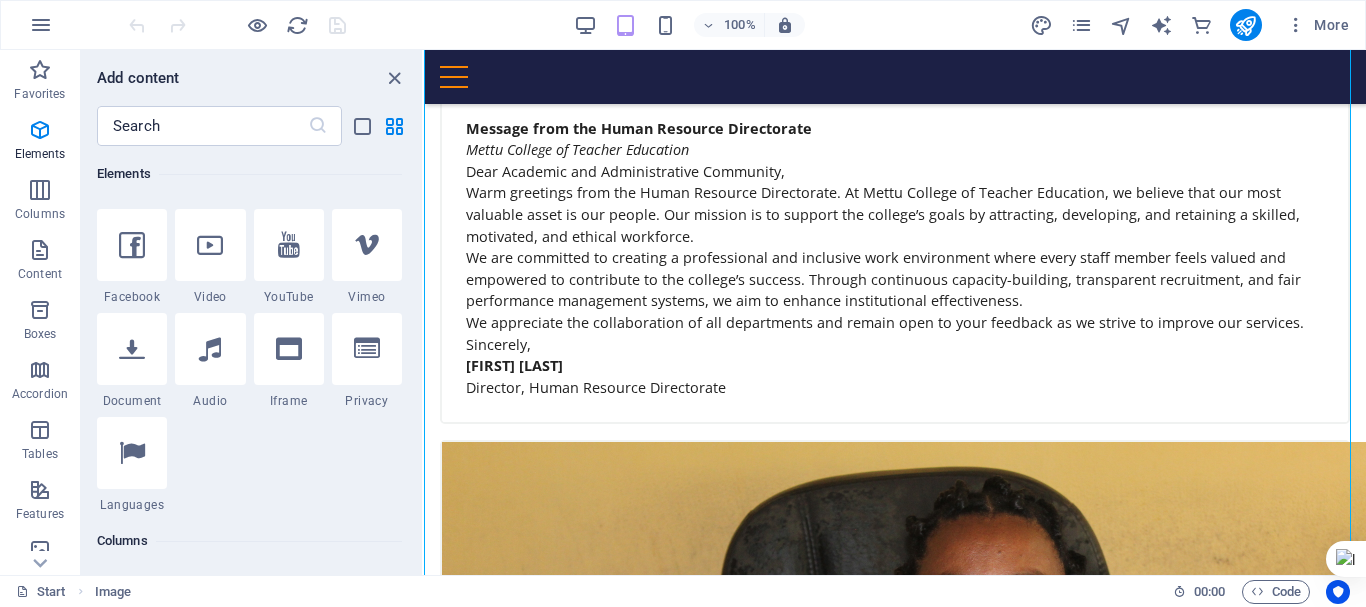 click on "Drag here to replace the existing content. Press “Ctrl” if you want to create a new element.
H1   Banner   Banner   Container   Container   Image   Text image overlap   Floating Image   Text   Floating Image   Text   Floating Image   Text   H2   Container   Spacer   Container   Image   Preset   Container   Container   Text   Text image overlap   Container   H2   Text   Image   Container   Preset   Container   Text   Container   Image   Container   Container   Text   Image   Preset   Container   Preset   Preset   Container   Text   Preset   Preset   Container" at bounding box center (895, 312) 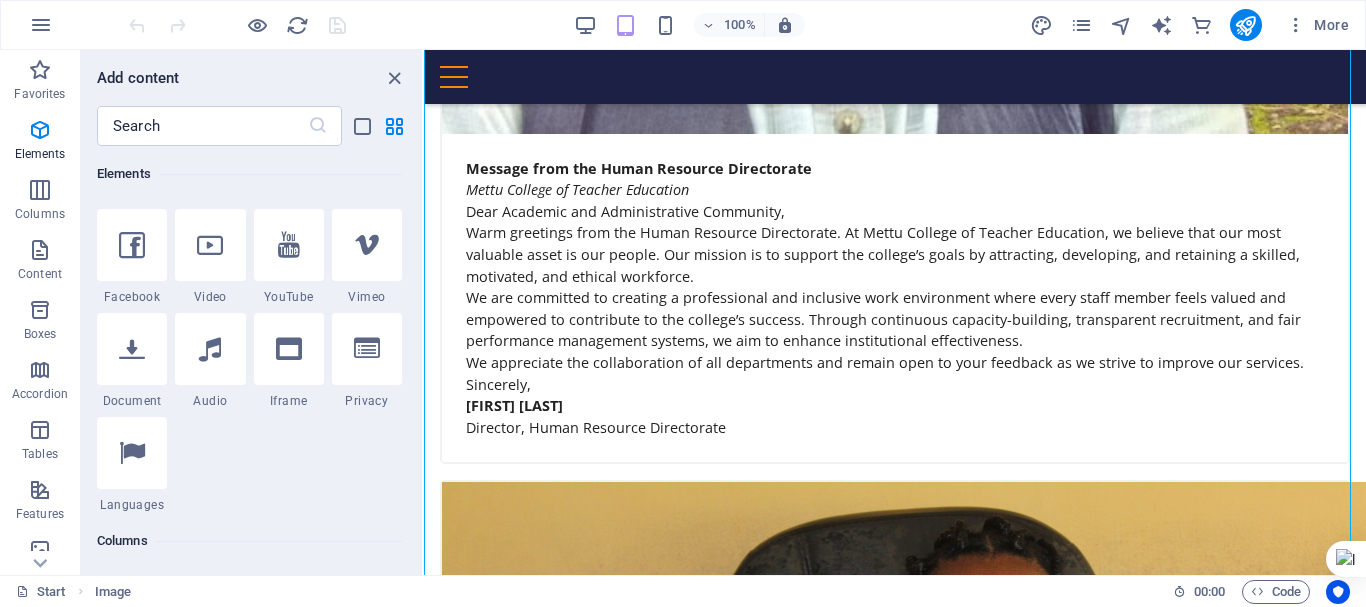 select on "ar16_9" 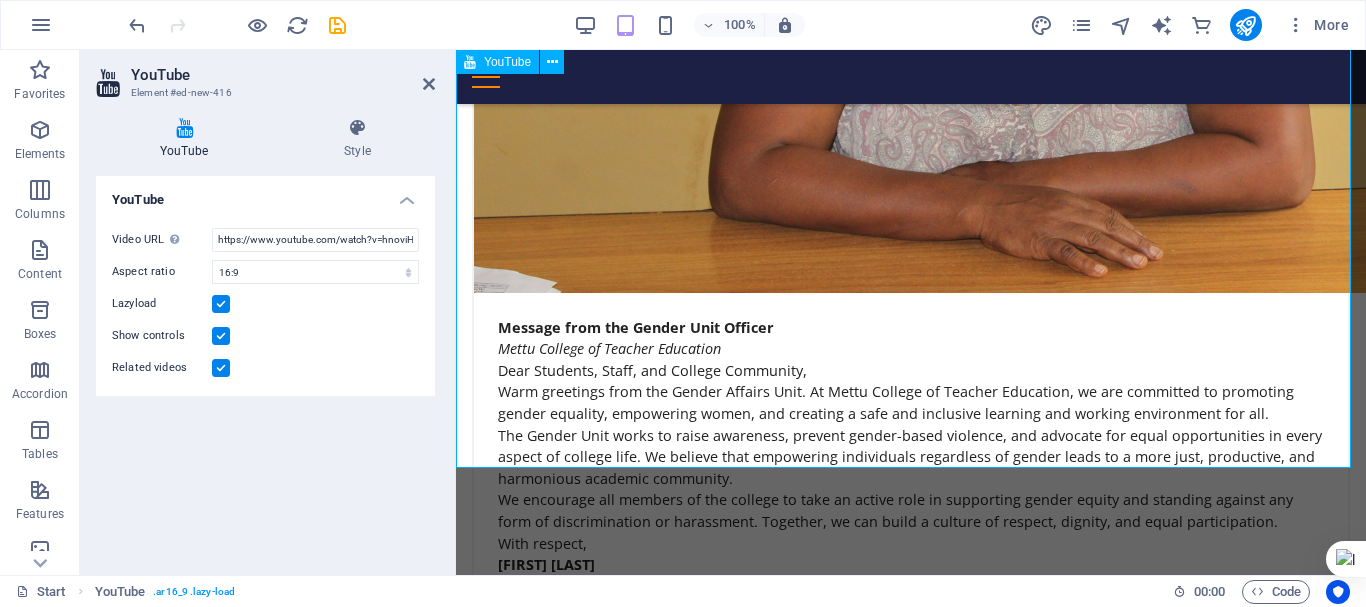 scroll, scrollTop: 8543, scrollLeft: 0, axis: vertical 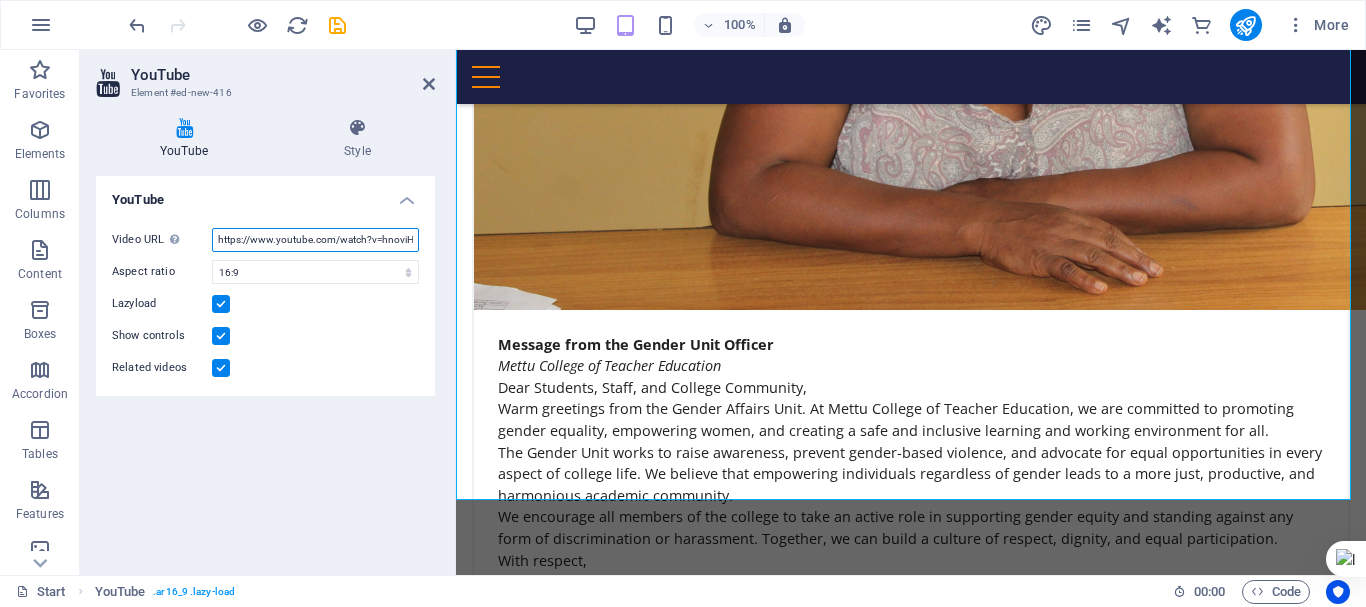 click on "https://www.youtube.com/watch?v=hnoviHgPHkY" at bounding box center [315, 240] 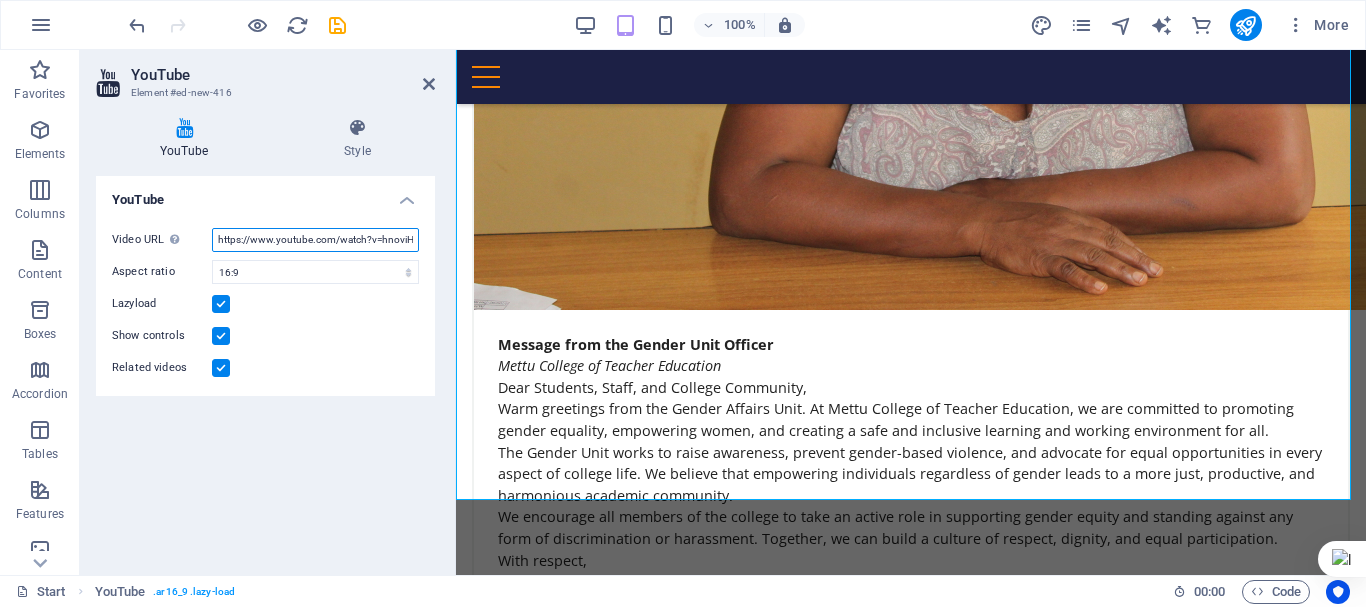 click on "https://www.youtube.com/watch?v=hnoviHgPHkY" at bounding box center [315, 240] 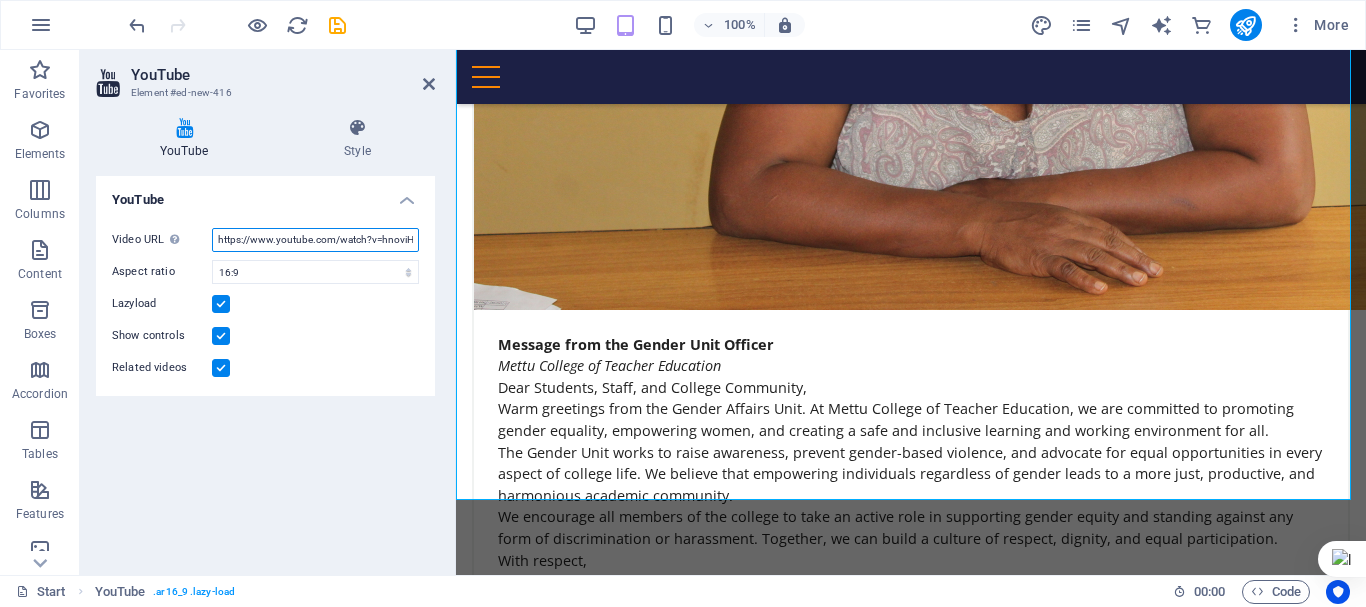 paste on "p-OtEPxJmm8&t=1008s" 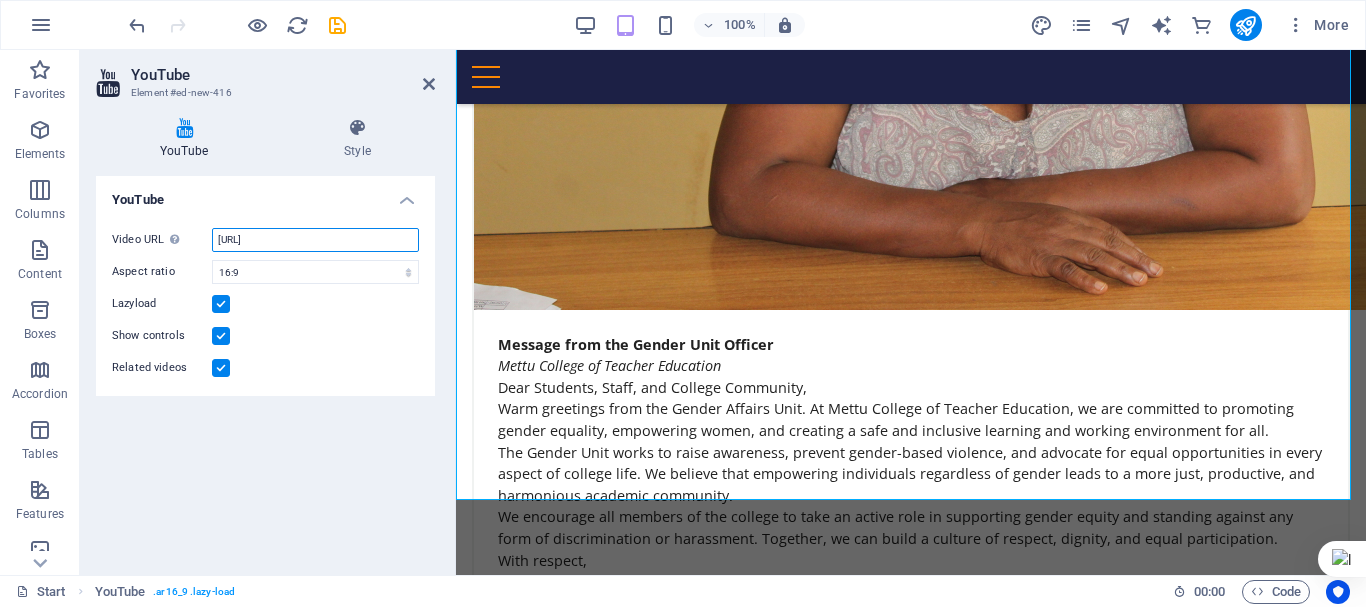 scroll, scrollTop: 0, scrollLeft: 72, axis: horizontal 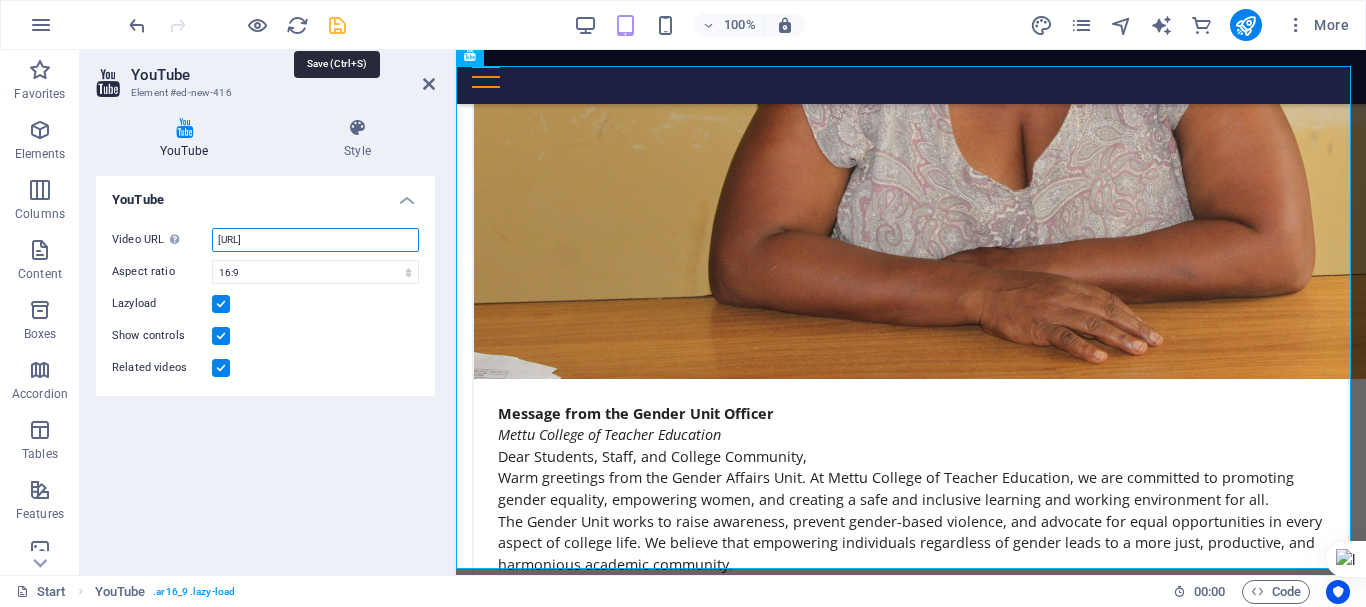 type on "https://www.youtube.com/watch?v=p-OtEPxJmm8&t=1008s" 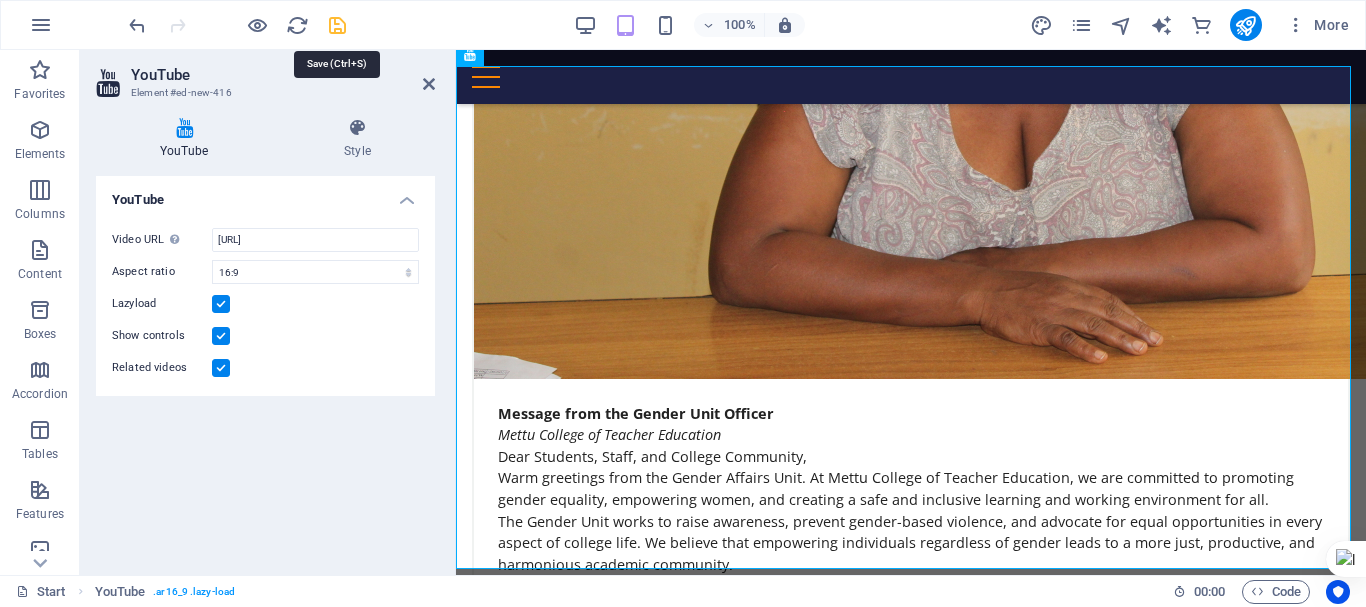 scroll, scrollTop: 0, scrollLeft: 0, axis: both 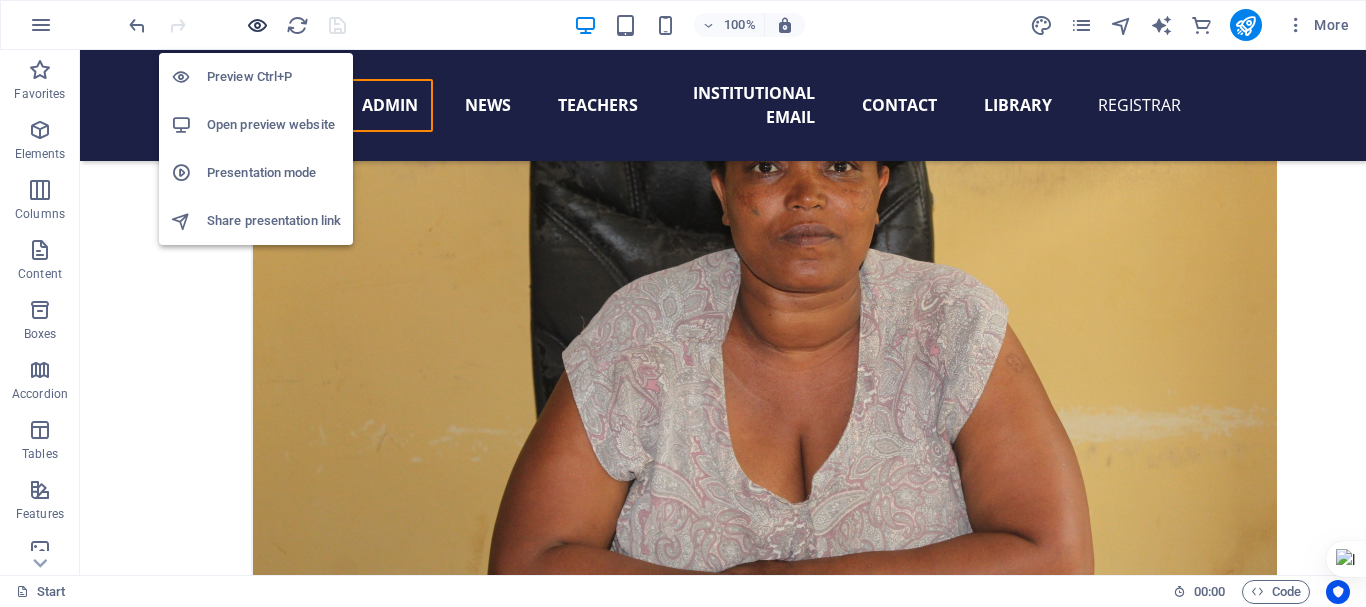 click at bounding box center [257, 25] 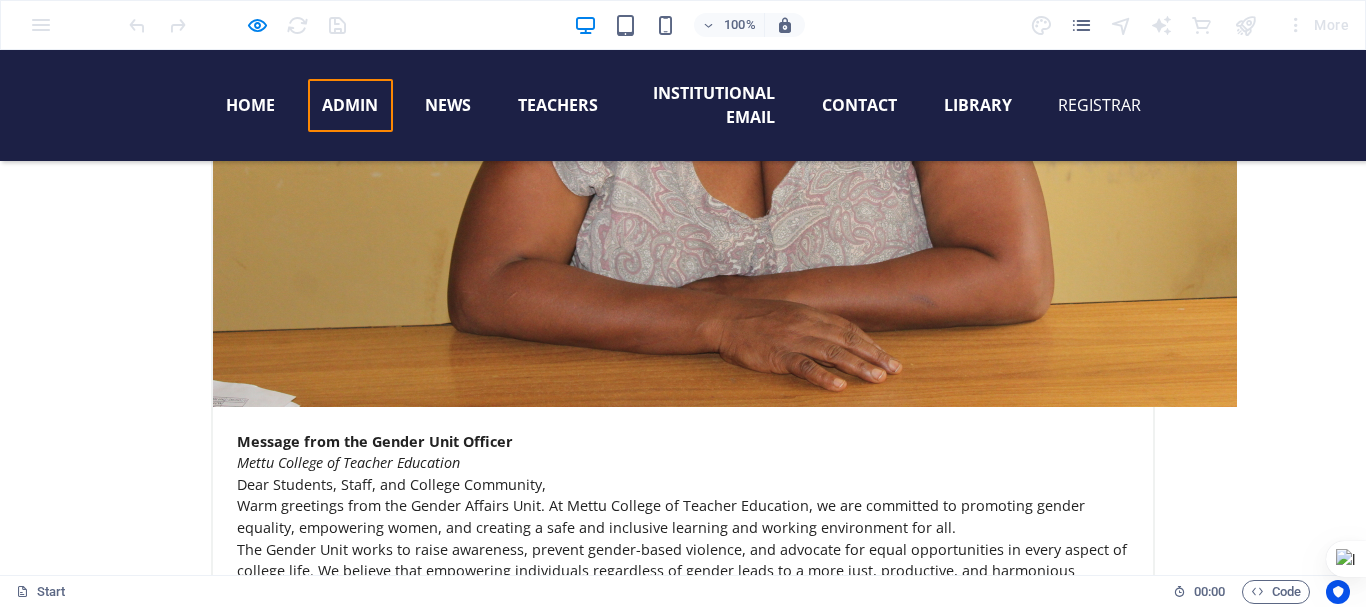 scroll, scrollTop: 8478, scrollLeft: 0, axis: vertical 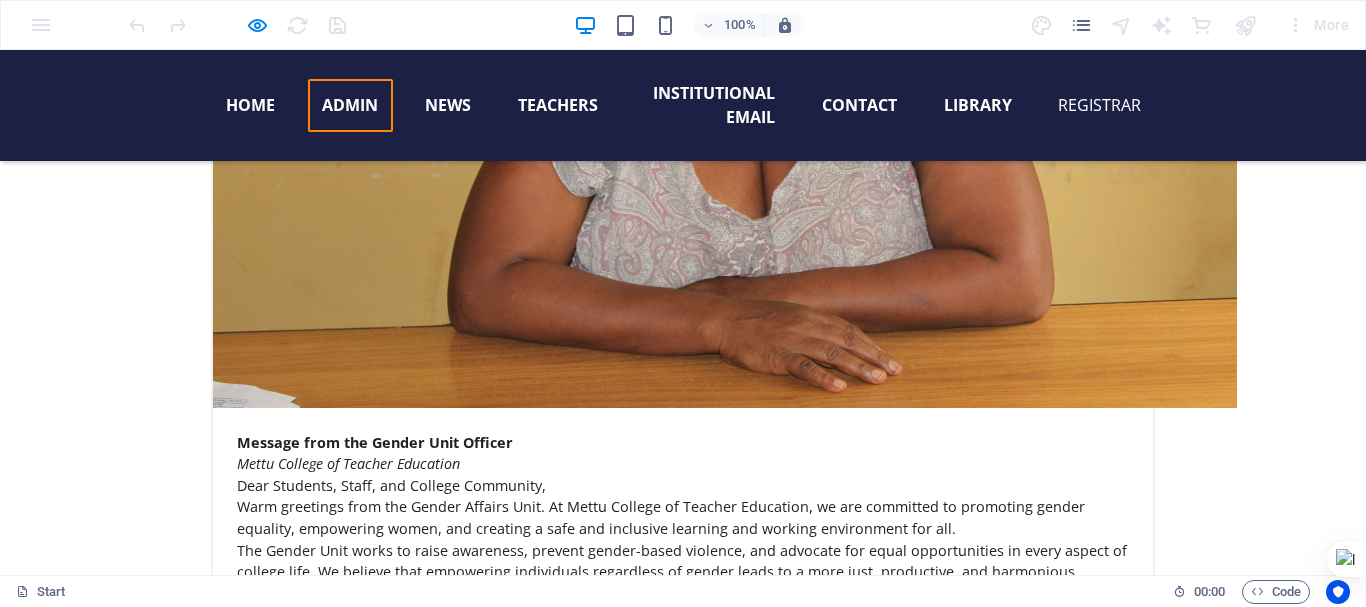 click at bounding box center (683, 10558) 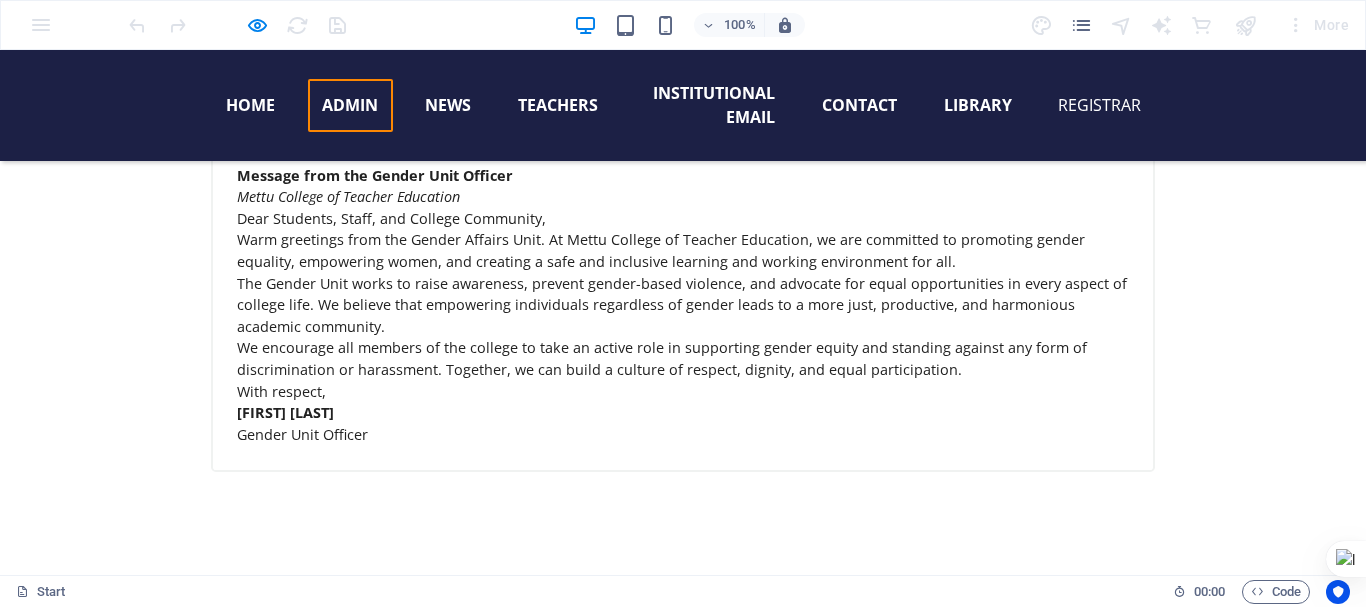scroll, scrollTop: 8744, scrollLeft: 0, axis: vertical 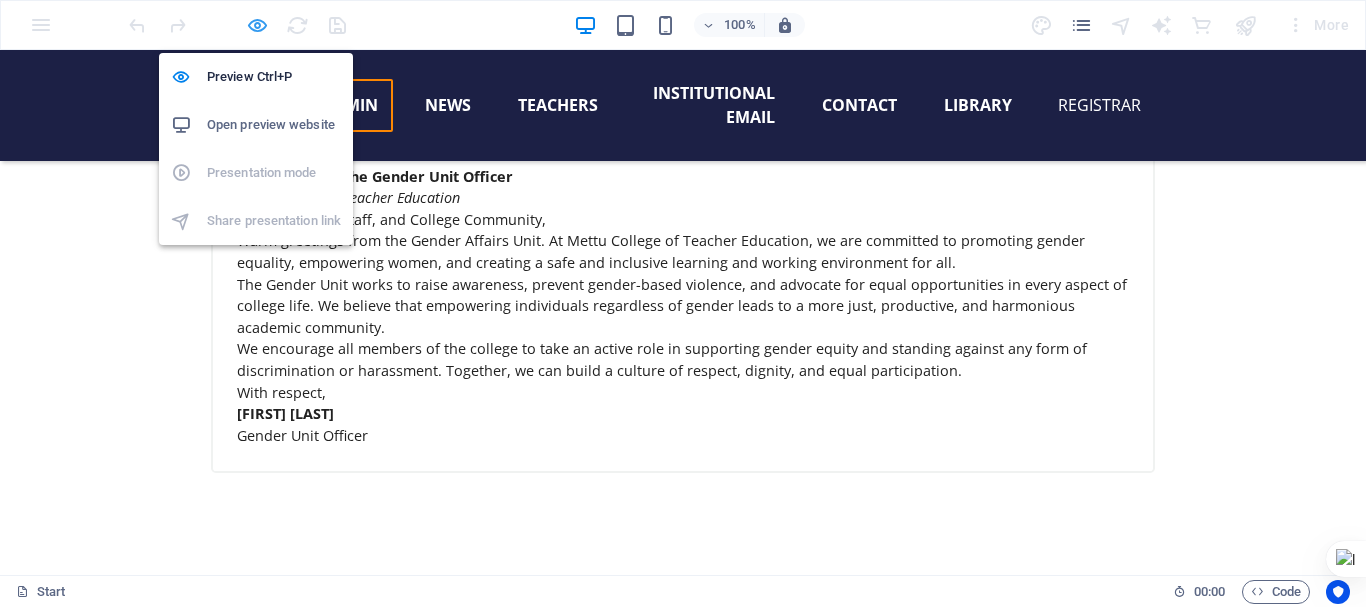 click at bounding box center (257, 25) 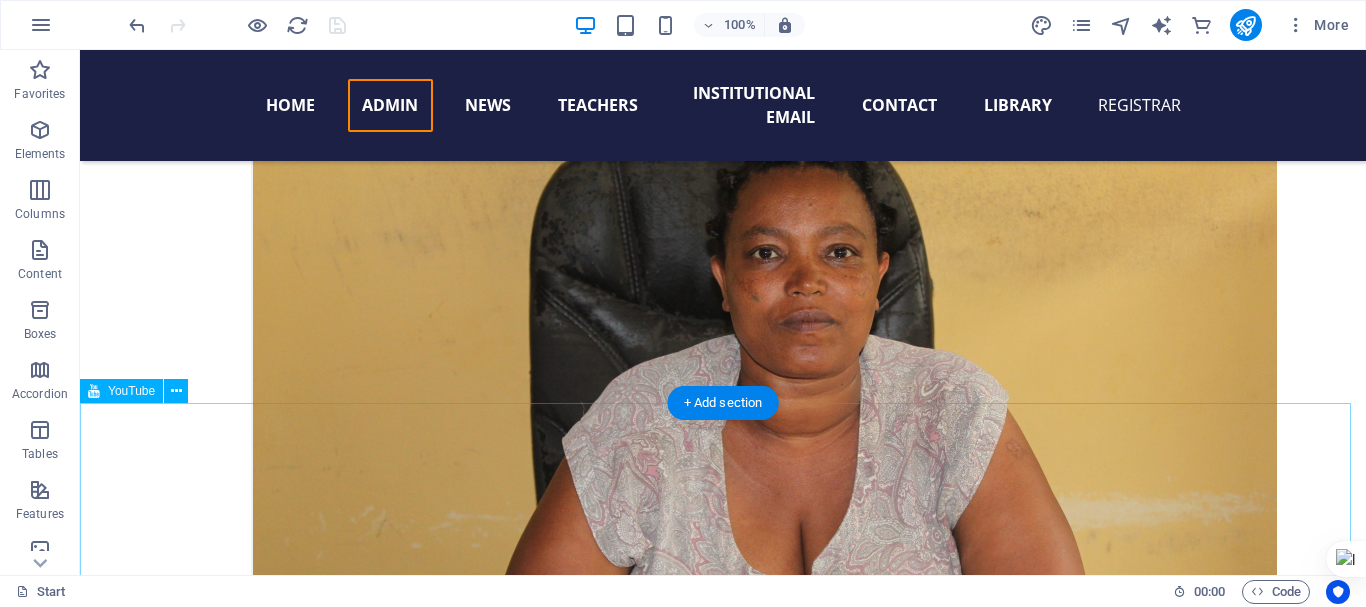 scroll, scrollTop: 8097, scrollLeft: 0, axis: vertical 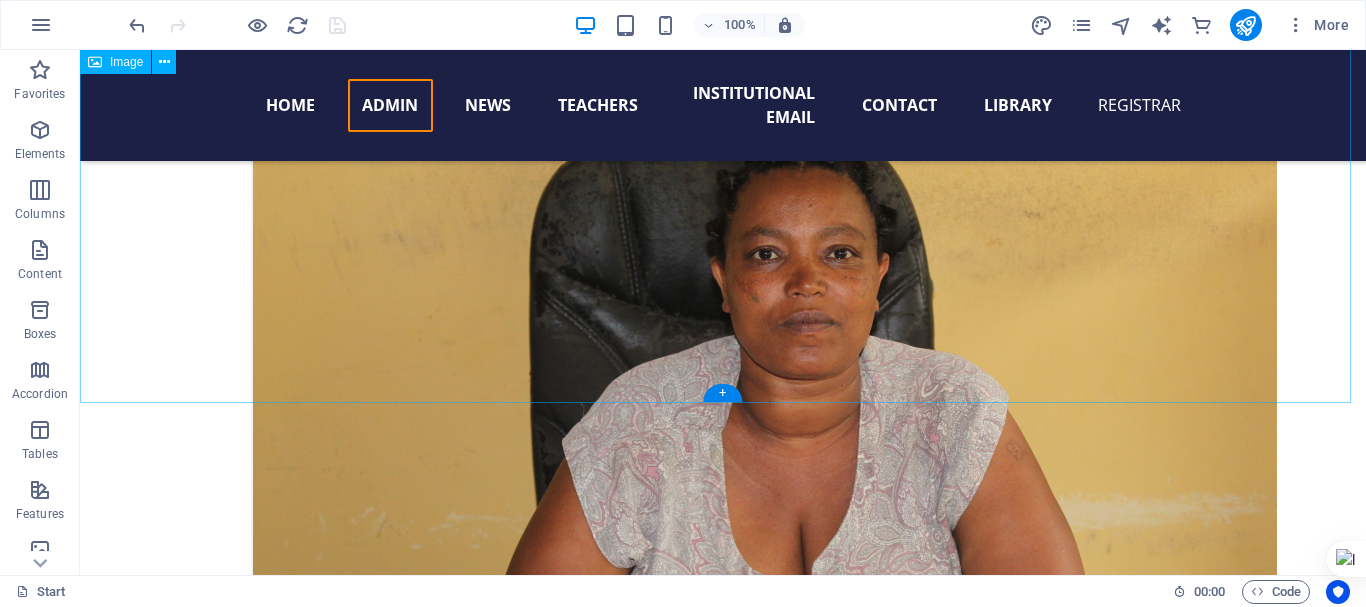 click at bounding box center [723, 10062] 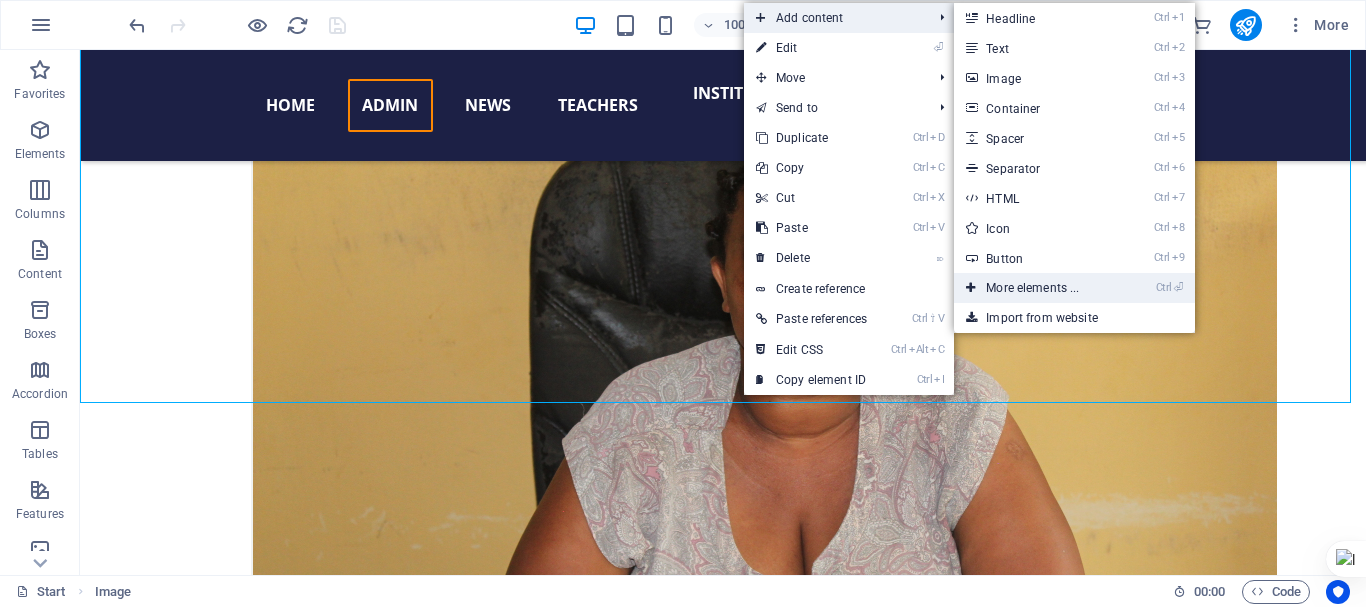 click on "Ctrl ⏎  More elements ..." at bounding box center (1036, 288) 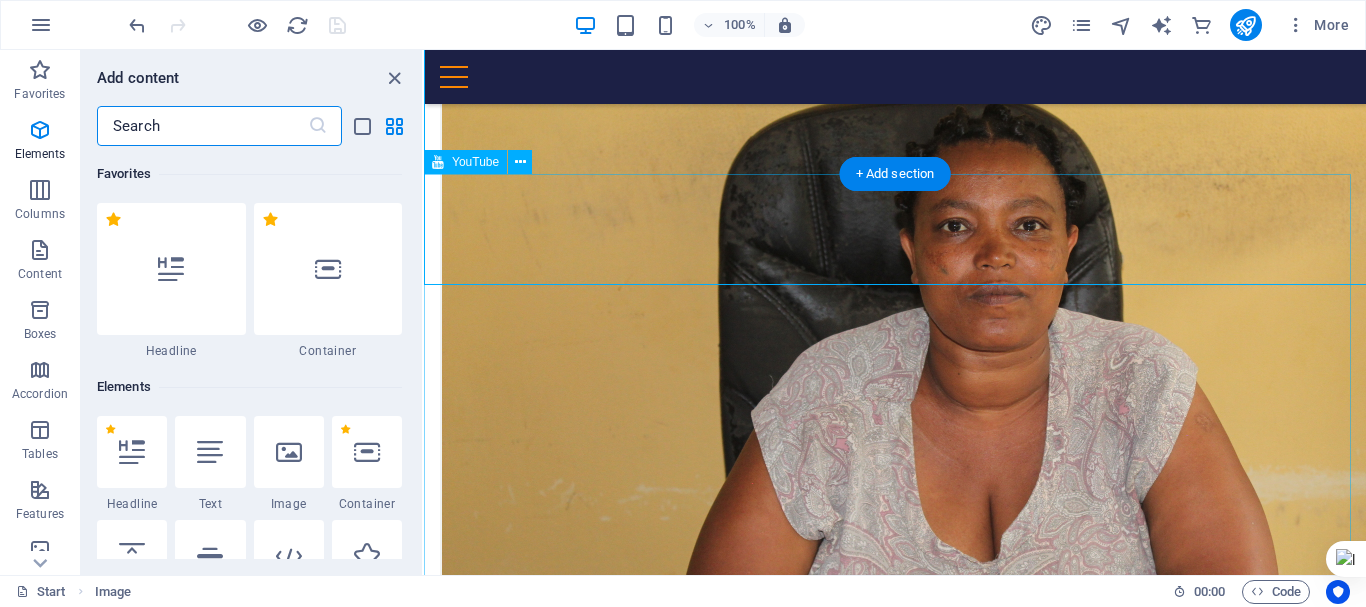 scroll, scrollTop: 8215, scrollLeft: 0, axis: vertical 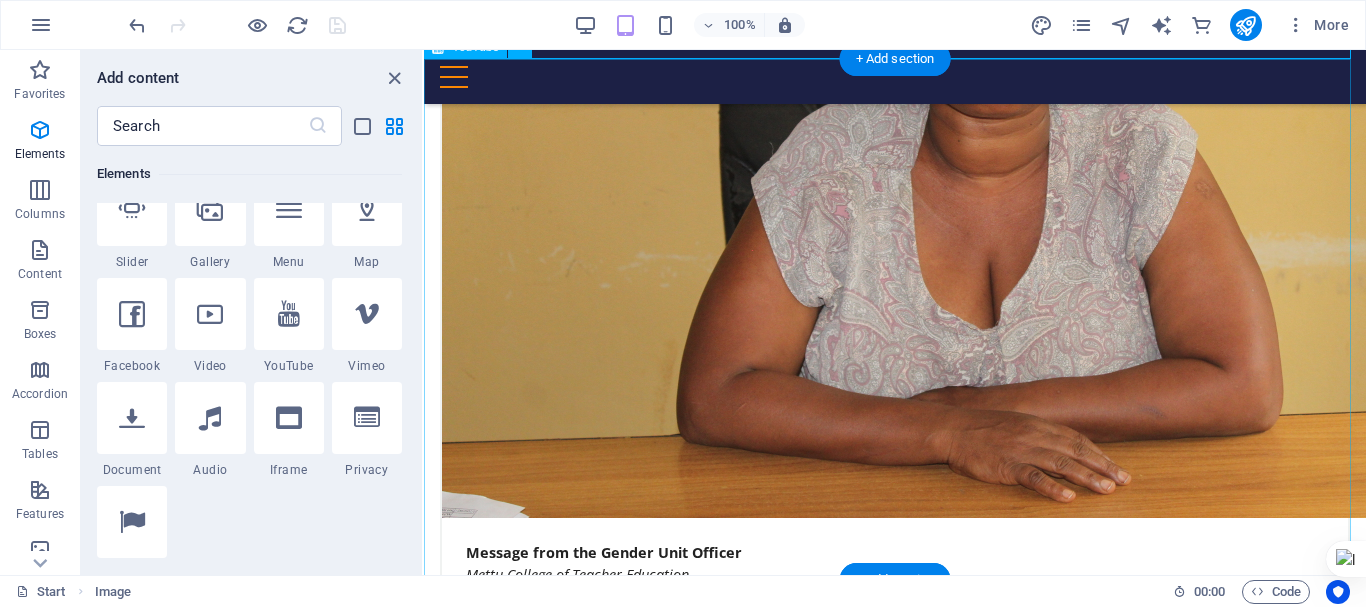 click at bounding box center (895, 10029) 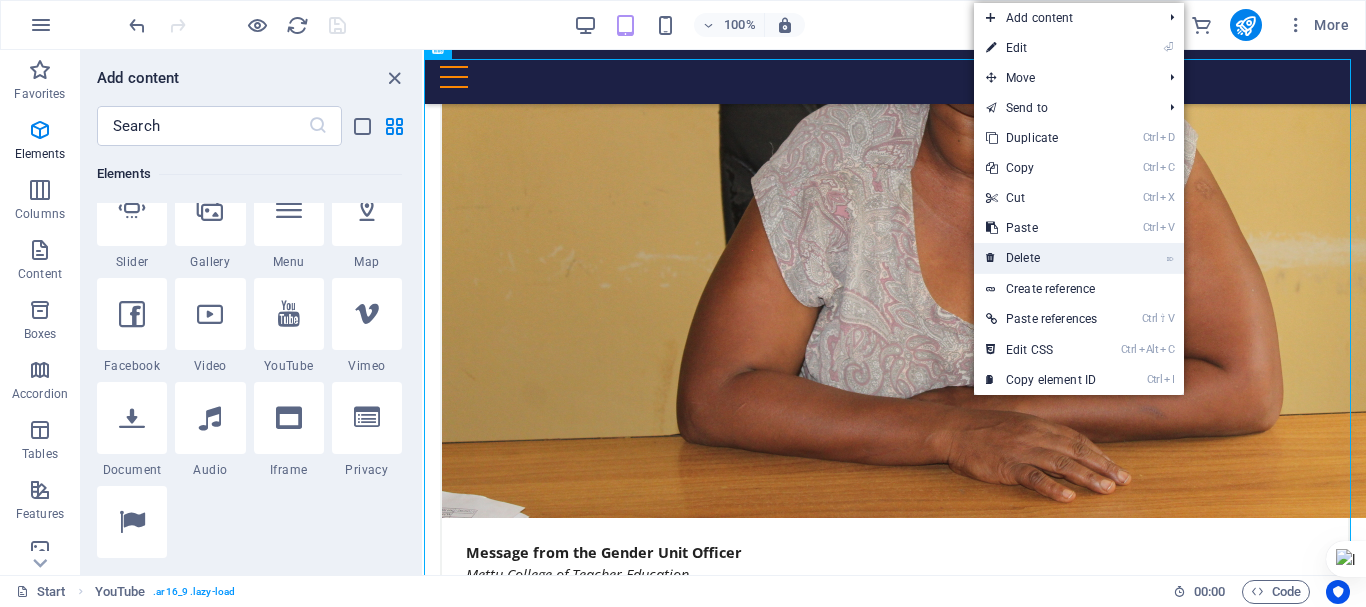 click on "⌦  Delete" at bounding box center (1041, 258) 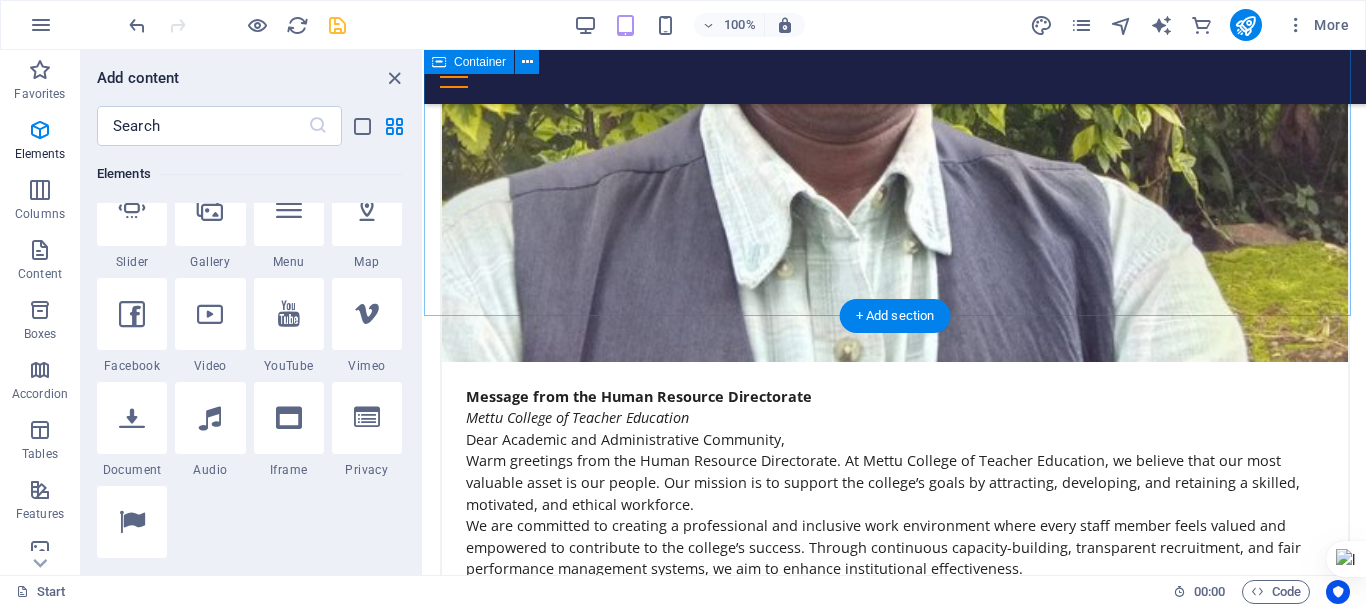 scroll, scrollTop: 7454, scrollLeft: 0, axis: vertical 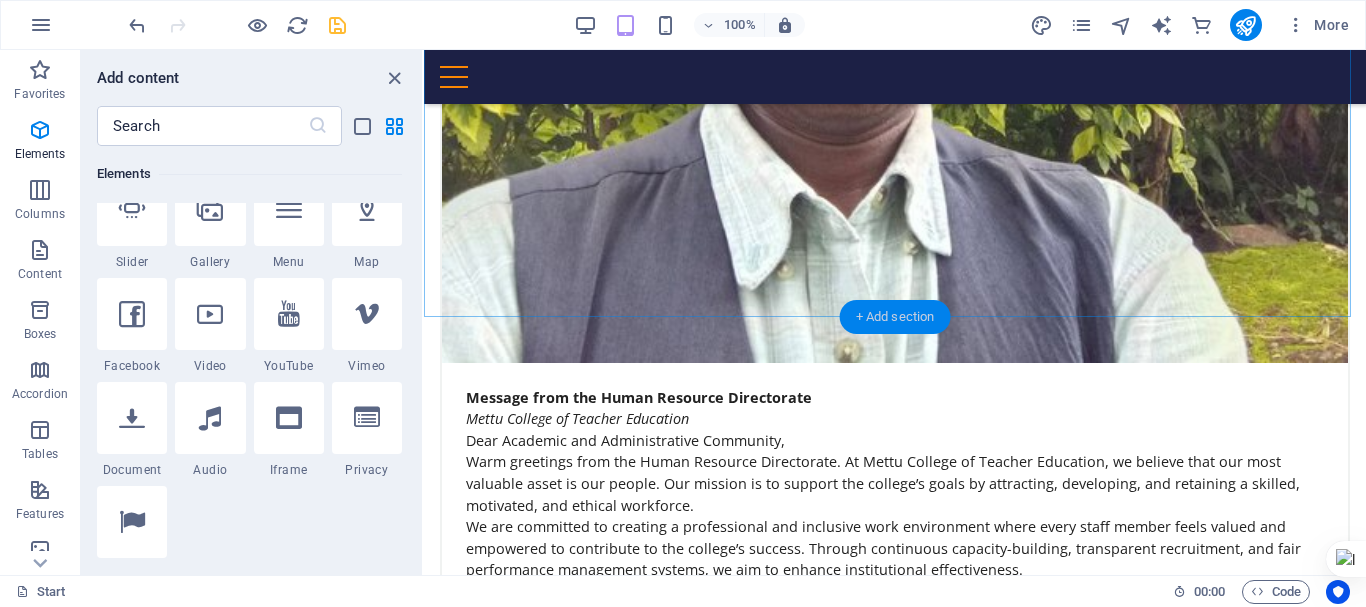 click on "+ Add section" at bounding box center [895, 317] 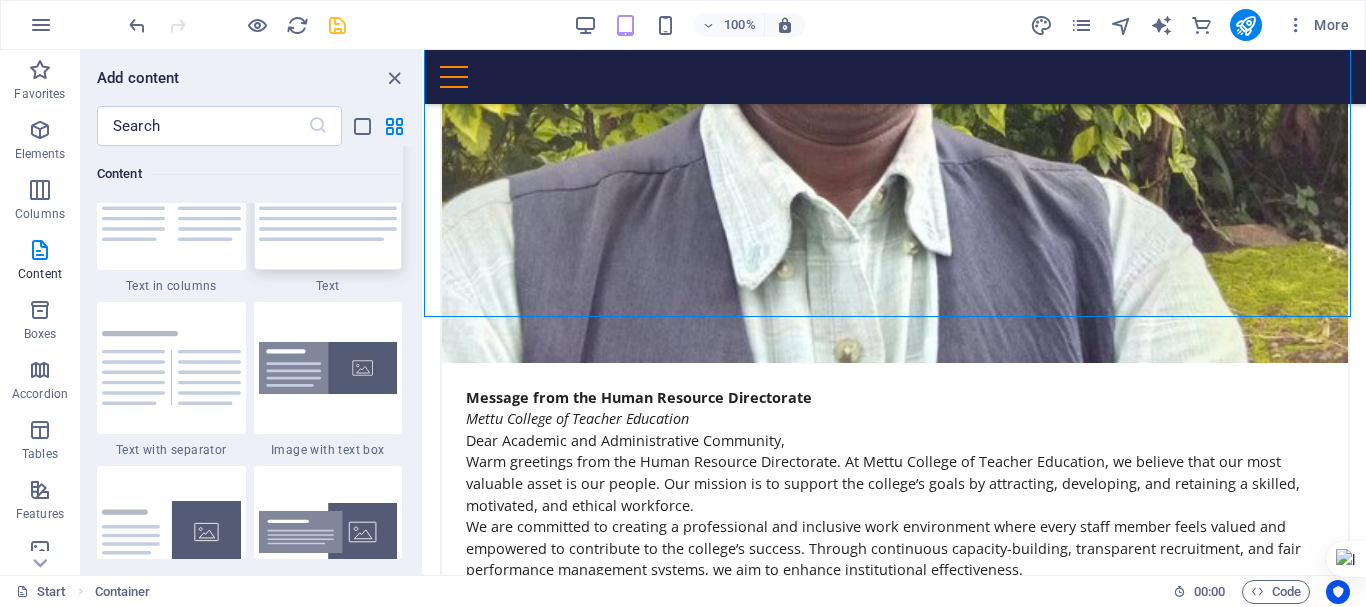 scroll, scrollTop: 3568, scrollLeft: 0, axis: vertical 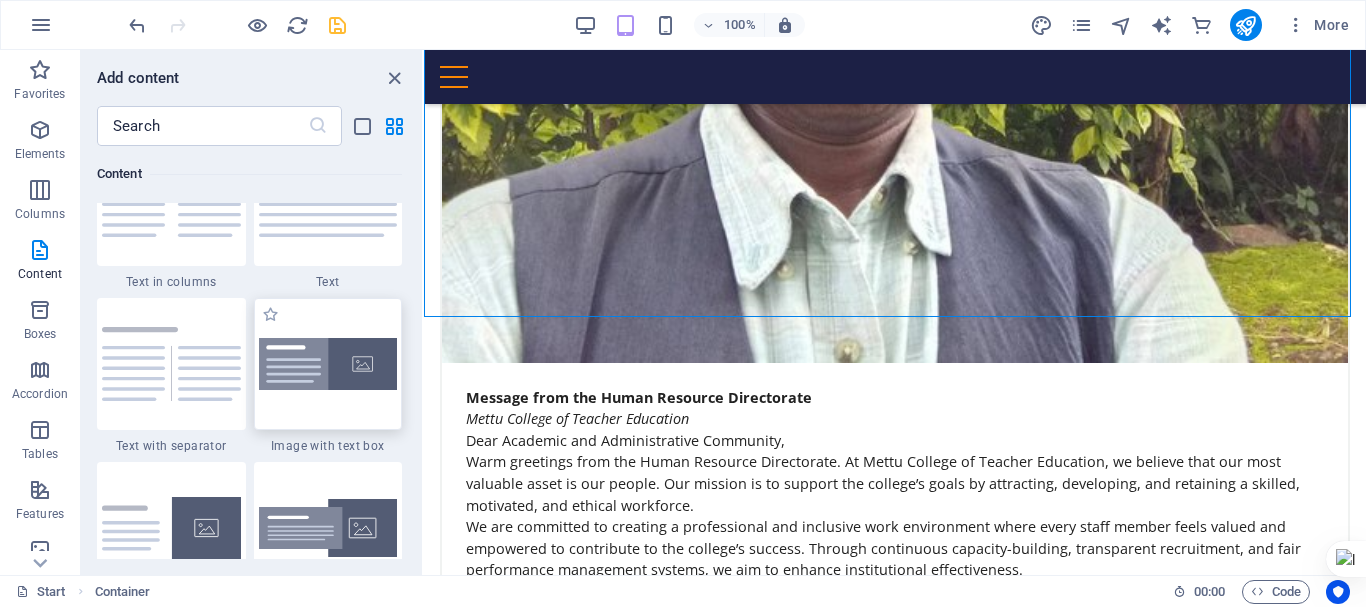 click at bounding box center (328, 364) 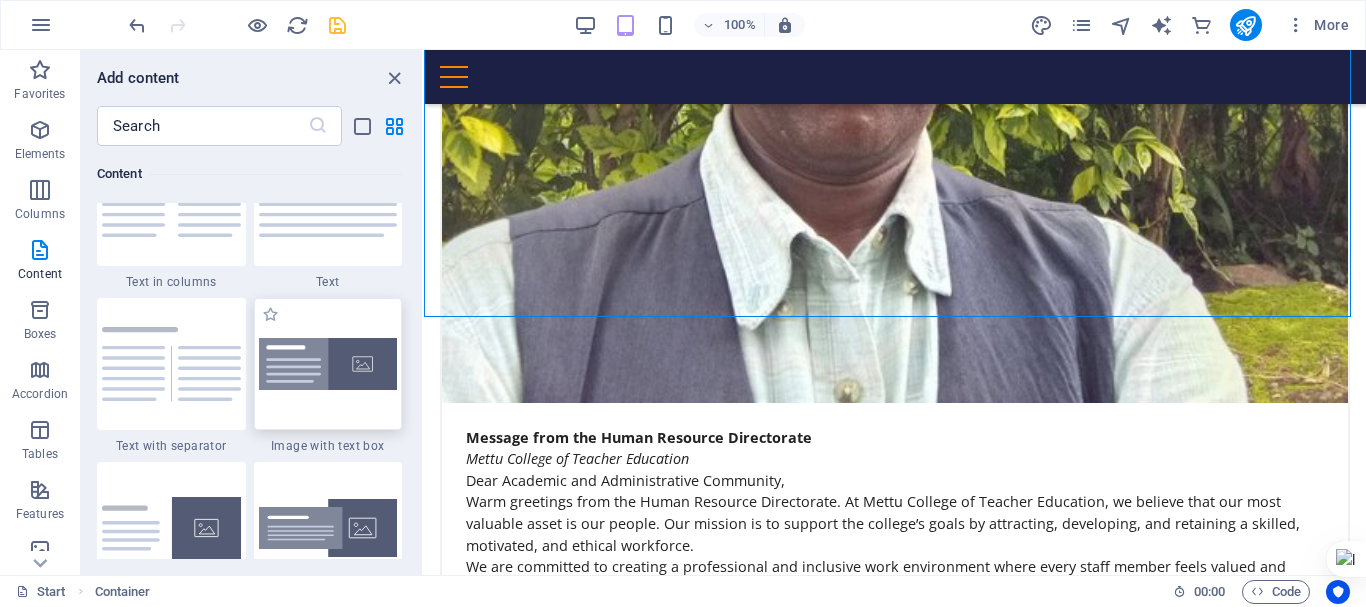 click on "Drag here to replace the existing content. Press “Ctrl” if you want to create a new element.
H1   Banner   Banner   Container   Container   Image   Text image overlap   Floating Image   Text   Floating Image   Text   Floating Image   Text   H2   Container   Spacer   Container   Image   Preset   Container   Container   Text   Text image overlap   Container   H2   Text   Image   Container   Preset   Container   Text   Container   Image   Container   Container   Text   Image   Container   Preset   Preset   Container   Text   Preset   Preset   Container   YouTube   YouTube" at bounding box center [895, 312] 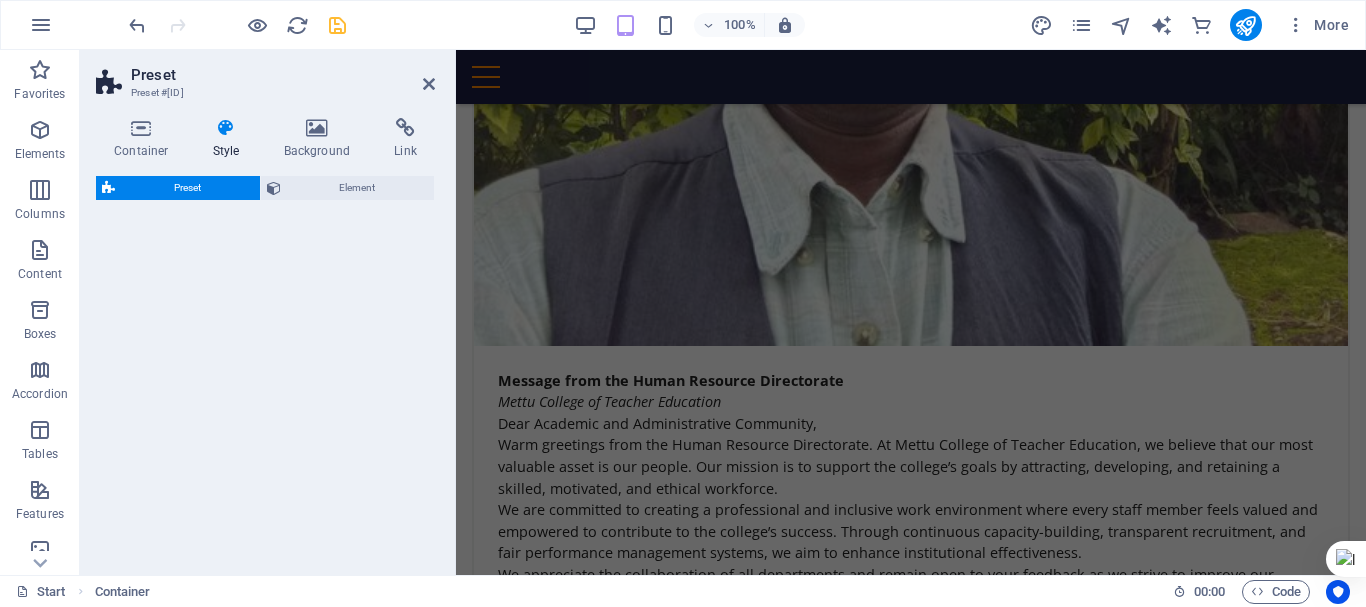 scroll, scrollTop: 7903, scrollLeft: 0, axis: vertical 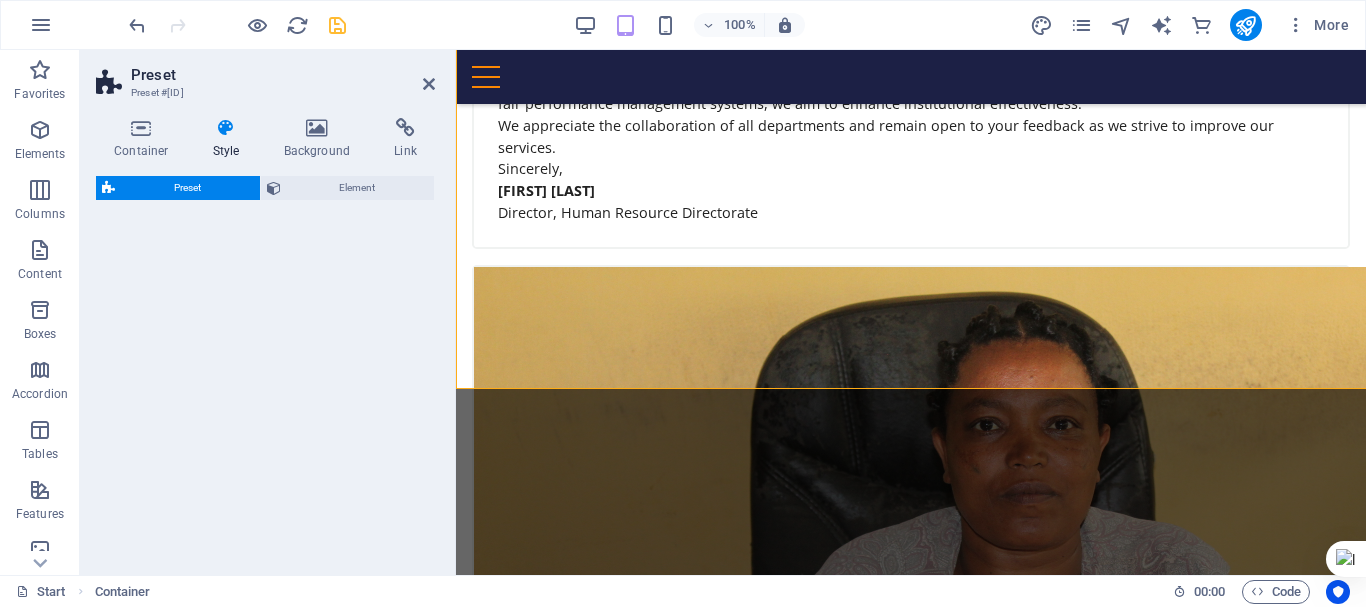 select on "rem" 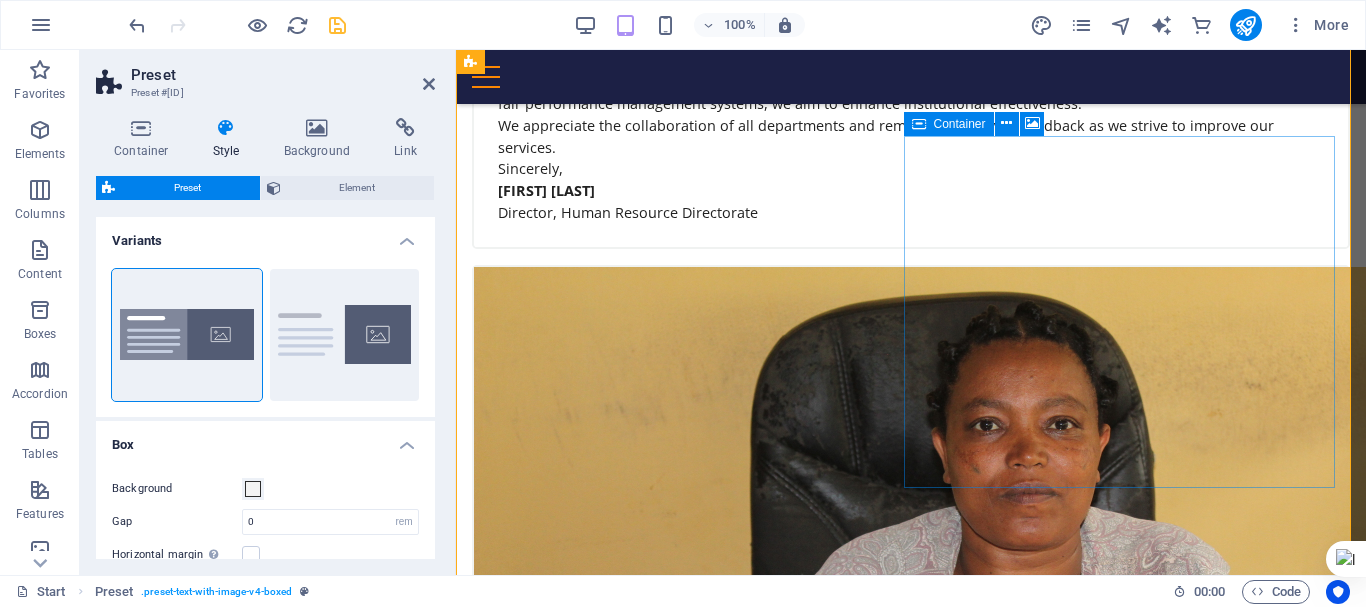 click on "Add elements" at bounding box center [852, 10157] 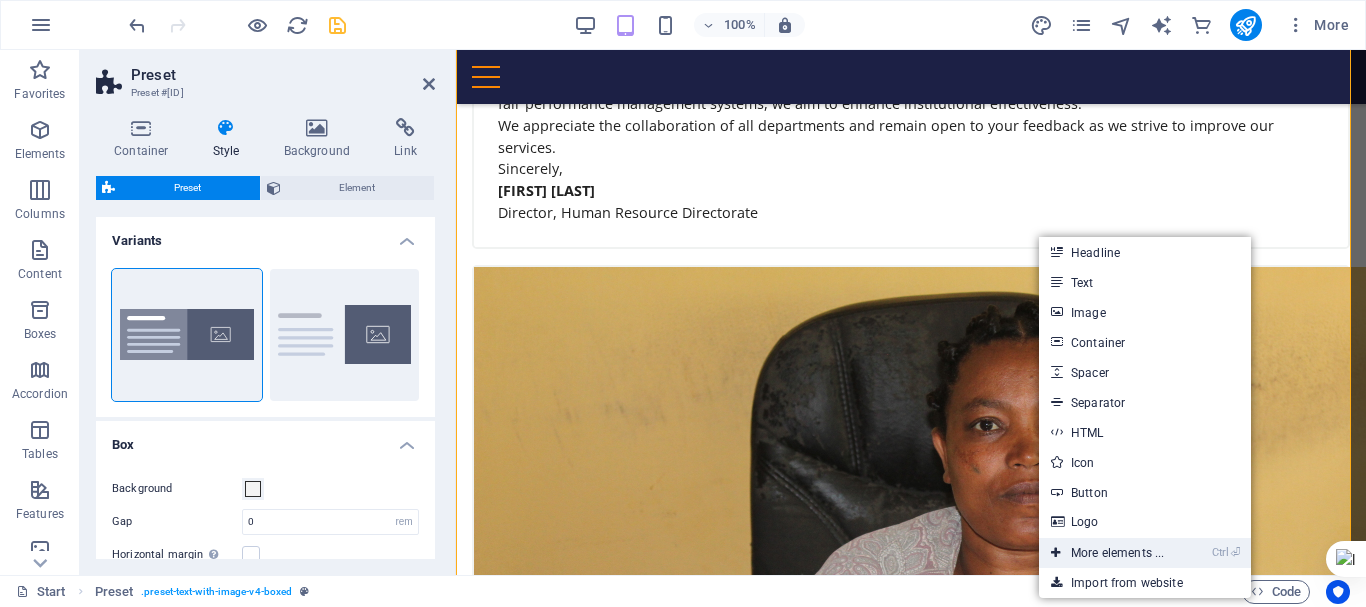 click on "Ctrl ⏎  More elements ..." at bounding box center (1107, 553) 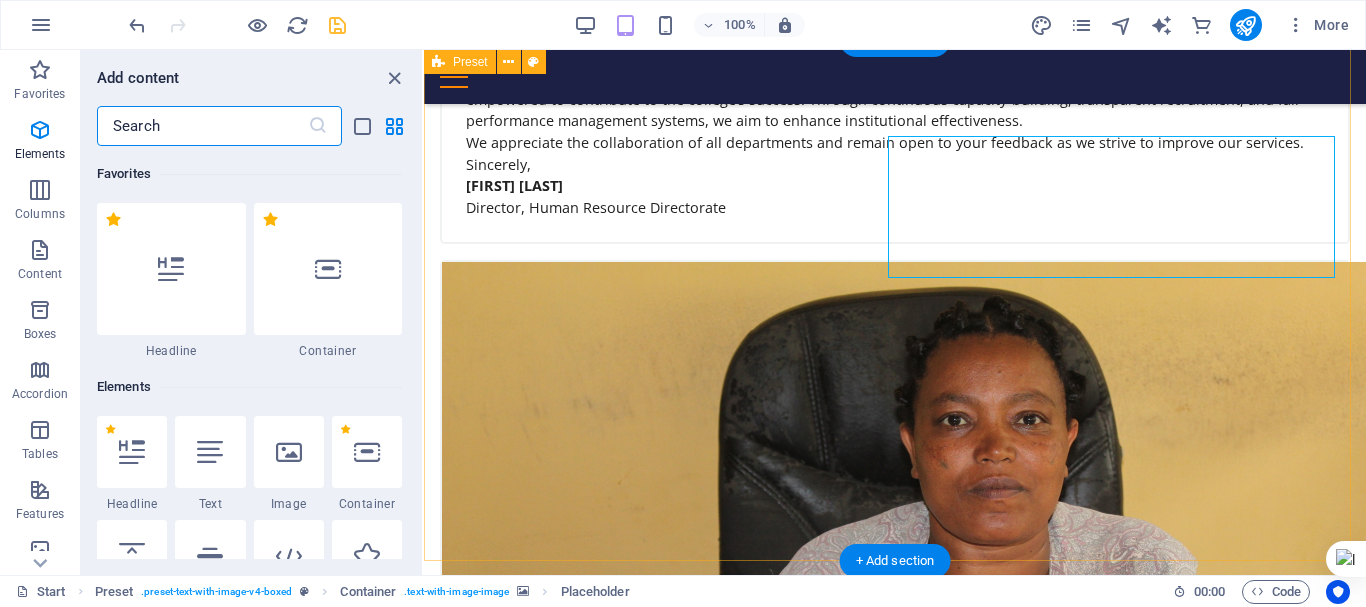 scroll, scrollTop: 7731, scrollLeft: 0, axis: vertical 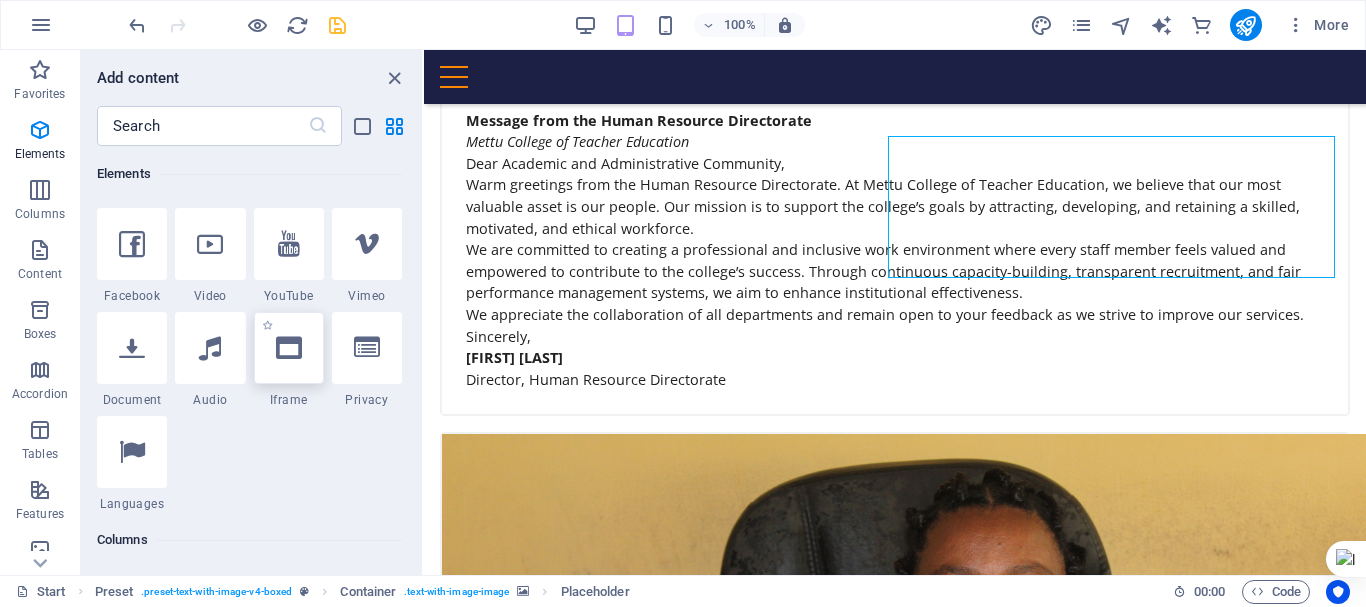 click at bounding box center [289, 348] 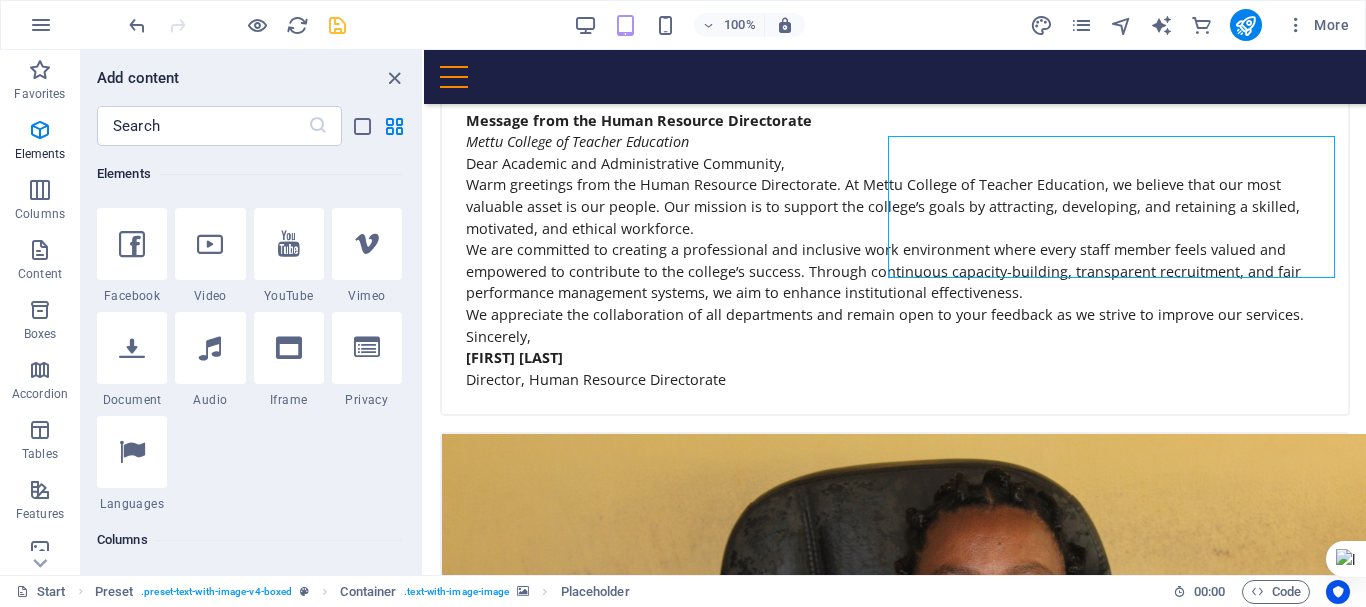 click on "Drag here to replace the existing content. Press “Ctrl” if you want to create a new element.
H1   Banner   Banner   Container   Container   Image   Text image overlap   Floating Image   Text   Floating Image   Text   Floating Image   Text   H2   Container   Spacer   Container   Image   Preset   Container   Container   Text   Text image overlap   Container   H2   Text   Image   Container   Preset   Container   Text   Container   Image   Container   Container   Text   Image   Container   Preset   Preset   Container   Text   Preset   Preset   Container   YouTube   YouTube   Preset   Text   Container   Container   Placeholder   Container" at bounding box center (895, 312) 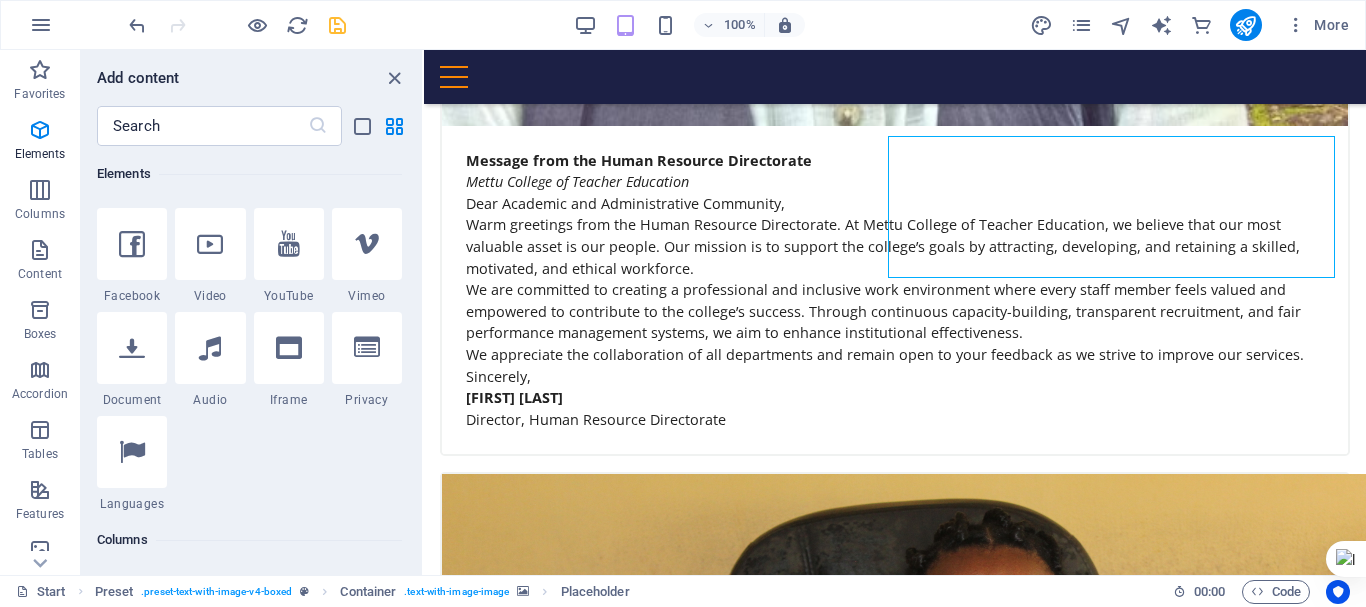 select on "%" 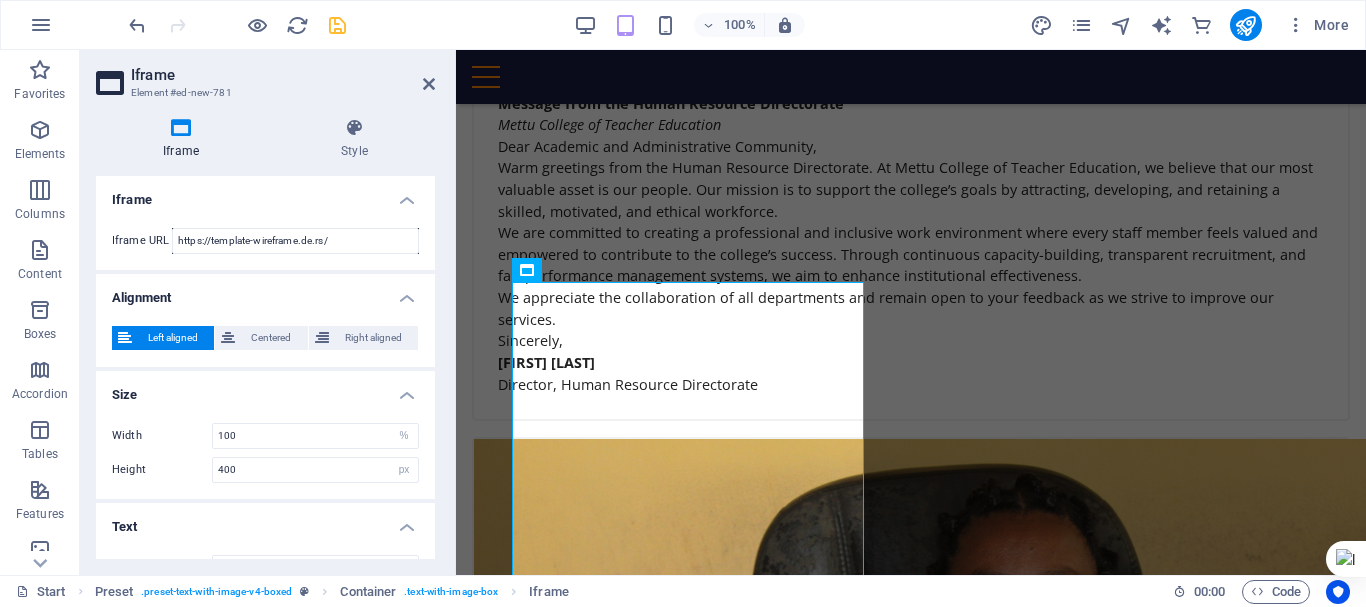 scroll, scrollTop: 7797, scrollLeft: 0, axis: vertical 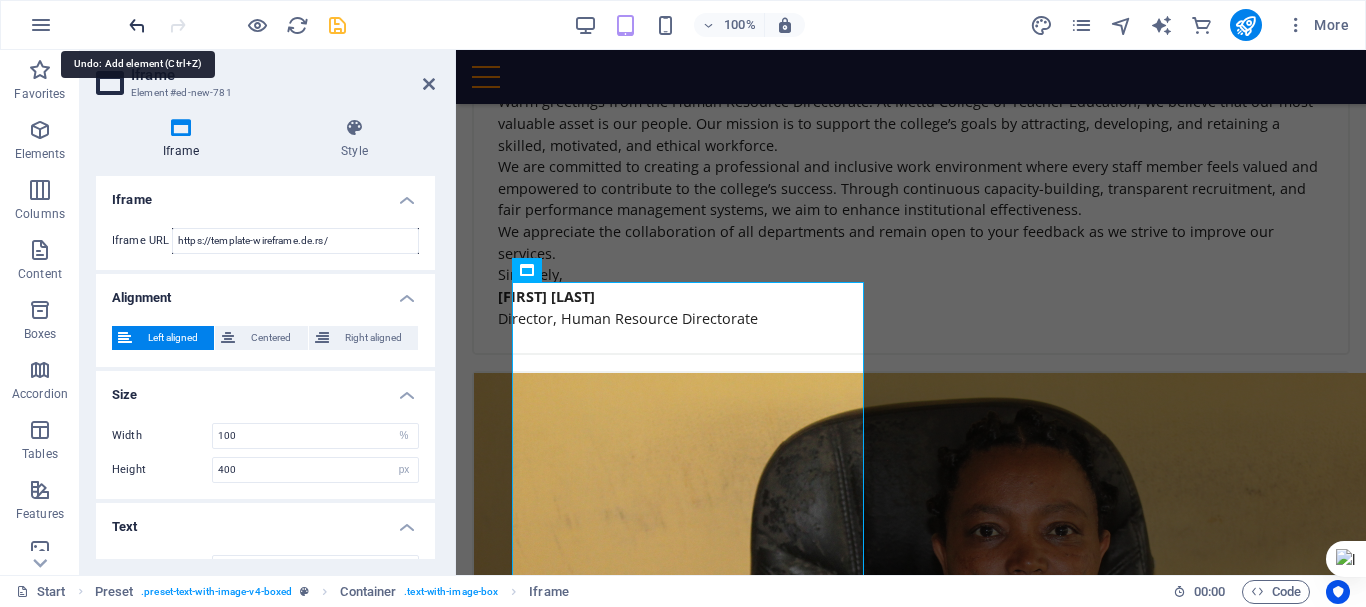 click at bounding box center (137, 25) 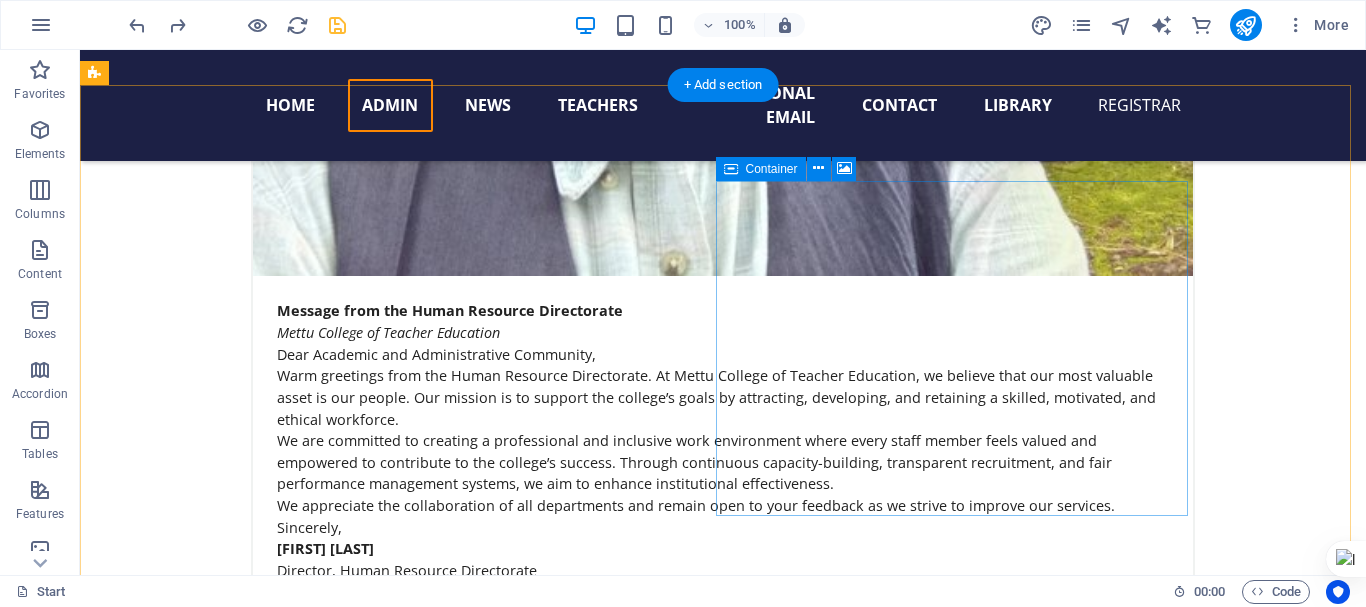 click on "Add elements" at bounding box center [509, 10910] 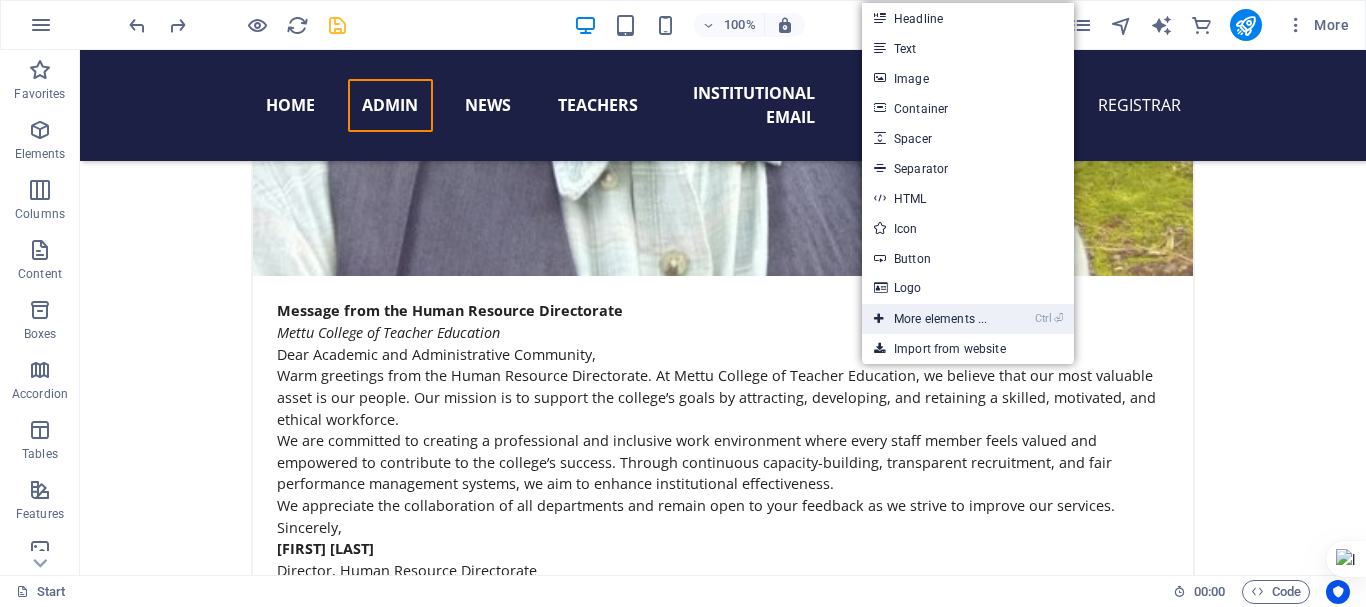 click on "Ctrl ⏎  More elements ..." at bounding box center [930, 319] 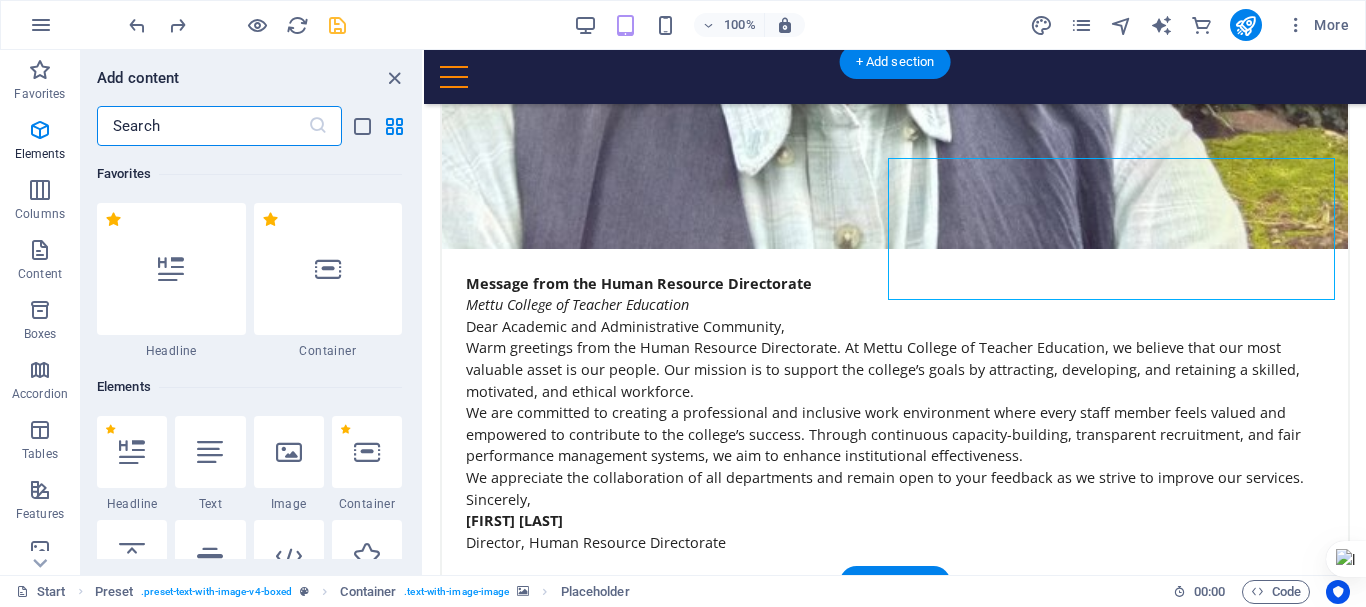 scroll, scrollTop: 7709, scrollLeft: 0, axis: vertical 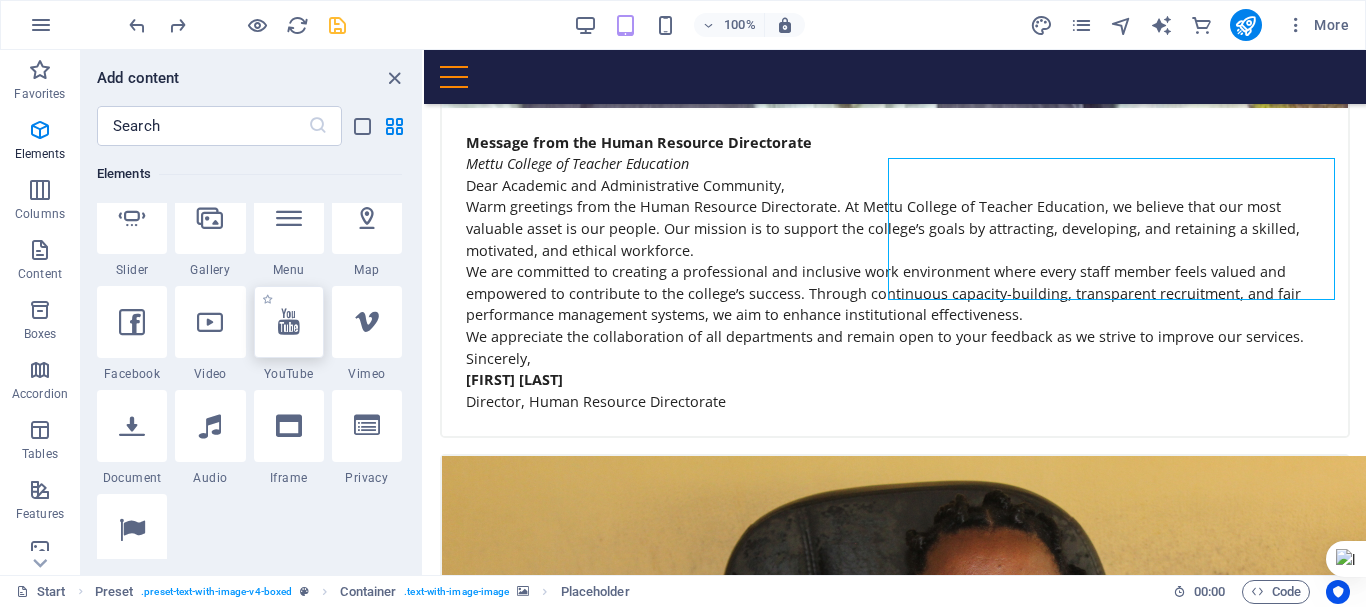 click at bounding box center [289, 322] 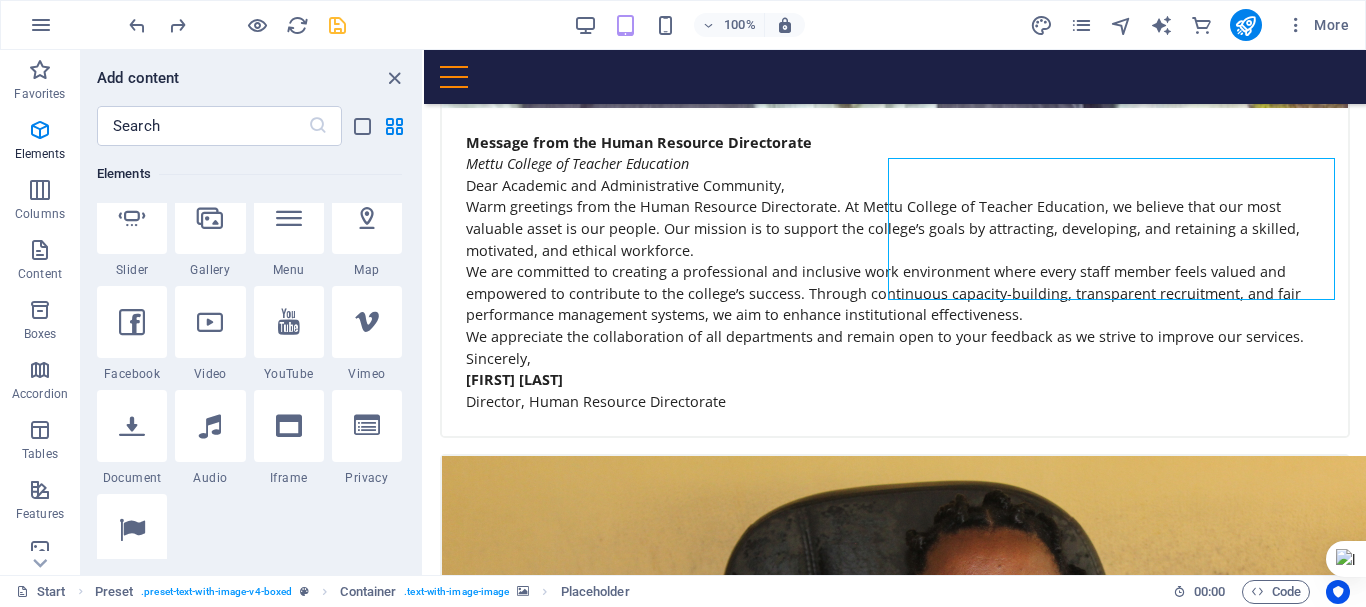 click on "Drag here to replace the existing content. Press “Ctrl” if you want to create a new element.
H1   Banner   Banner   Container   Container   Image   Text image overlap   Floating Image   Text   Floating Image   Text   Floating Image   Text   H2   Container   Spacer   Container   Image   Preset   Container   Container   Text   Text image overlap   Container   H2   Text   Image   Container   Preset   Container   Text   Container   Image   Container   Container   Text   Image   Container   Preset   Preset   Container   Text   Preset   Preset   Container   YouTube   YouTube   Preset   Text   Container   Container   Placeholder   Container   Iframe   Menu Bar   H2" at bounding box center (895, 312) 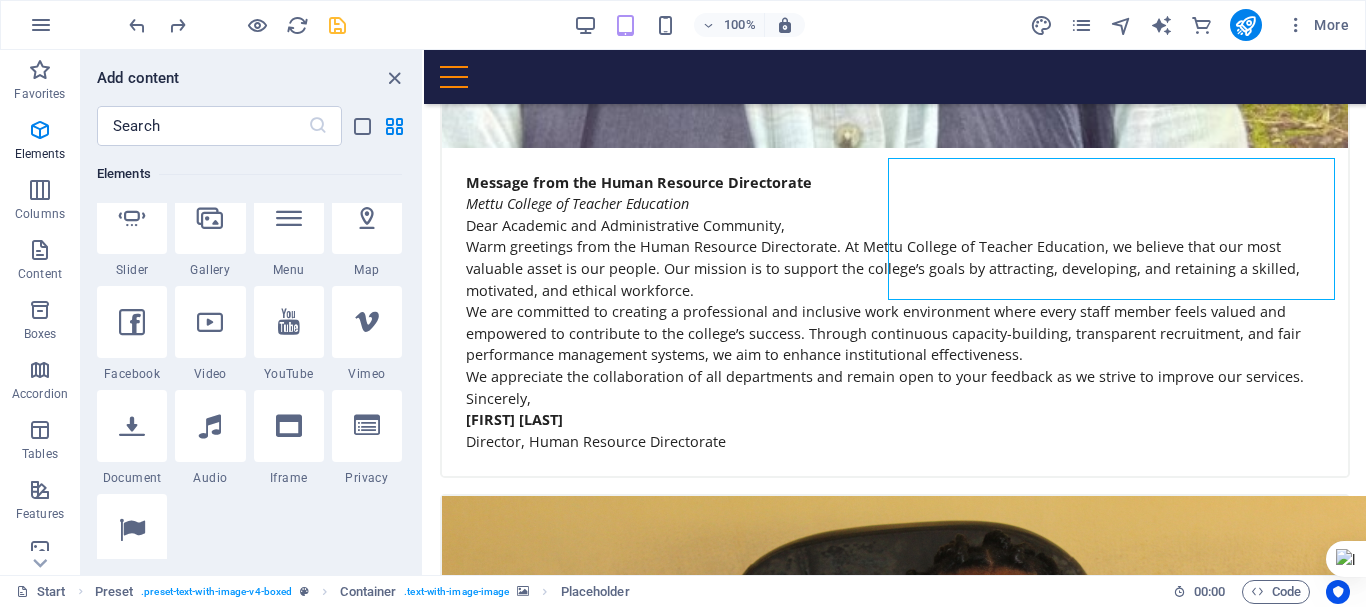 select on "ar16_9" 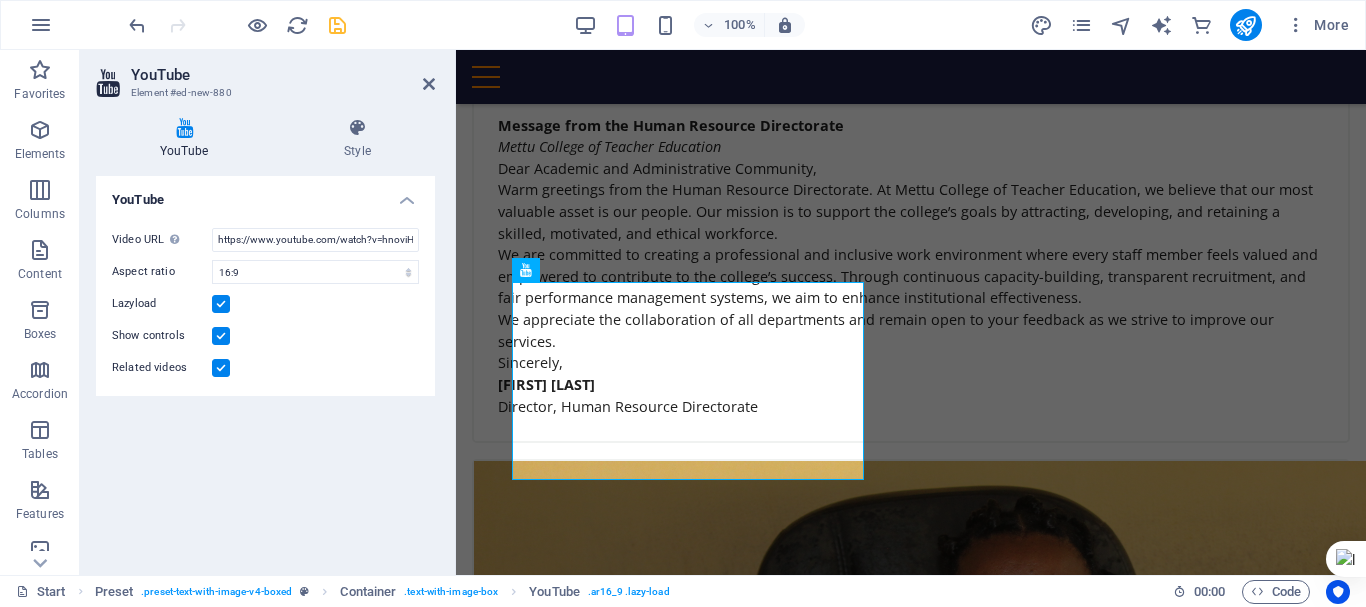 scroll, scrollTop: 7797, scrollLeft: 0, axis: vertical 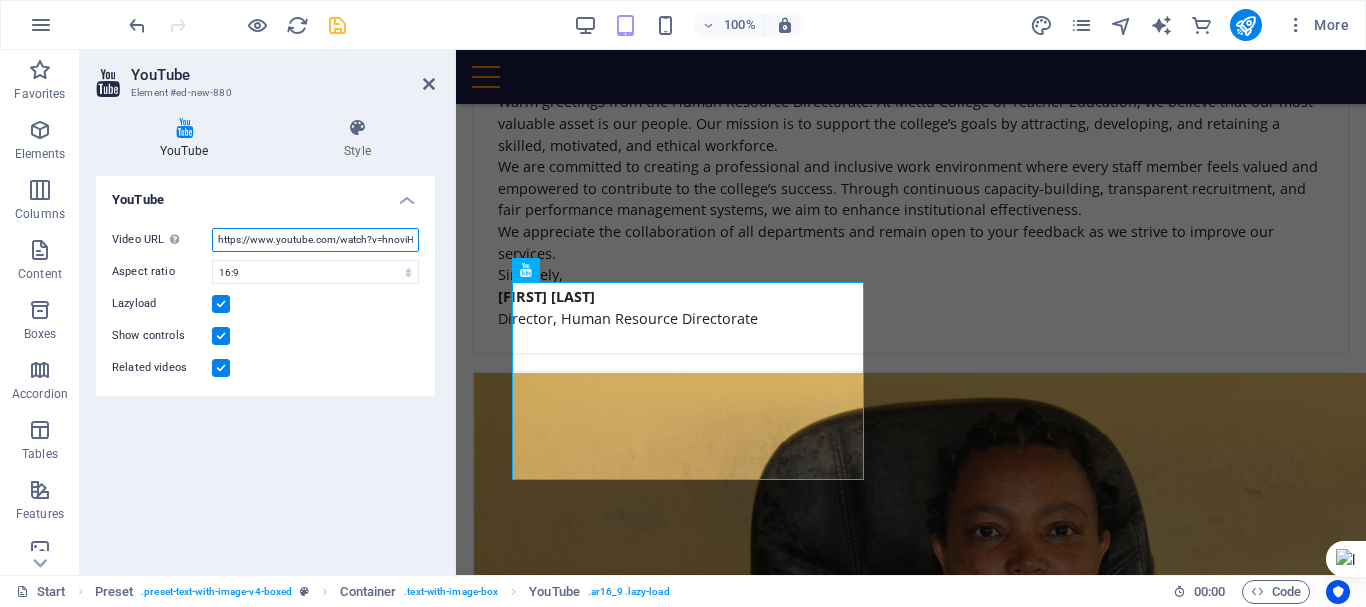 click on "https://www.youtube.com/watch?v=hnoviHgPHkY" at bounding box center [315, 240] 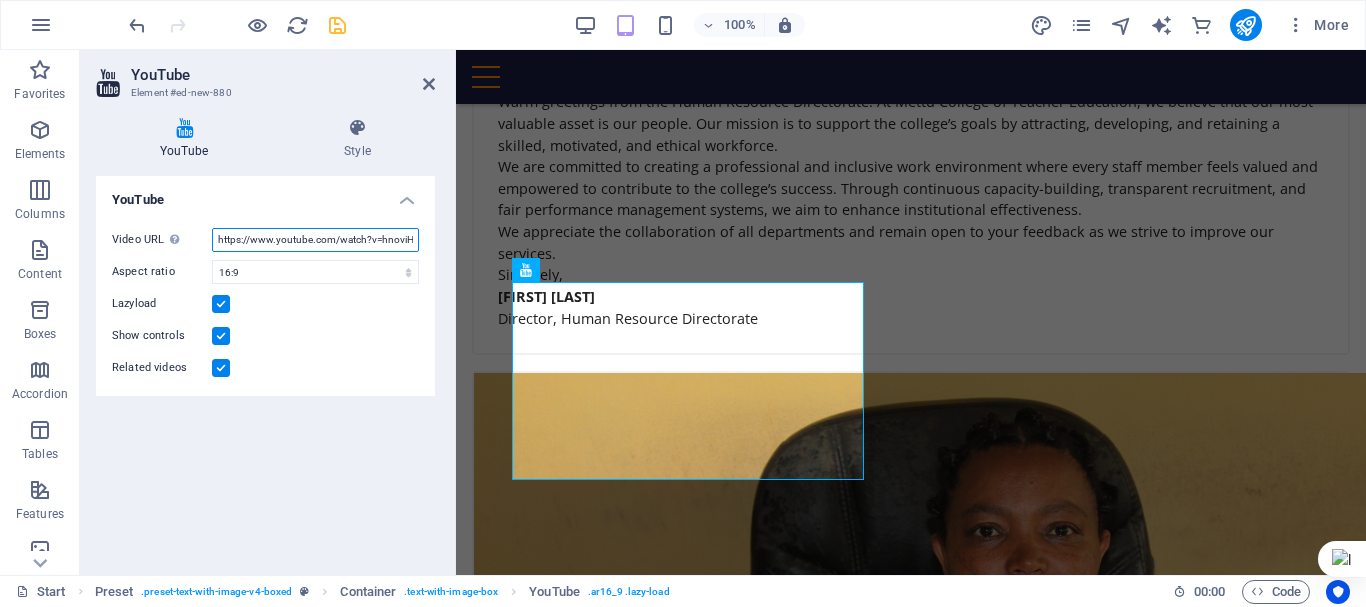 click on "https://www.youtube.com/watch?v=hnoviHgPHkY" at bounding box center (315, 240) 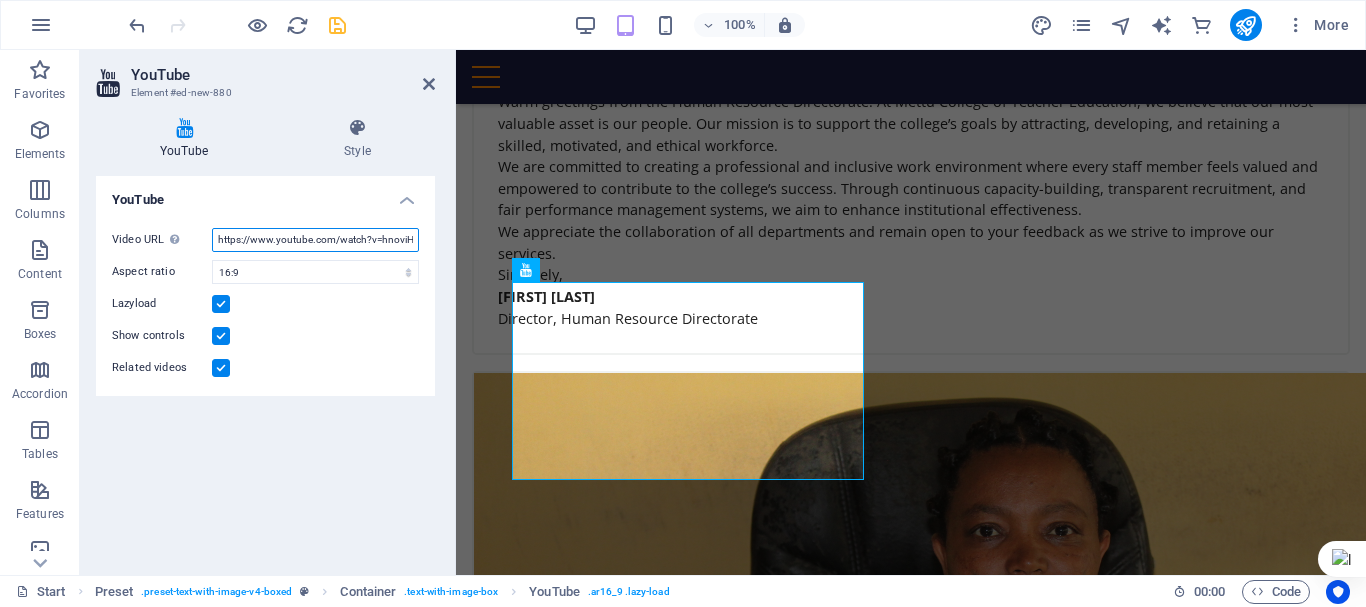 click on "https://www.youtube.com/watch?v=hnoviHgPHkY" at bounding box center [315, 240] 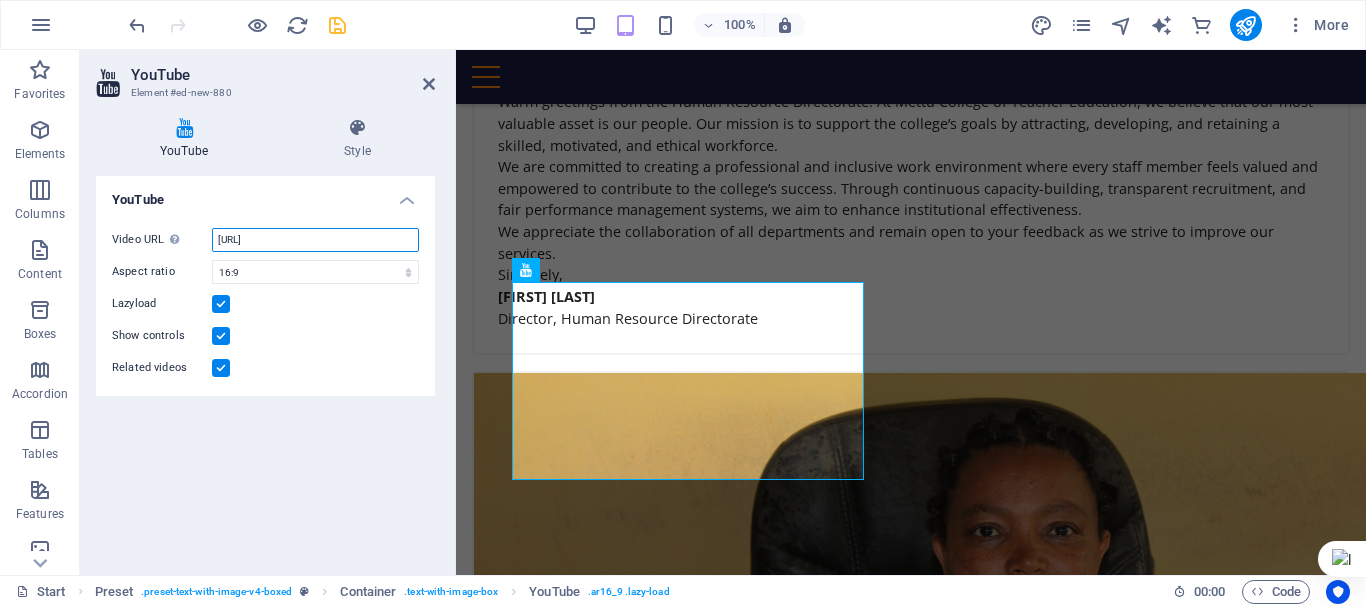 scroll, scrollTop: 0, scrollLeft: 72, axis: horizontal 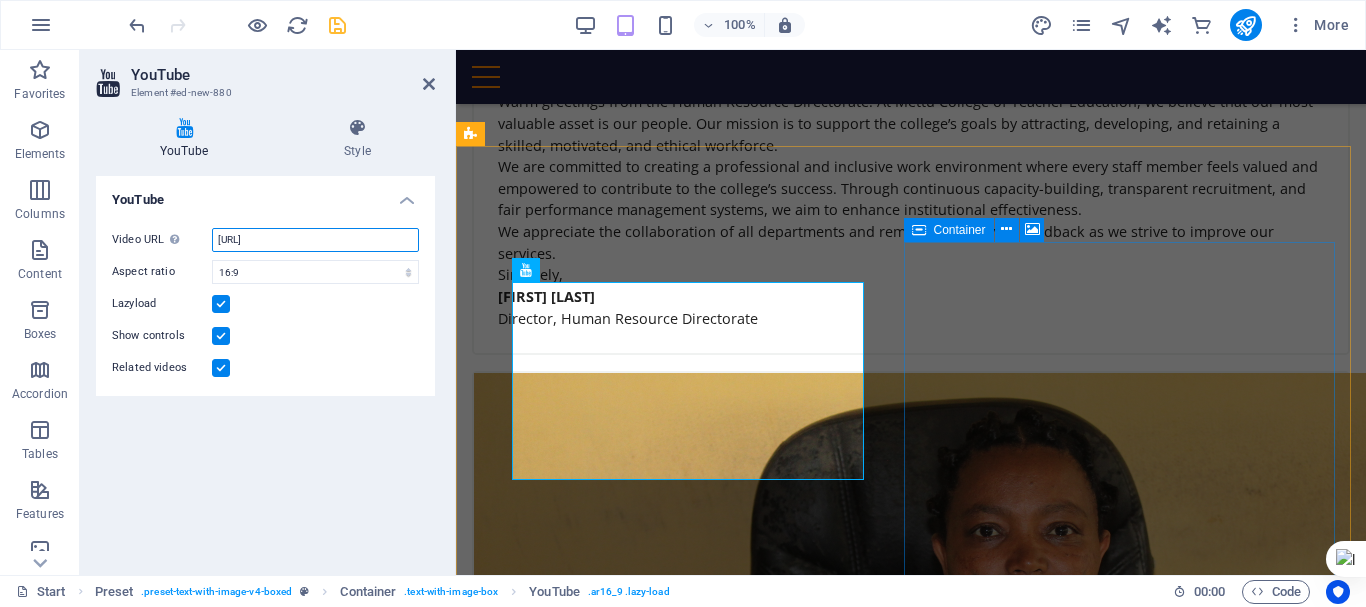 type on "https://www.youtube.com/watch?v=p-OtEPxJmm8&t=1008s" 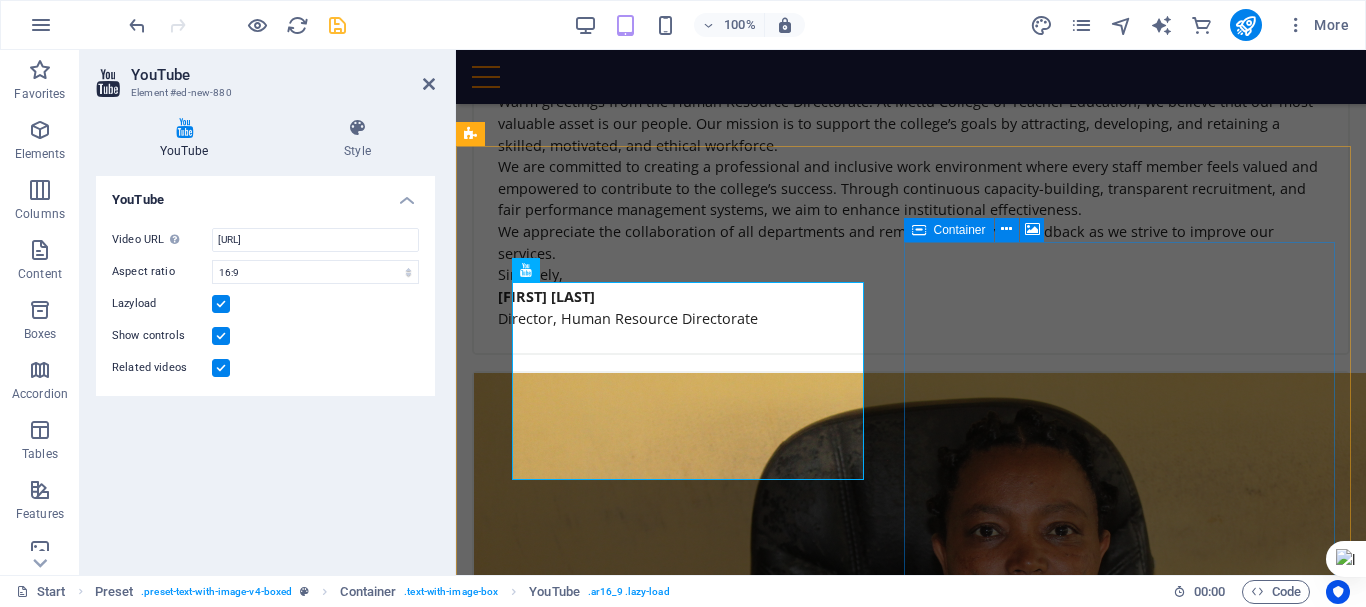 scroll, scrollTop: 0, scrollLeft: 0, axis: both 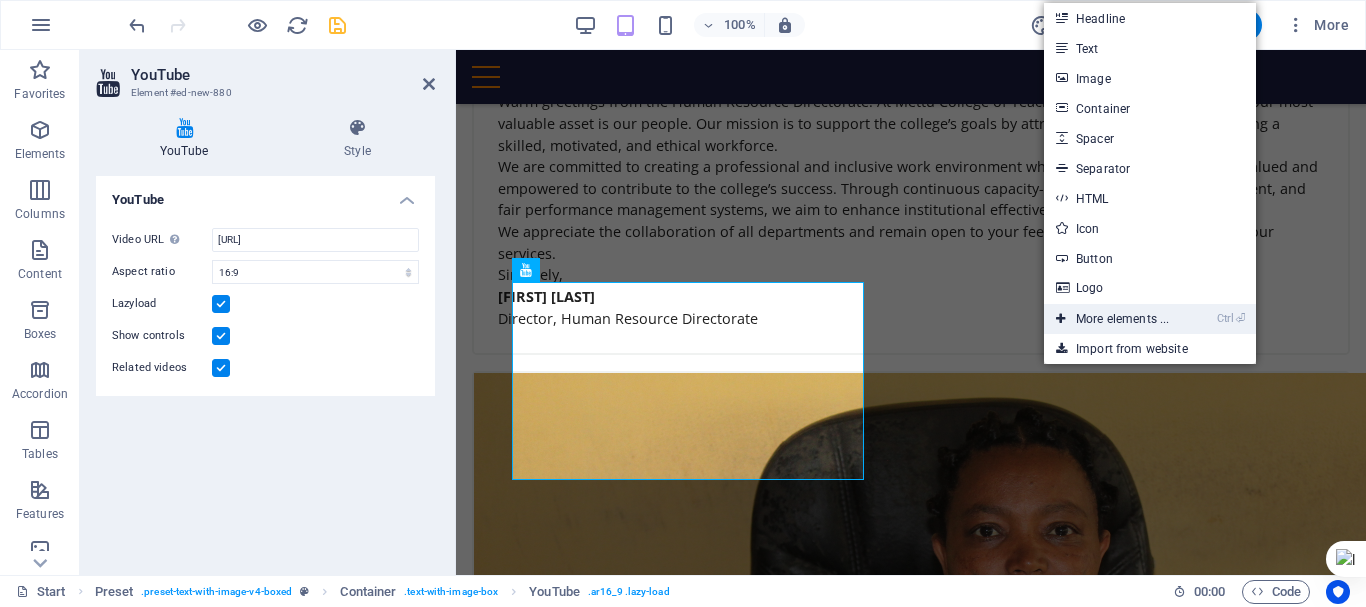 click on "Ctrl ⏎  More elements ..." at bounding box center [1112, 319] 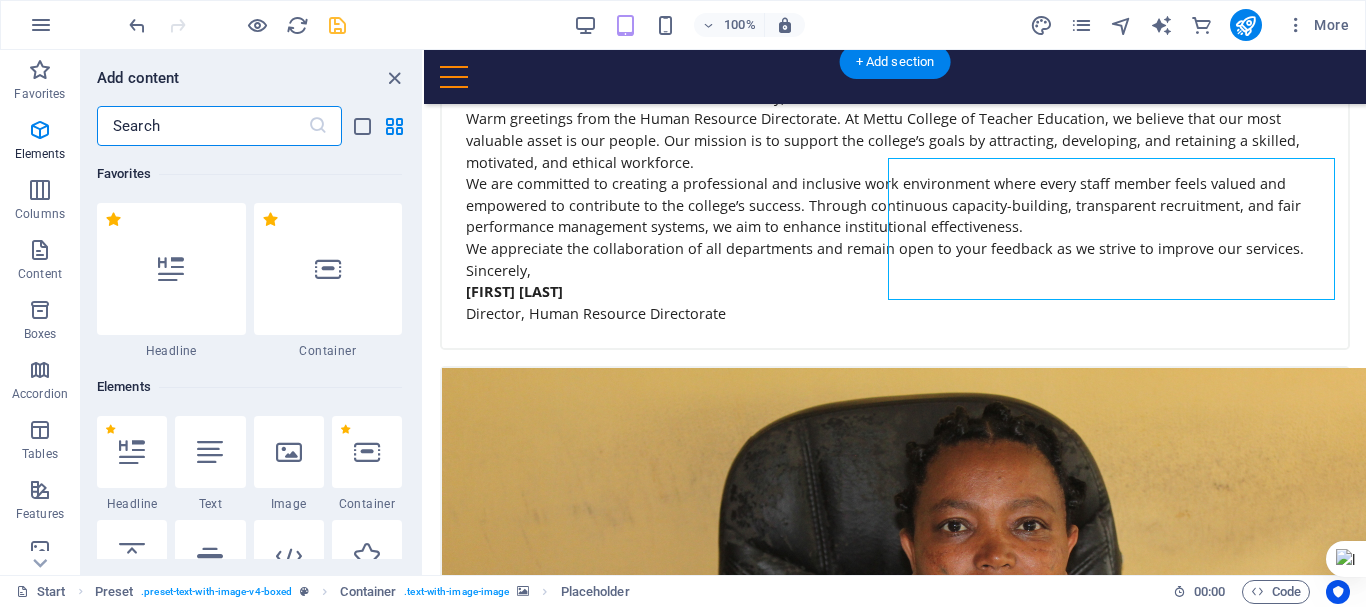 scroll, scrollTop: 7709, scrollLeft: 0, axis: vertical 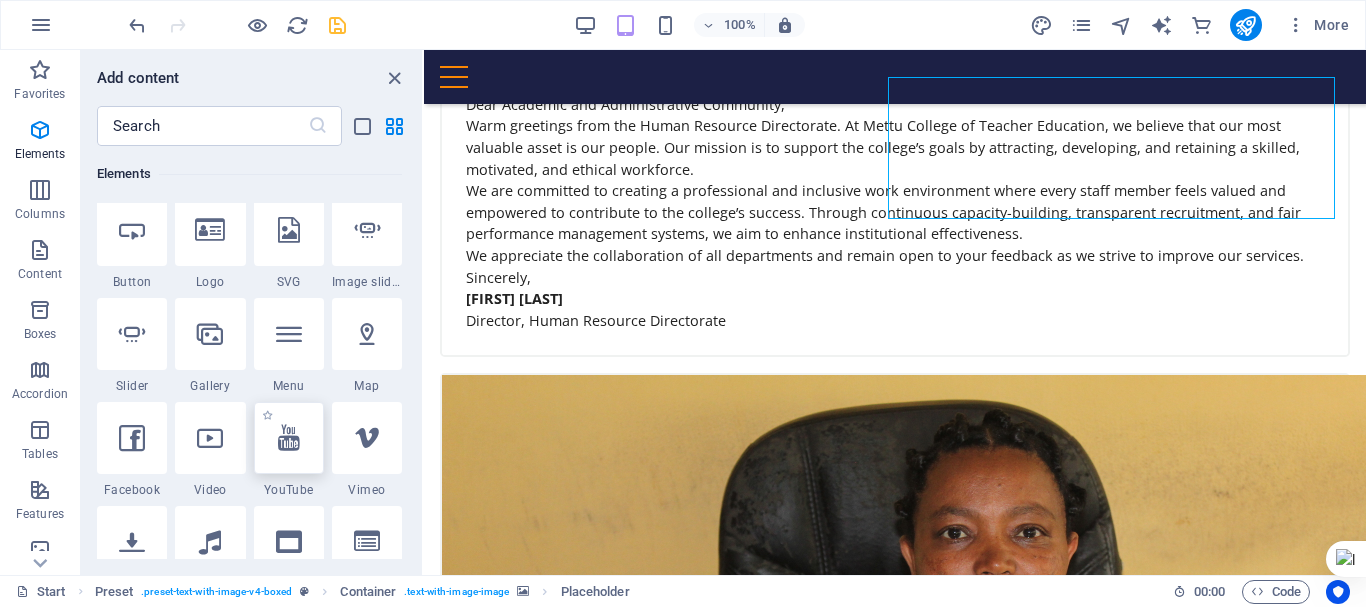 click at bounding box center (289, 438) 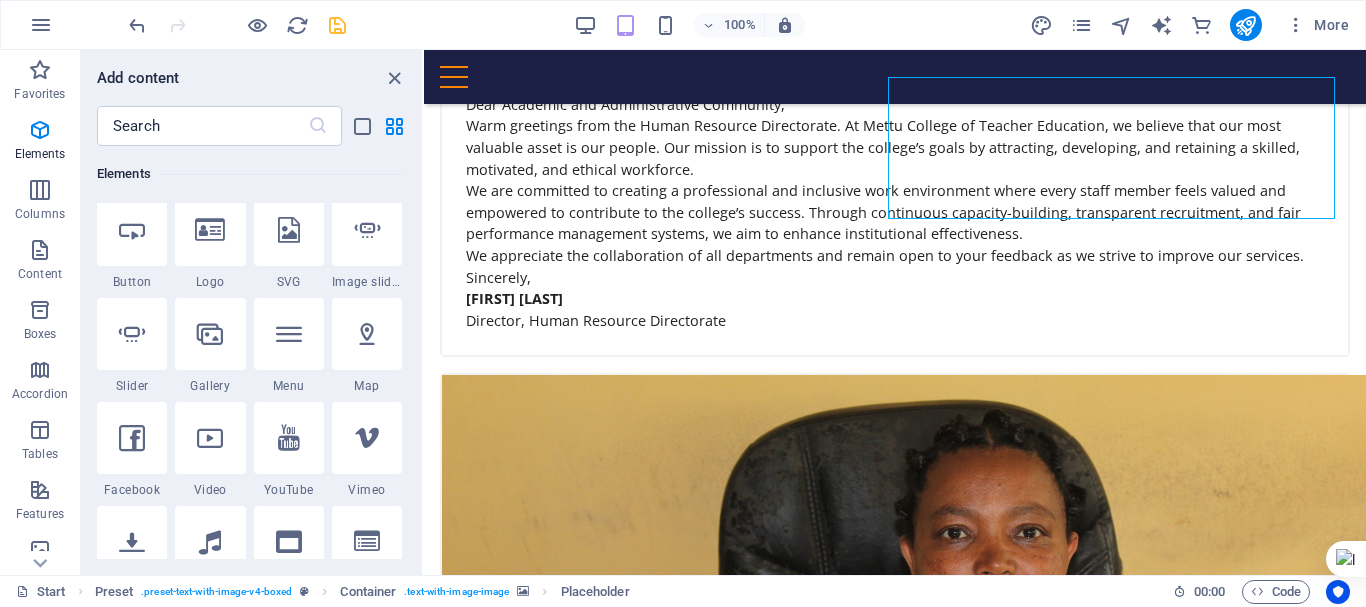 click on "Drag here to replace the existing content. Press “Ctrl” if you want to create a new element.
H1   Banner   Banner   Container   Container   Image   Text image overlap   Floating Image   Text   Floating Image   Text   Floating Image   Text   H2   Container   Spacer   Container   Image   Preset   Container   Container   Text   Text image overlap   Container   H2   Text   Image   Container   Preset   Container   Text   Container   Image   Container   Container   Text   Image   Container   Preset   Preset   Container   Text   Preset   Preset   Container   YouTube   YouTube   Preset   Text   Container   Container   Placeholder   Container   Iframe   Menu Bar   H2   YouTube" at bounding box center [895, 312] 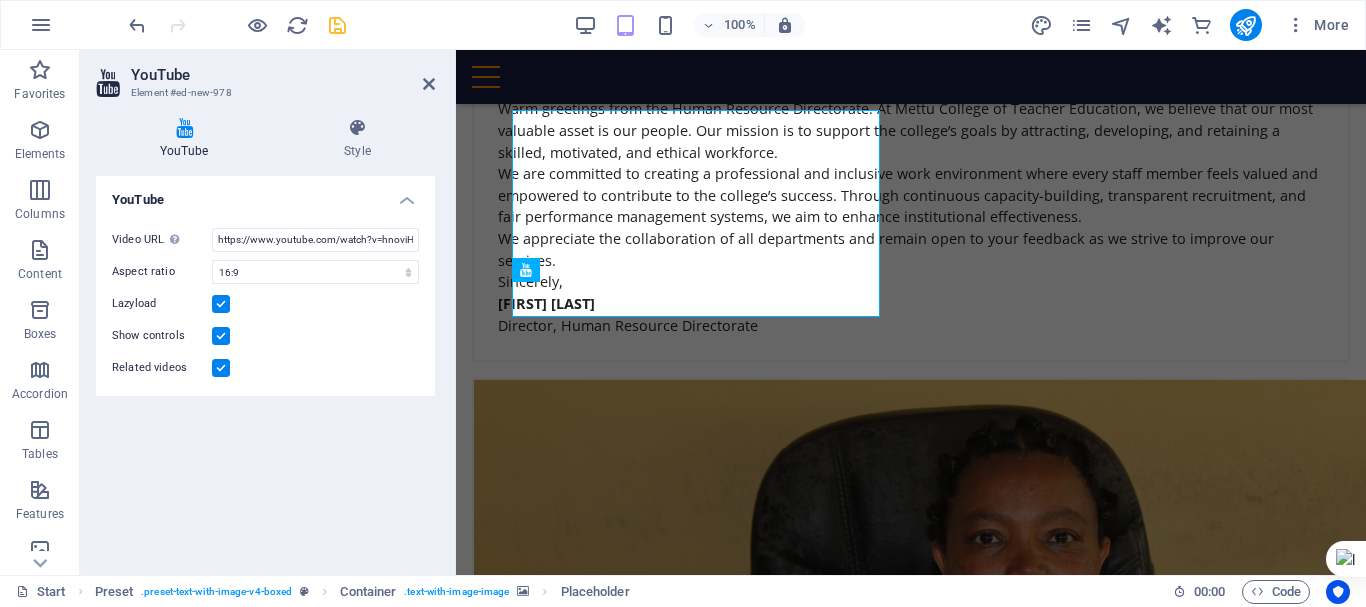 scroll, scrollTop: 7797, scrollLeft: 0, axis: vertical 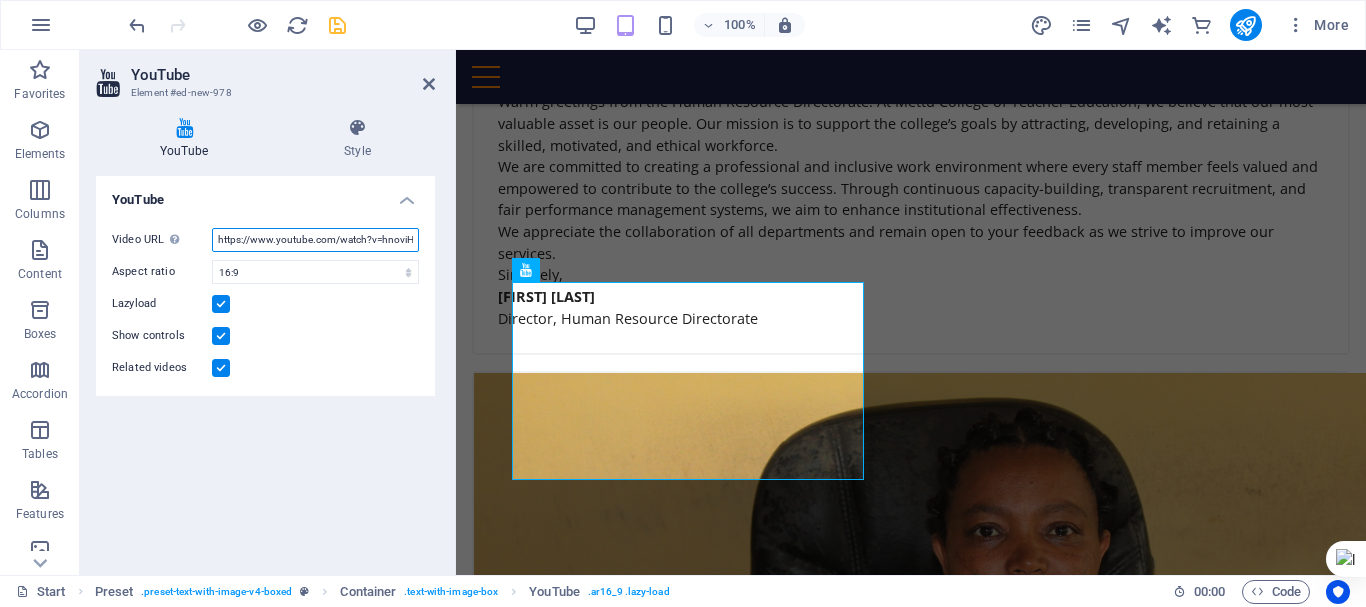 click on "https://www.youtube.com/watch?v=hnoviHgPHkY" at bounding box center (315, 240) 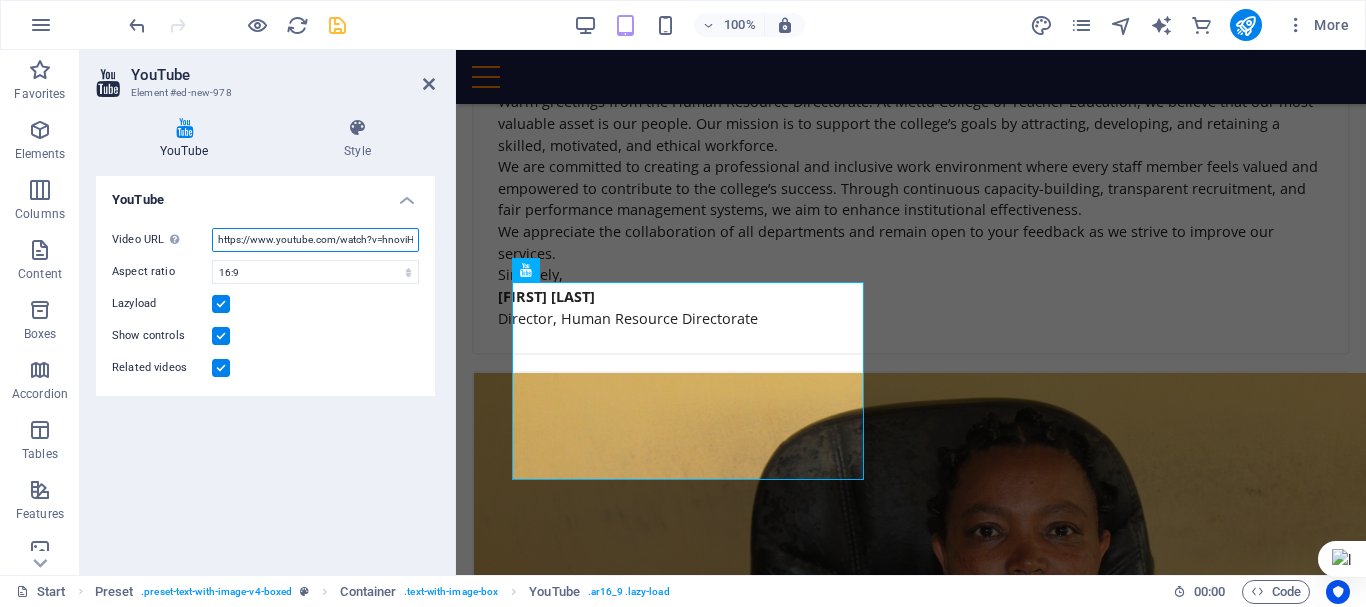 click on "https://www.youtube.com/watch?v=hnoviHgPHkY" at bounding box center [315, 240] 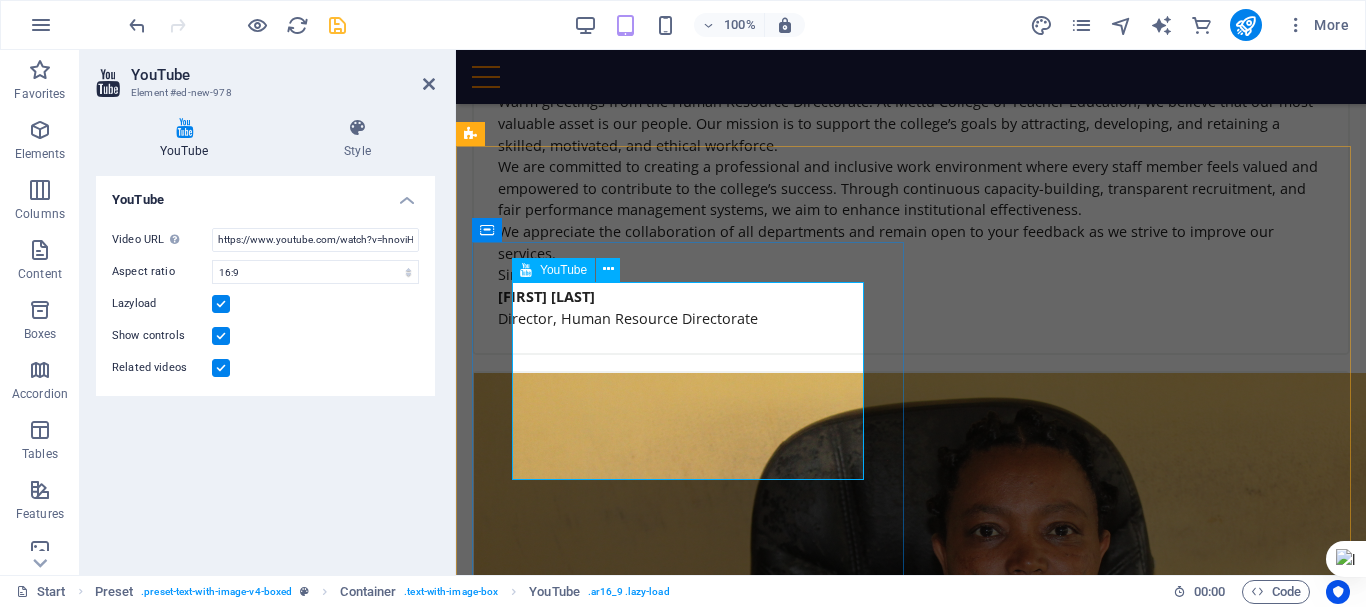 click at bounding box center [911, 9864] 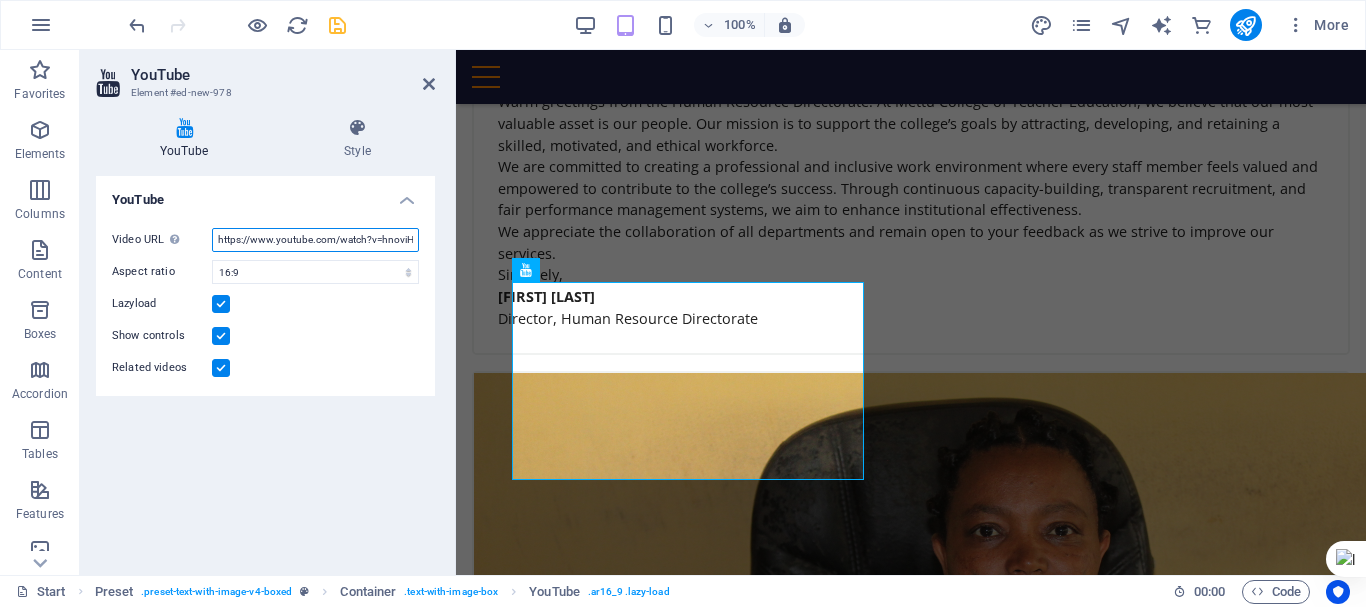click on "https://www.youtube.com/watch?v=hnoviHgPHkY" at bounding box center [315, 240] 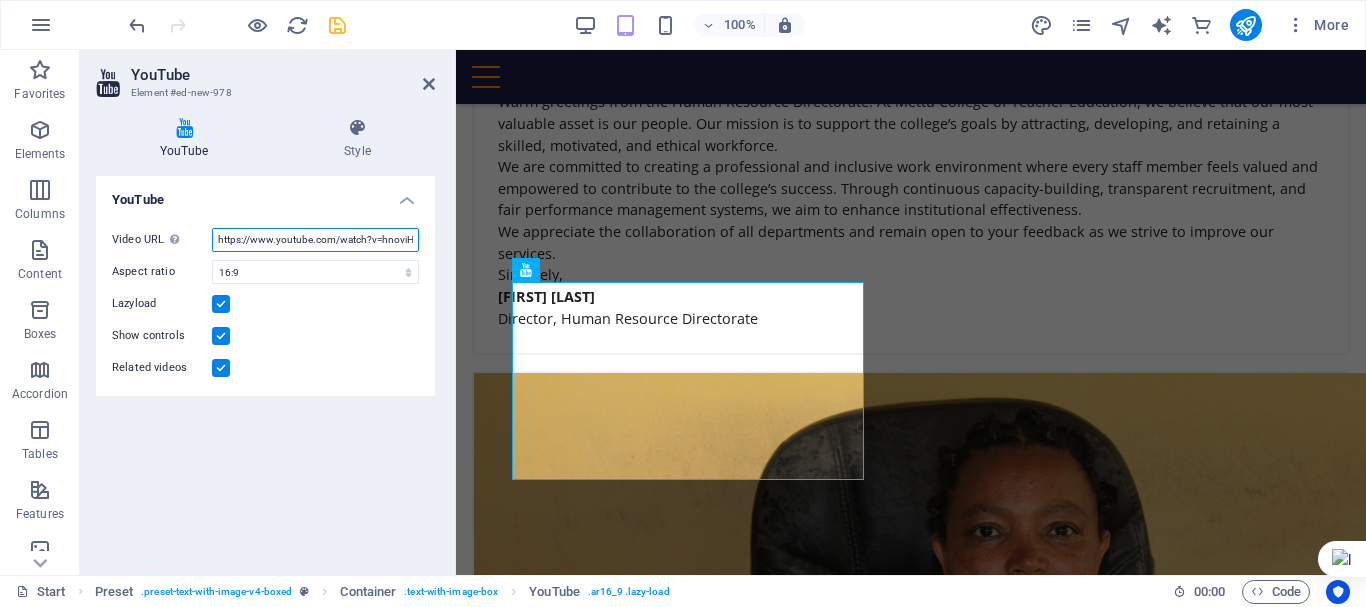 click on "https://www.youtube.com/watch?v=hnoviHgPHkY" at bounding box center (315, 240) 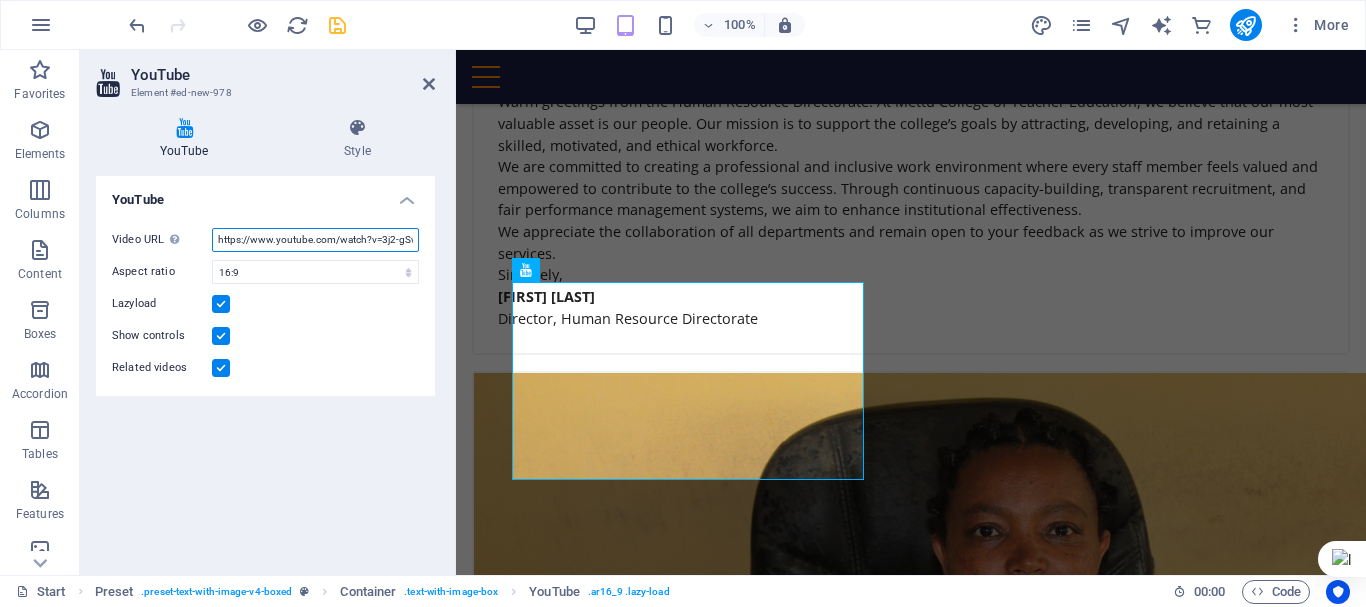 scroll, scrollTop: 0, scrollLeft: 32, axis: horizontal 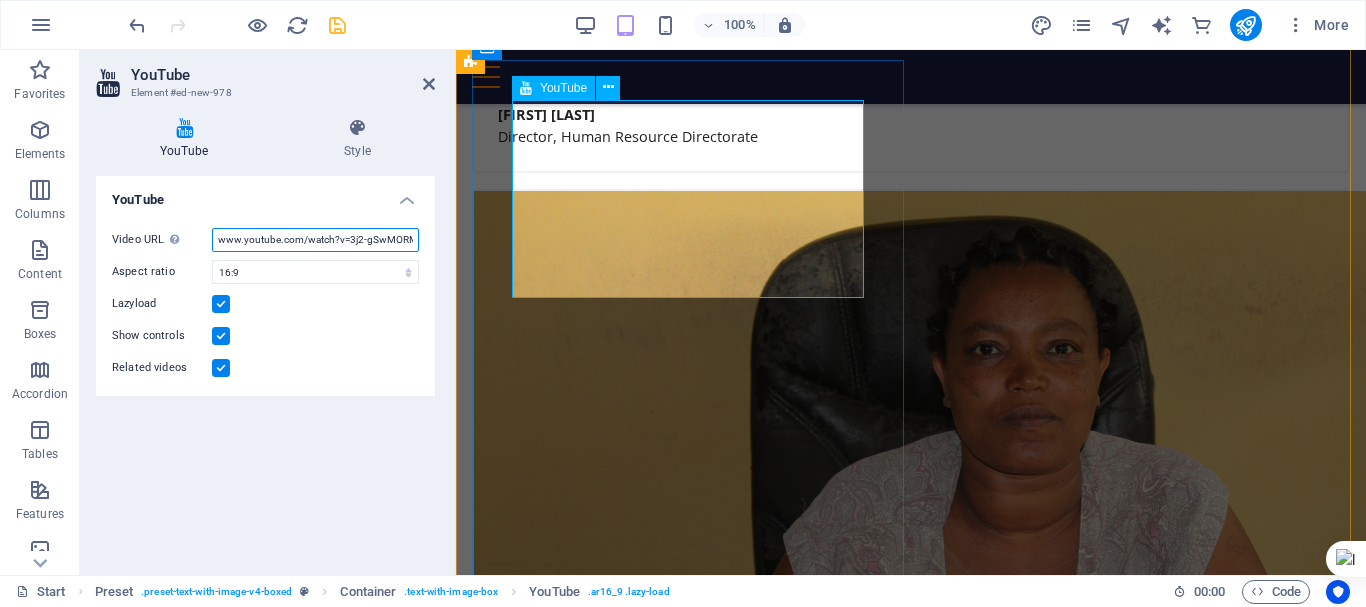 type on "https://www.youtube.com/watch?v=3j2-gSwMORM" 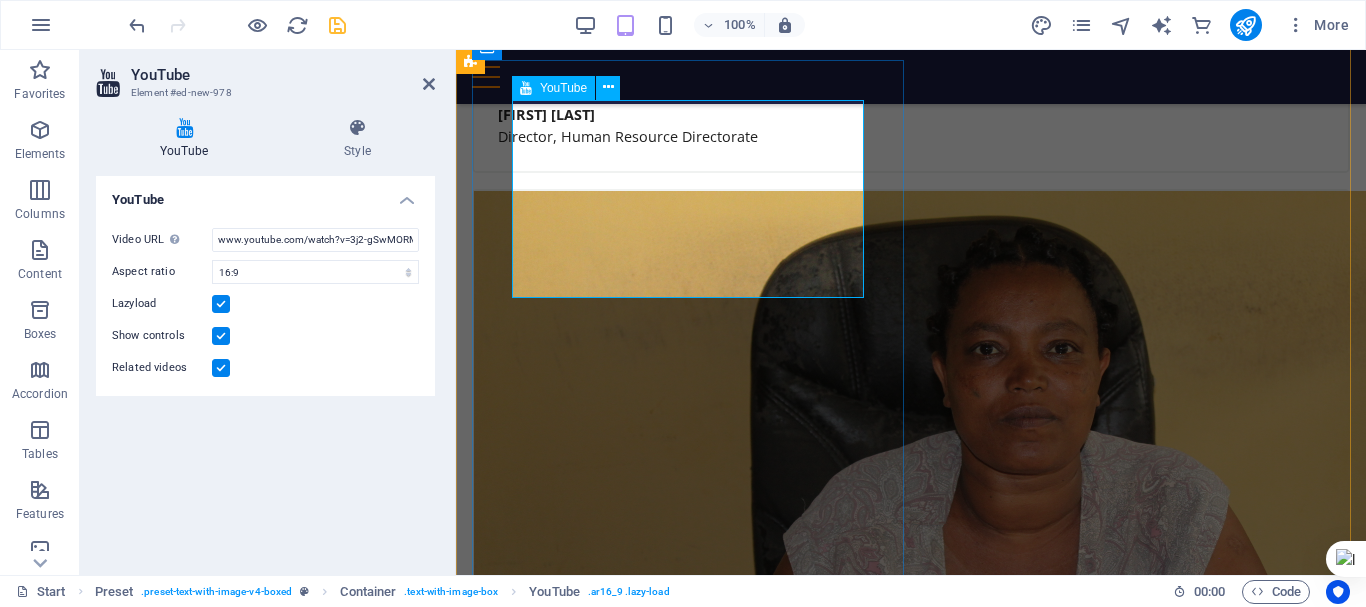scroll, scrollTop: 0, scrollLeft: 0, axis: both 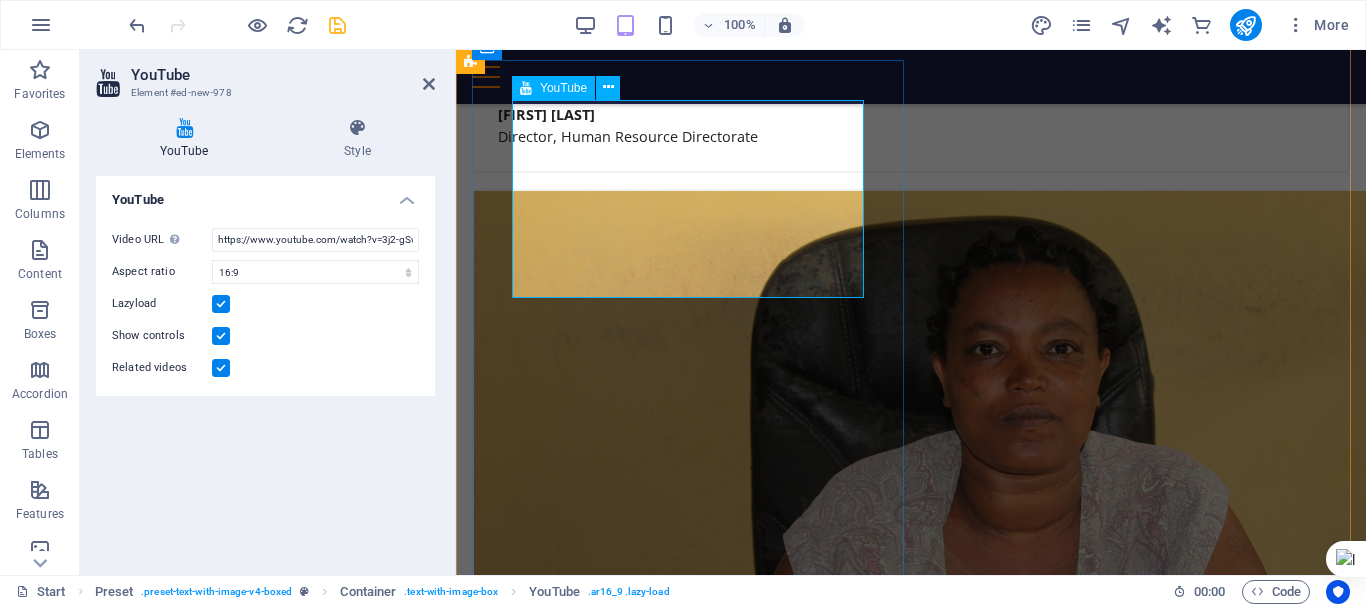 click at bounding box center [911, 9682] 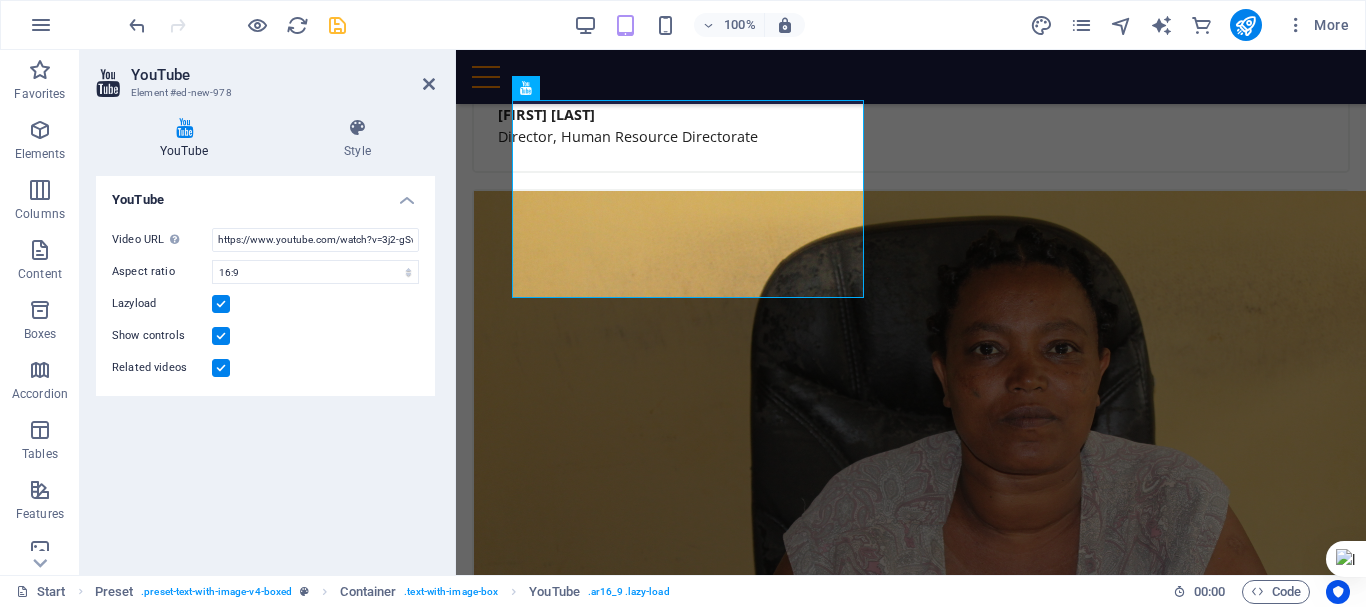 click at bounding box center [911, 10899] 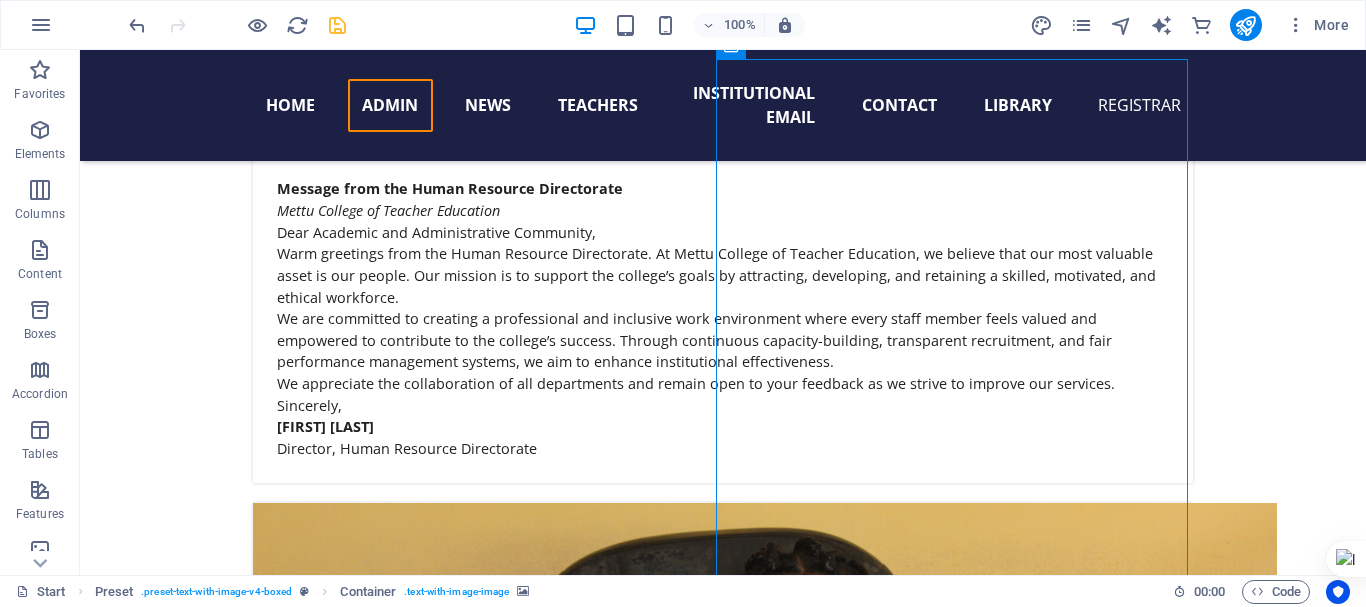 scroll, scrollTop: 7691, scrollLeft: 0, axis: vertical 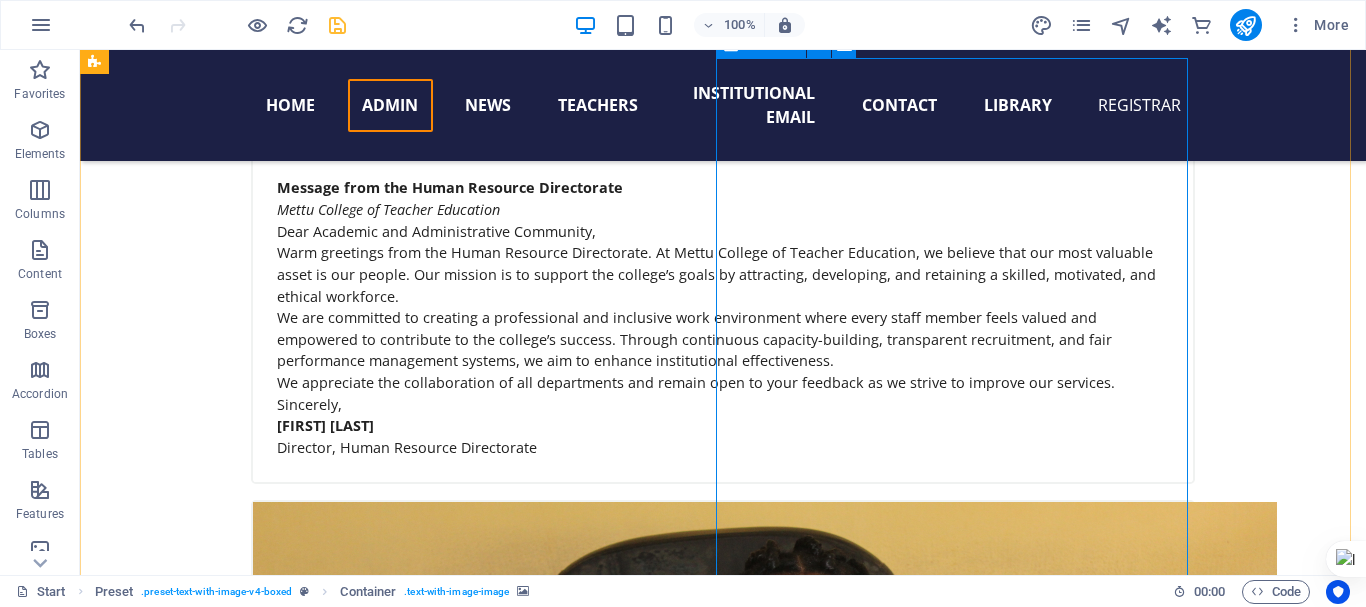 click on "Add elements" at bounding box center [509, 12200] 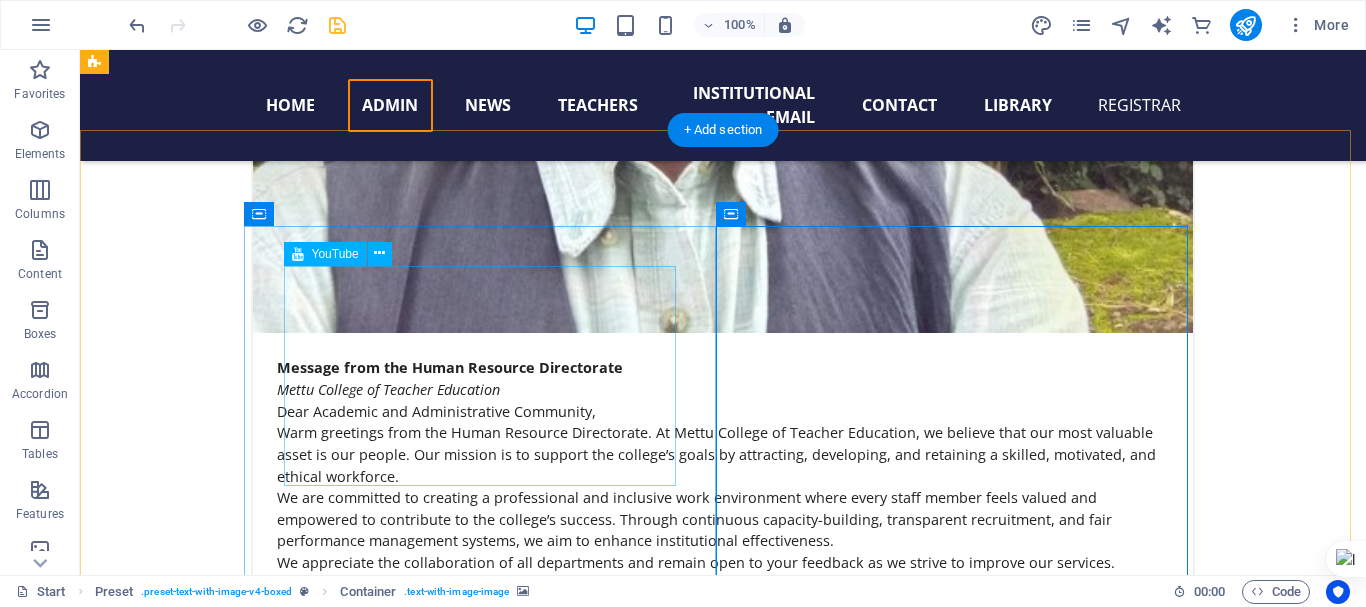 scroll, scrollTop: 7501, scrollLeft: 0, axis: vertical 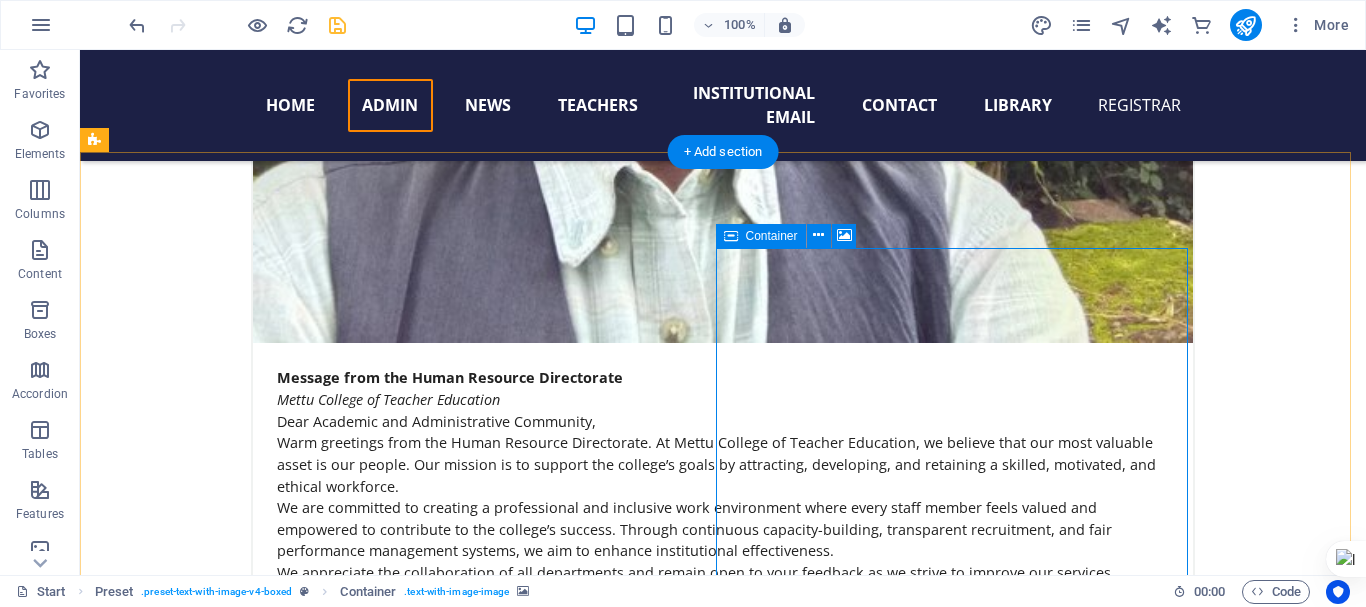 click on "Add elements" at bounding box center (509, 12390) 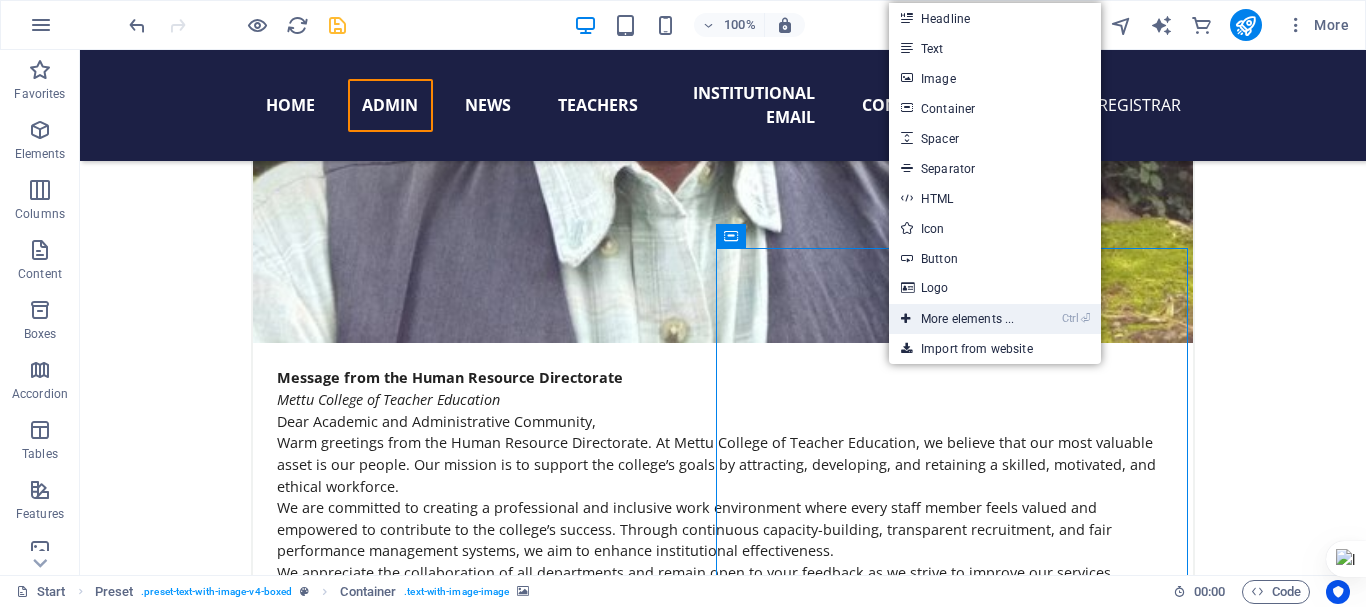 click on "Ctrl ⏎  More elements ..." at bounding box center (957, 319) 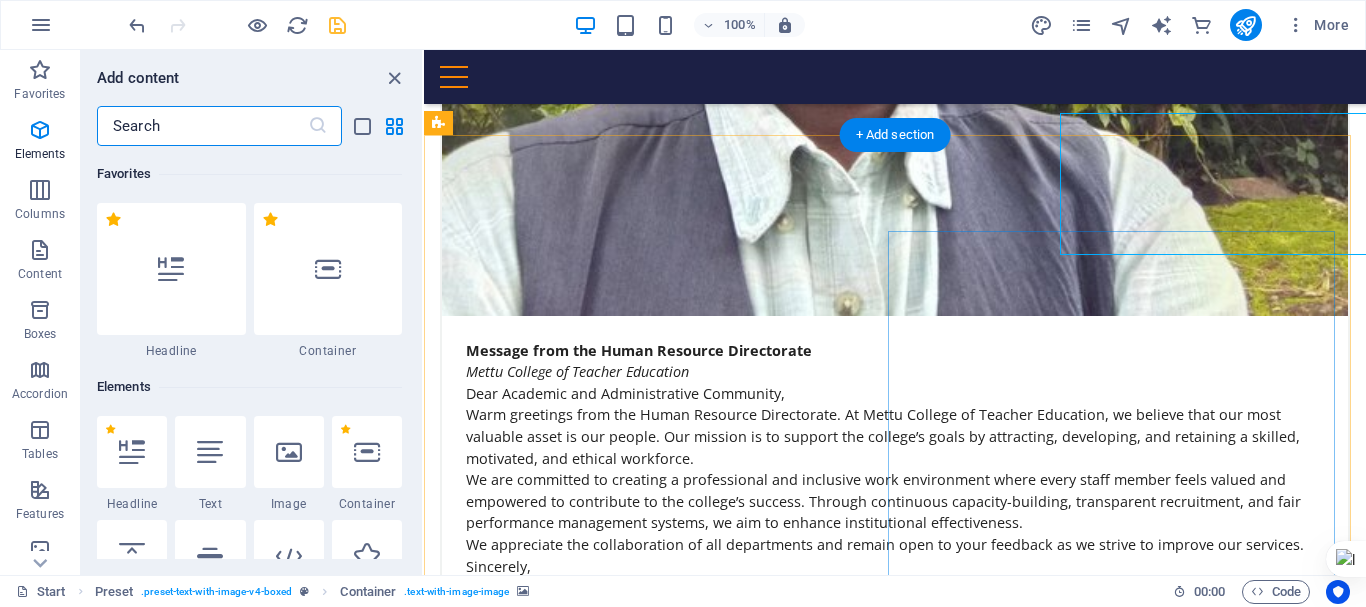 scroll, scrollTop: 7636, scrollLeft: 0, axis: vertical 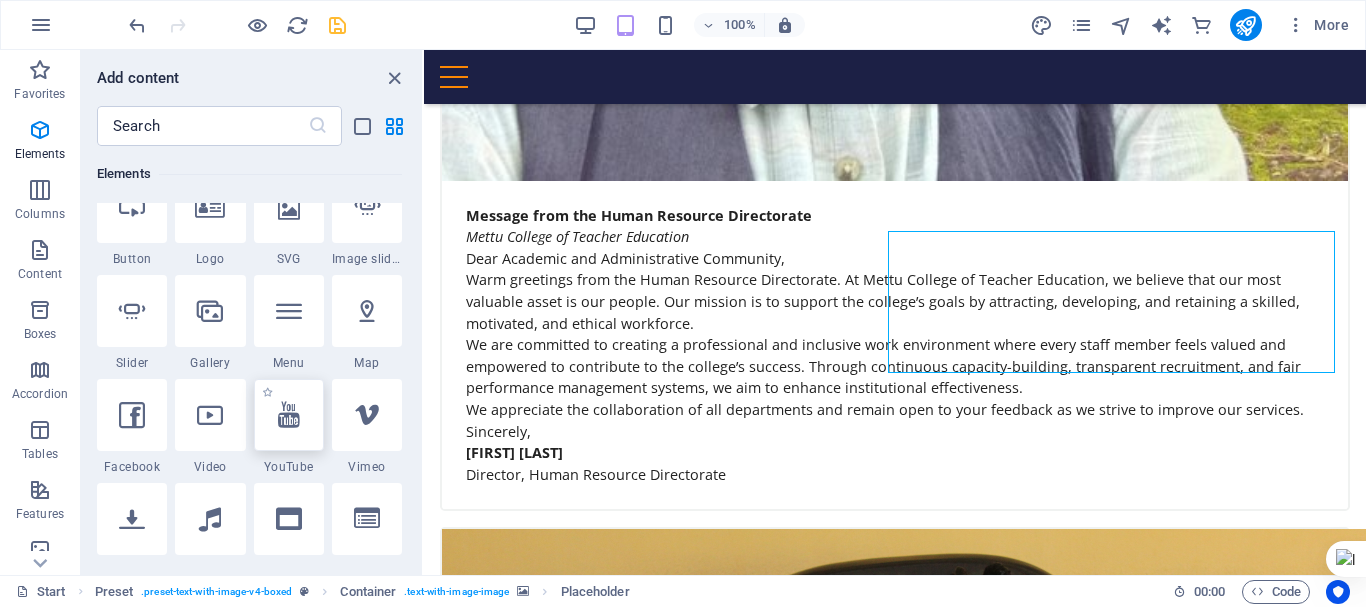 click at bounding box center (289, 415) 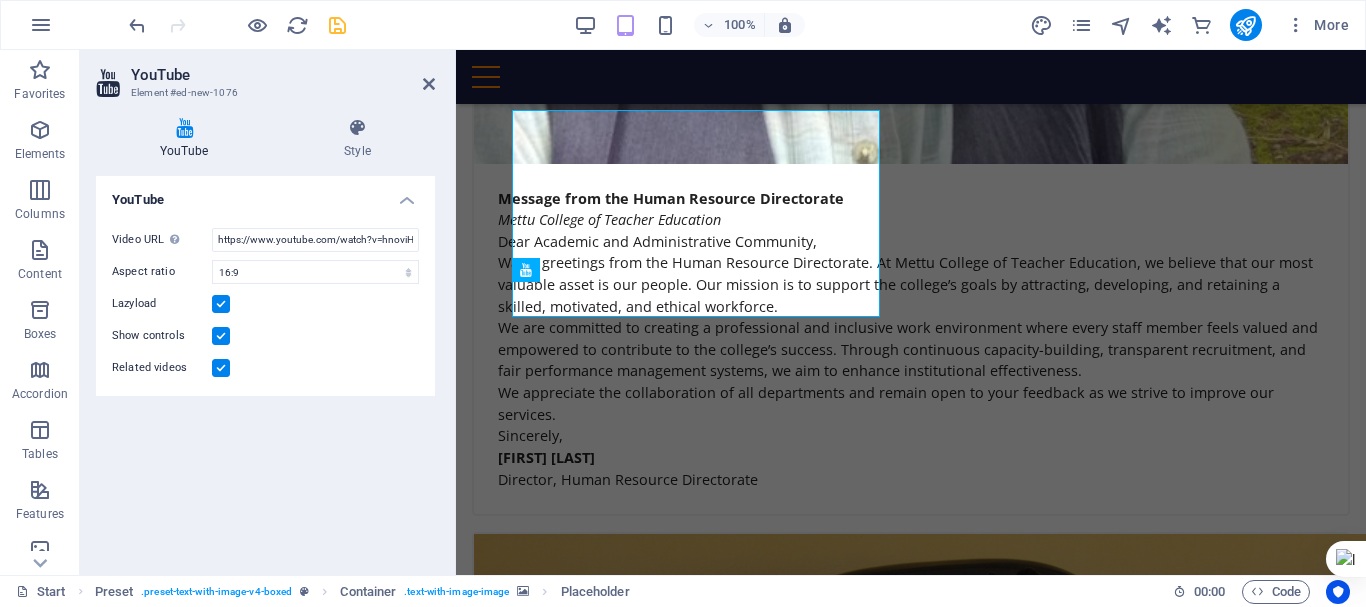 scroll, scrollTop: 7797, scrollLeft: 0, axis: vertical 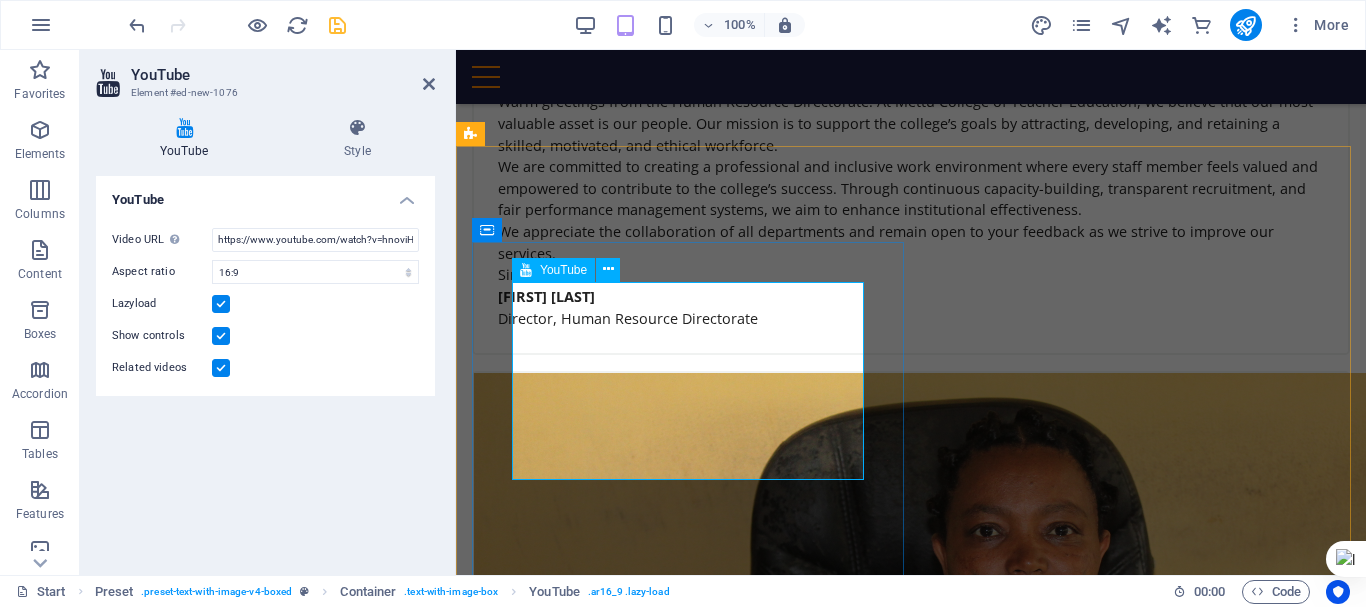 click at bounding box center [911, 9864] 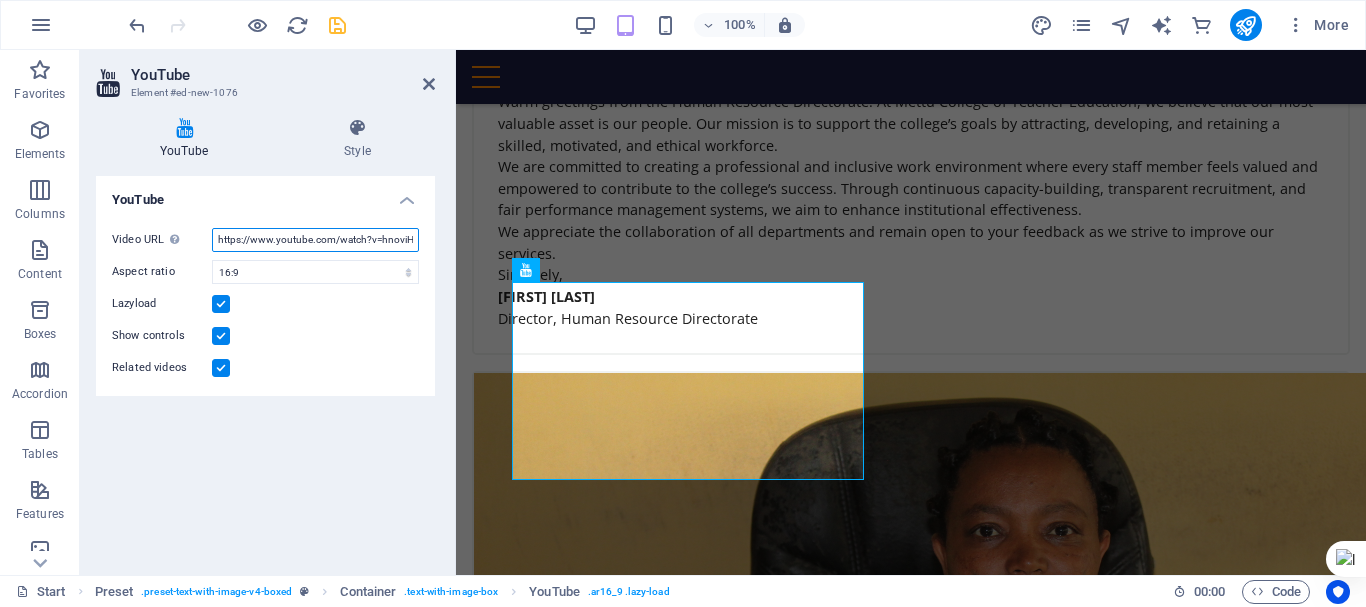 click on "https://www.youtube.com/watch?v=hnoviHgPHkY" at bounding box center [315, 240] 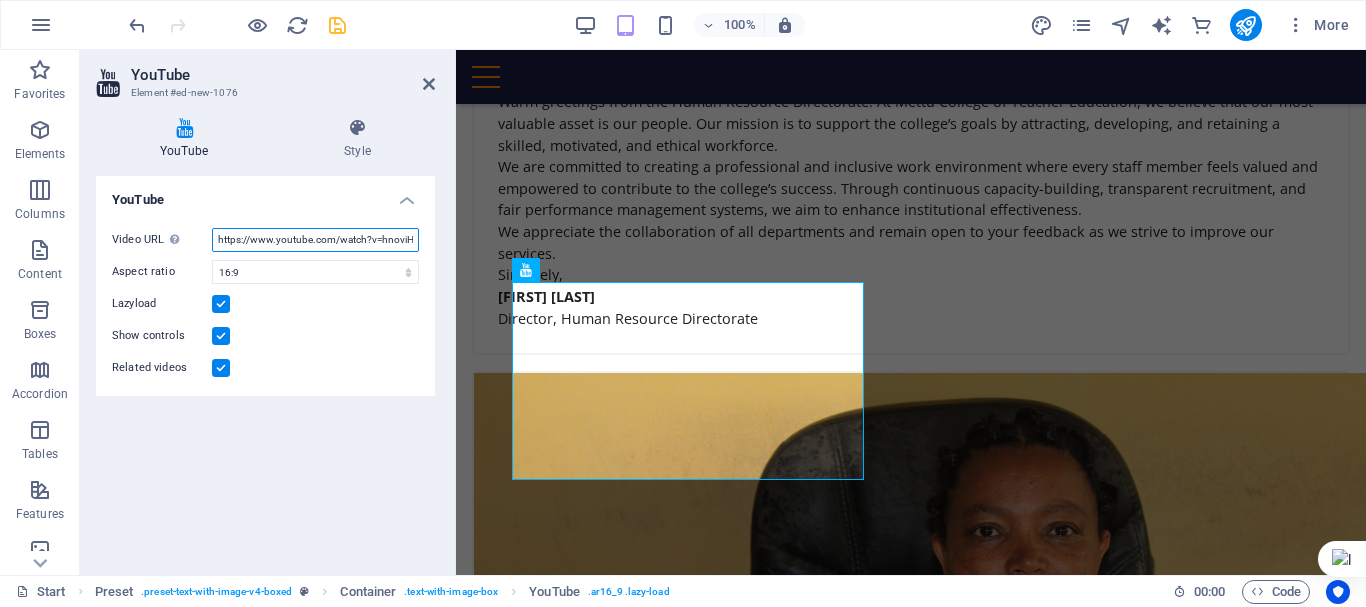 click on "https://www.youtube.com/watch?v=hnoviHgPHkY" at bounding box center [315, 240] 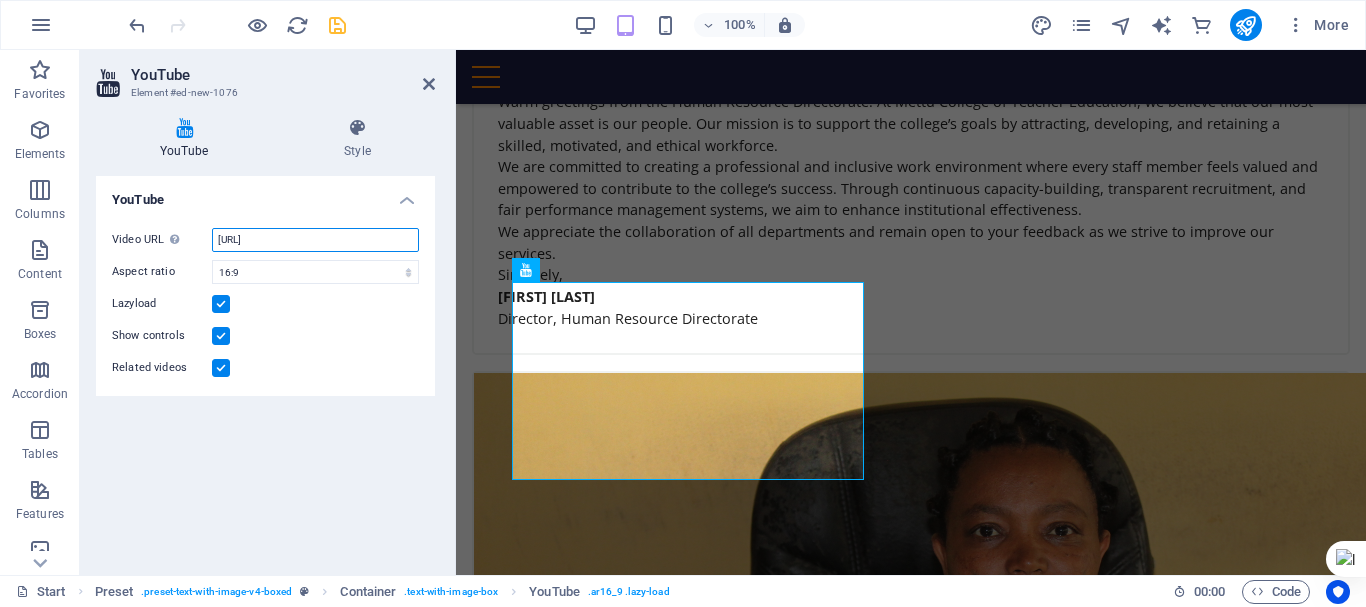 scroll, scrollTop: 0, scrollLeft: 11040, axis: horizontal 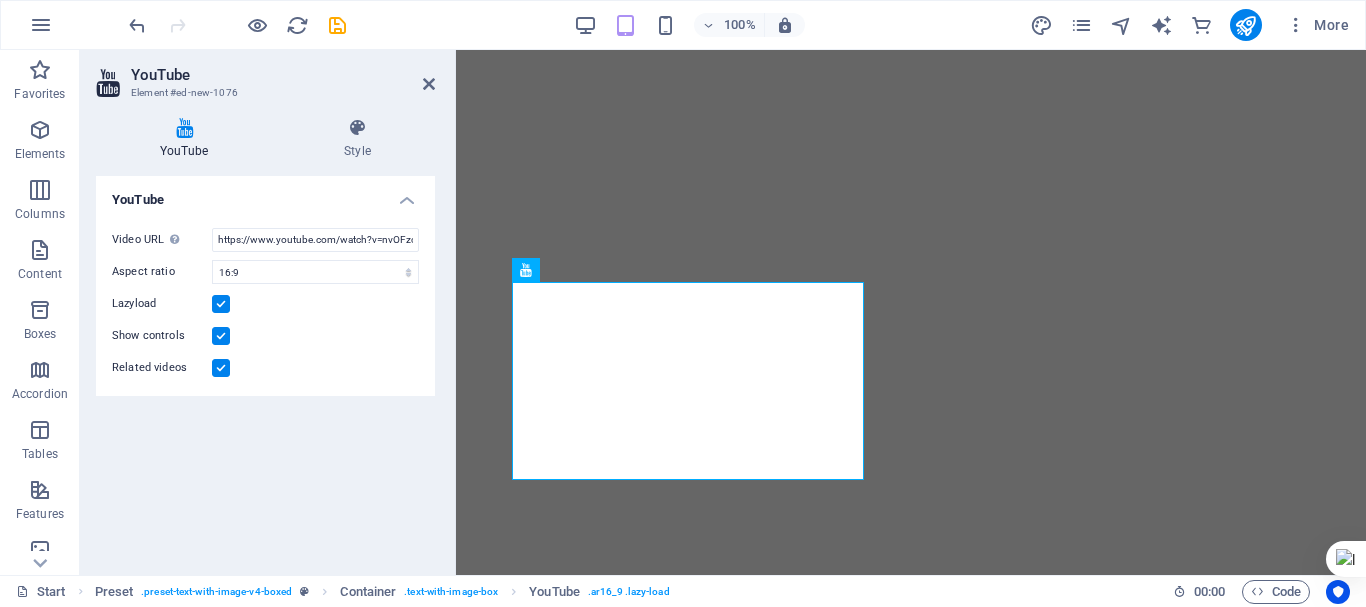 select on "ar16_9" 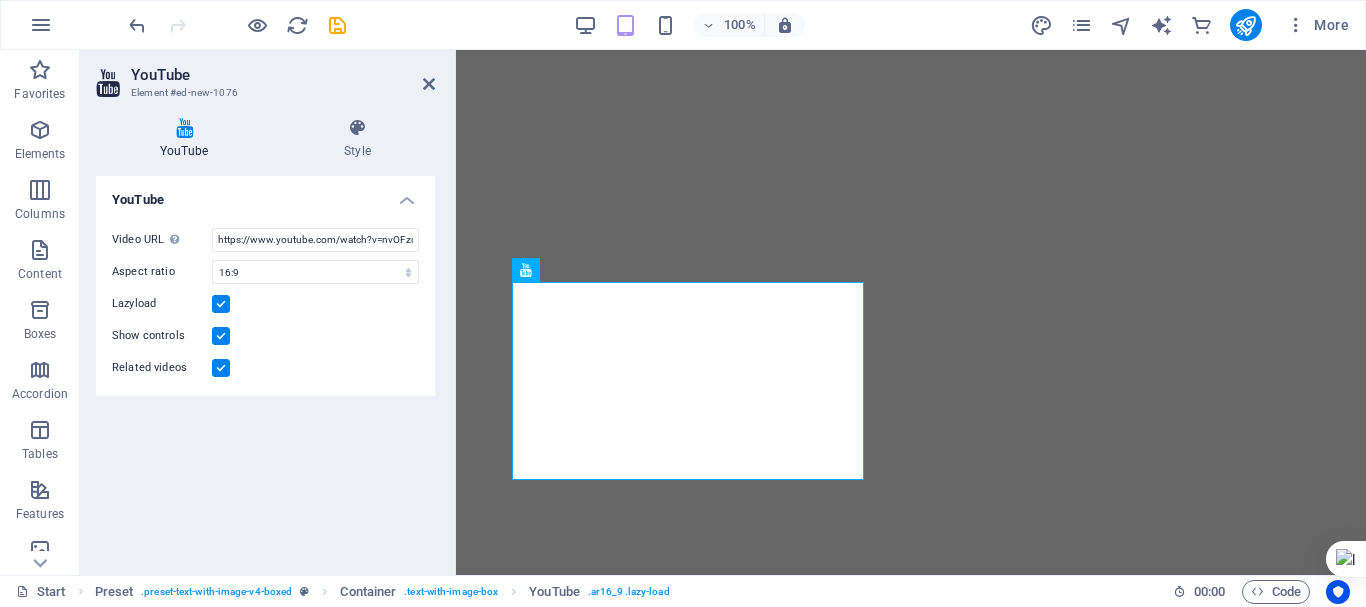 scroll, scrollTop: 0, scrollLeft: 0, axis: both 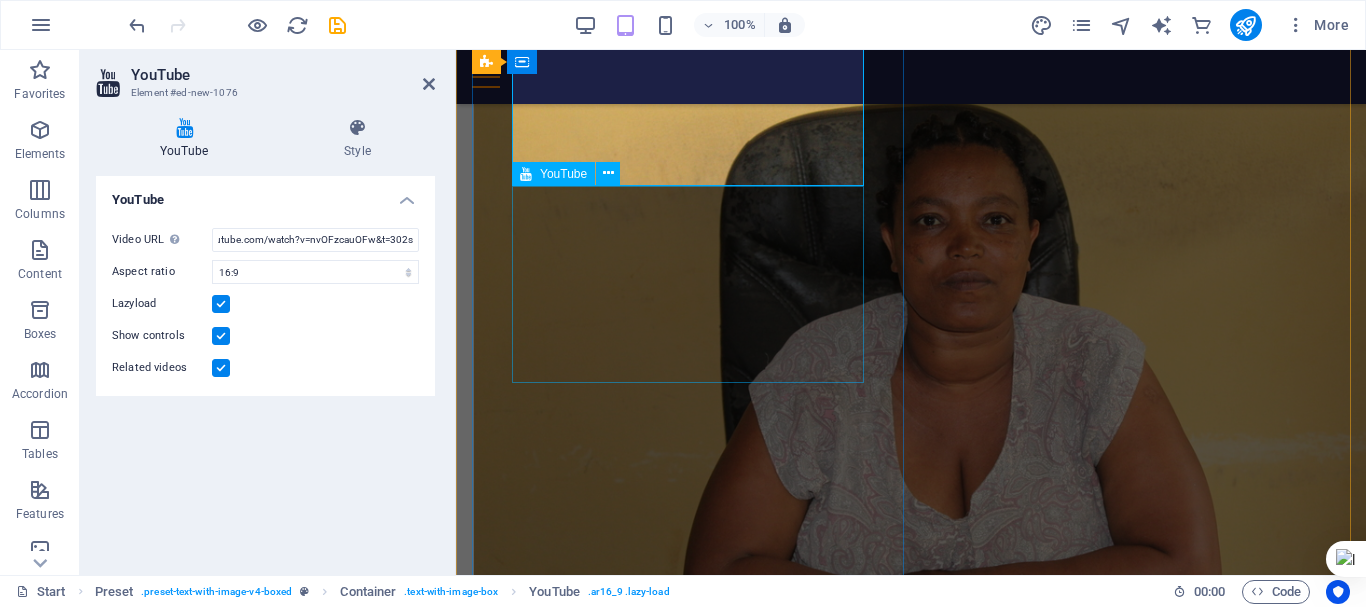 type on "https://www.youtube.com/watch?v=nvOFzcauOFw&t=302s                                                                                                                                                                                                                                                                                                                                                                                                                                                                                                                                                                                                                                                                                                                                                                                                                                                                                                                                                                                                           ..." 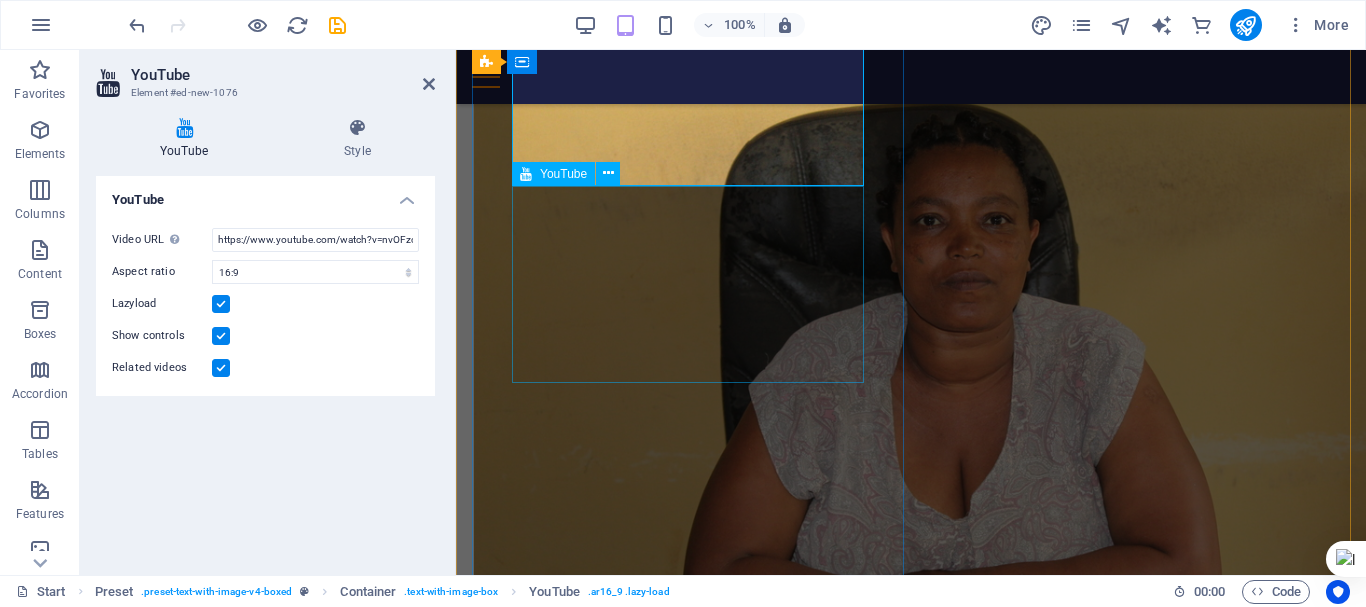 click at bounding box center [911, 9945] 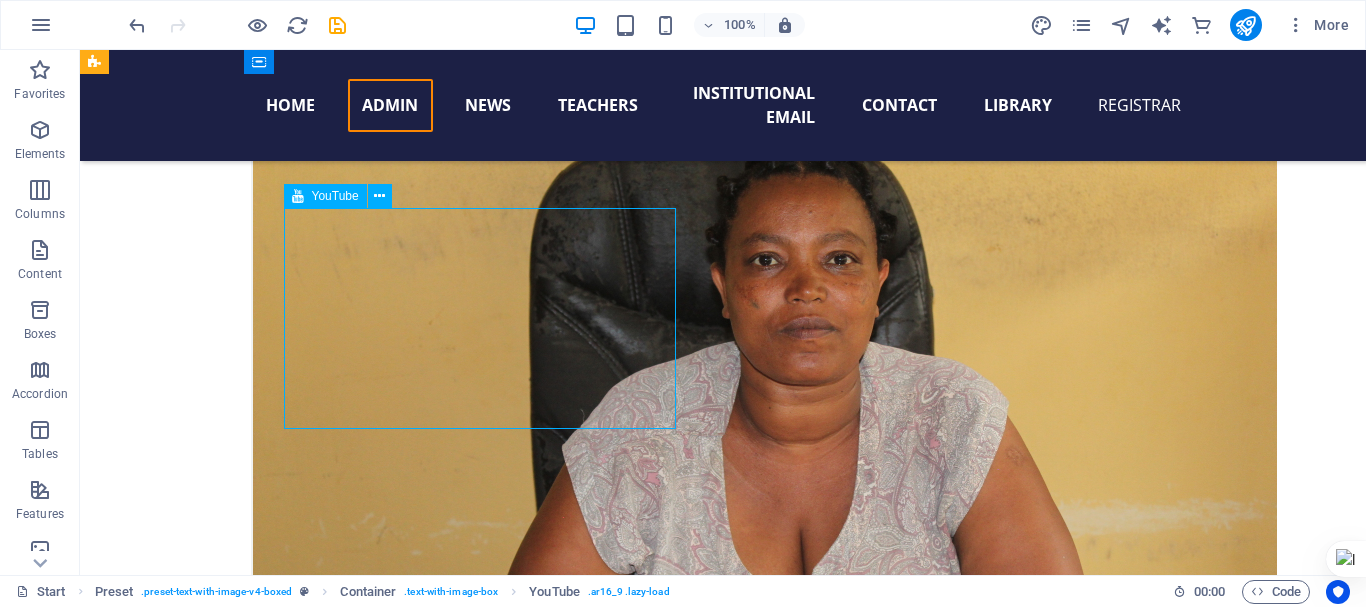 scroll, scrollTop: 7801, scrollLeft: 0, axis: vertical 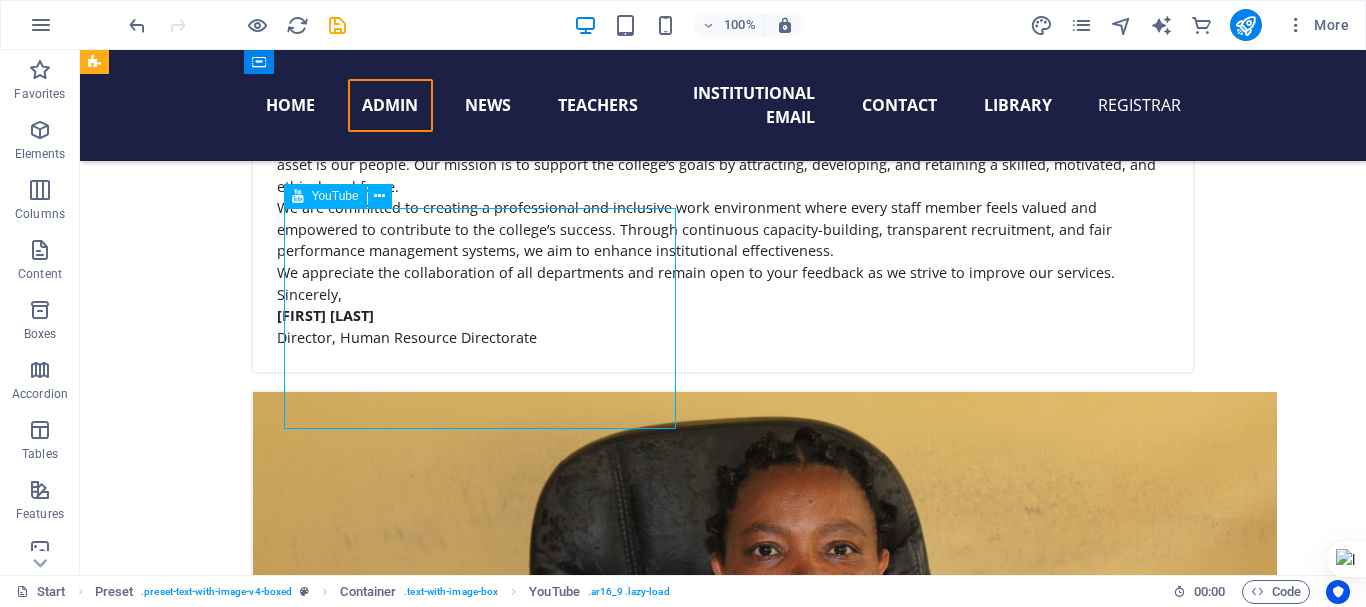 click at bounding box center (568, 10795) 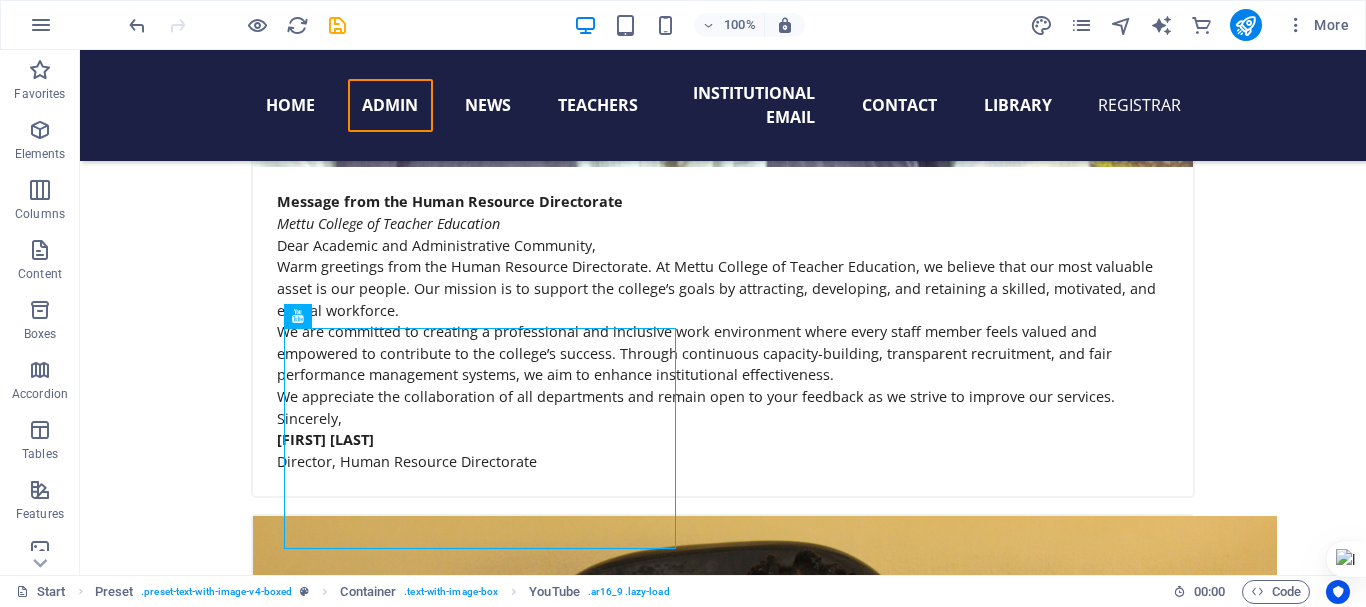 scroll, scrollTop: 7676, scrollLeft: 0, axis: vertical 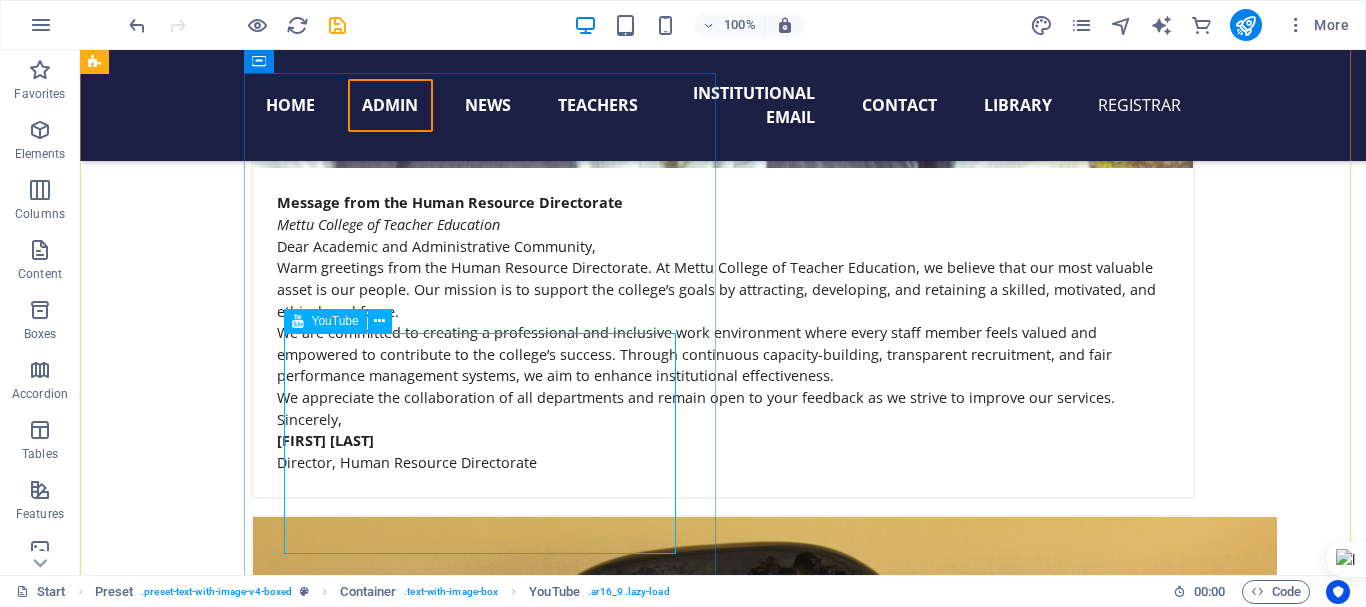 click at bounding box center (568, 10920) 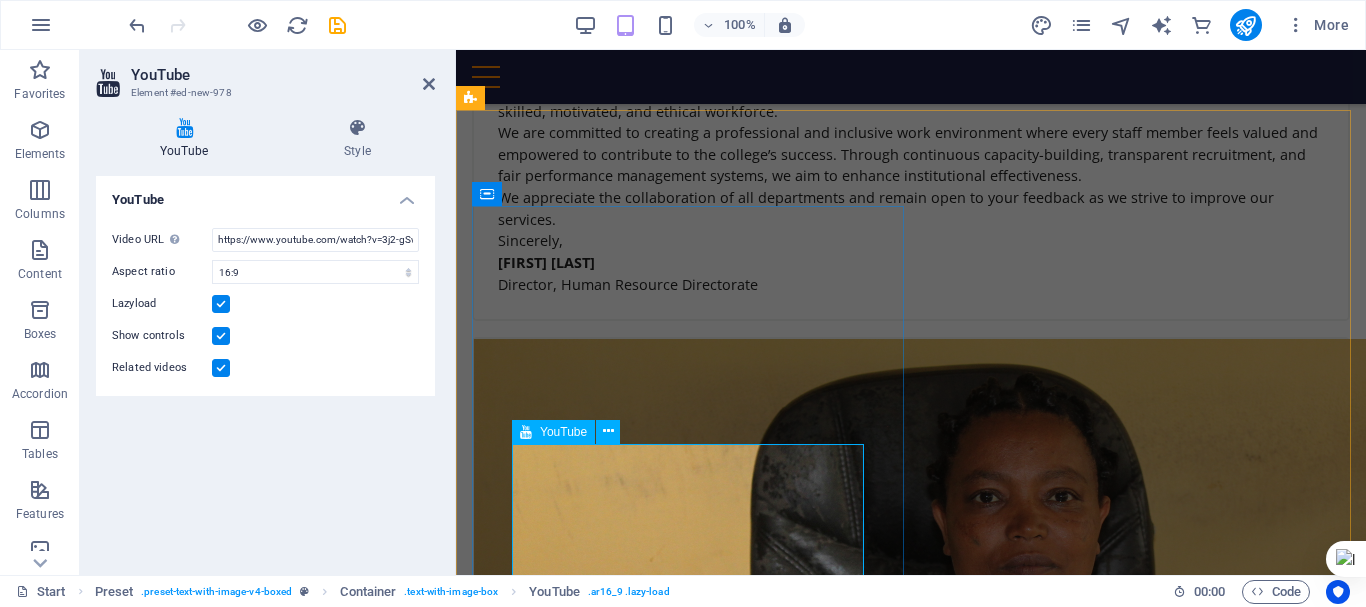 scroll, scrollTop: 7837, scrollLeft: 0, axis: vertical 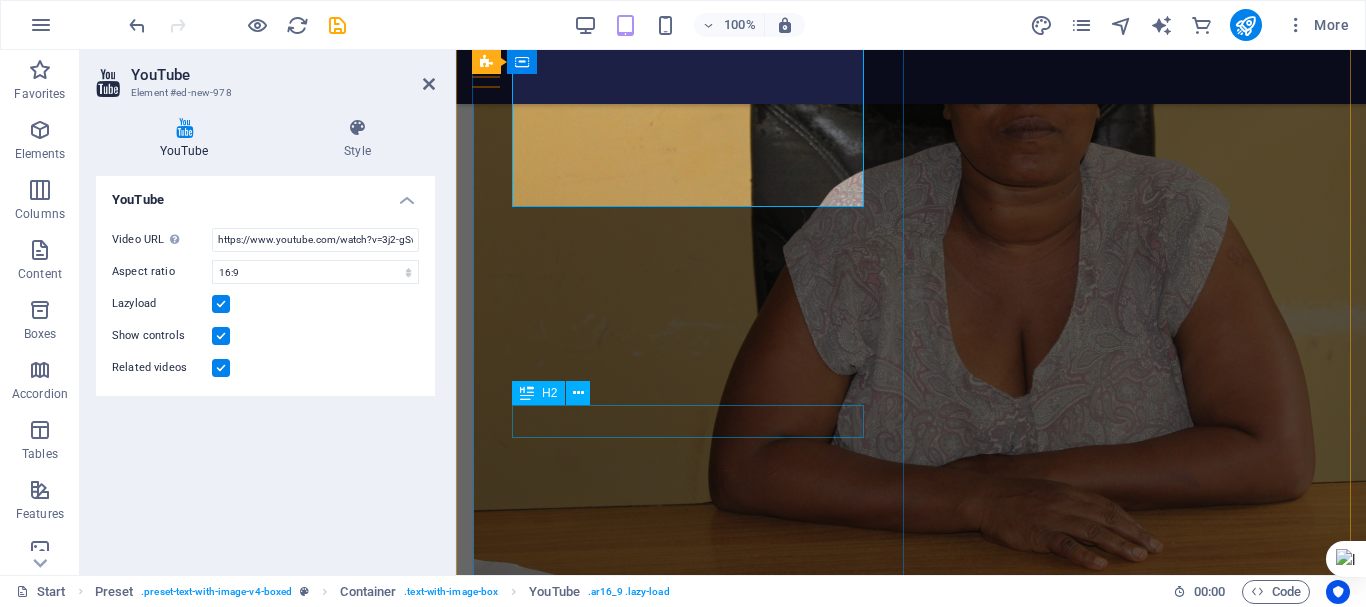 click on "New headline" at bounding box center (911, 10533) 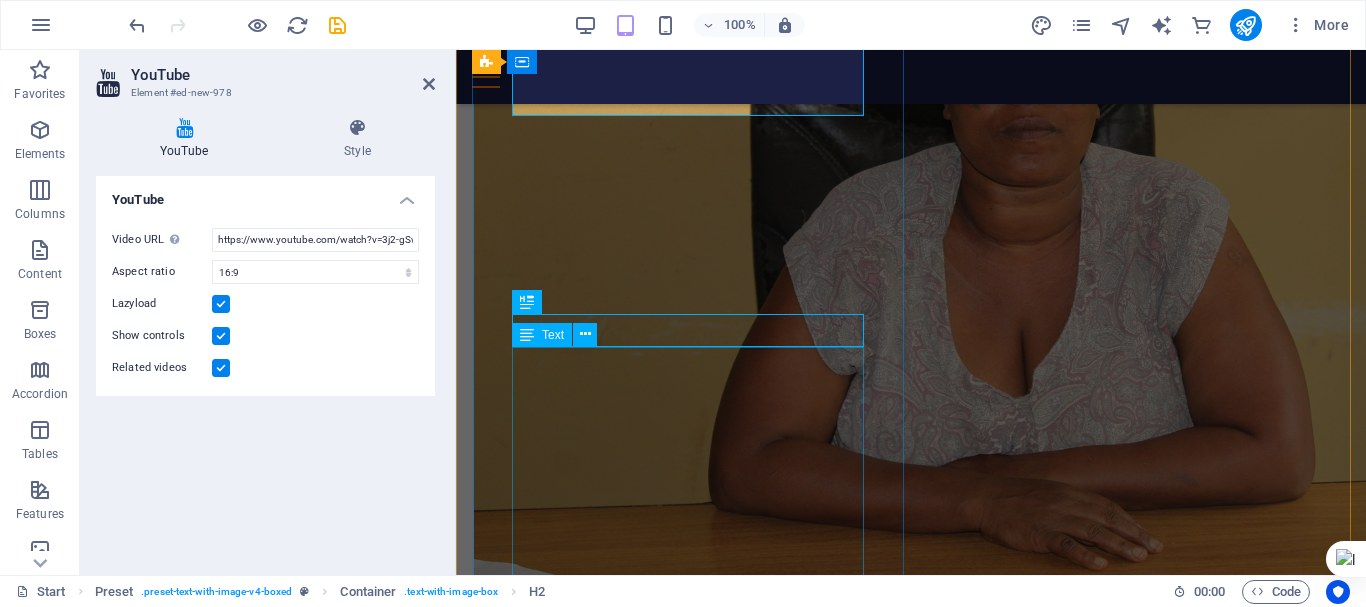 scroll, scrollTop: 8509, scrollLeft: 0, axis: vertical 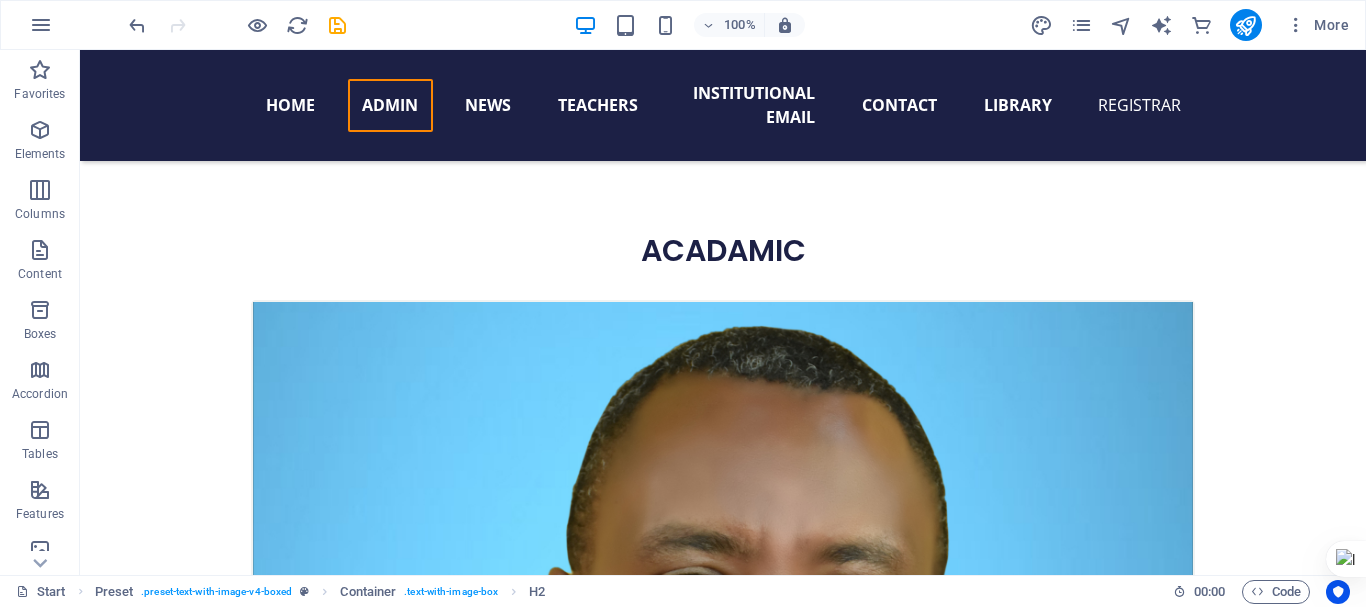 click at bounding box center (723, 12600) 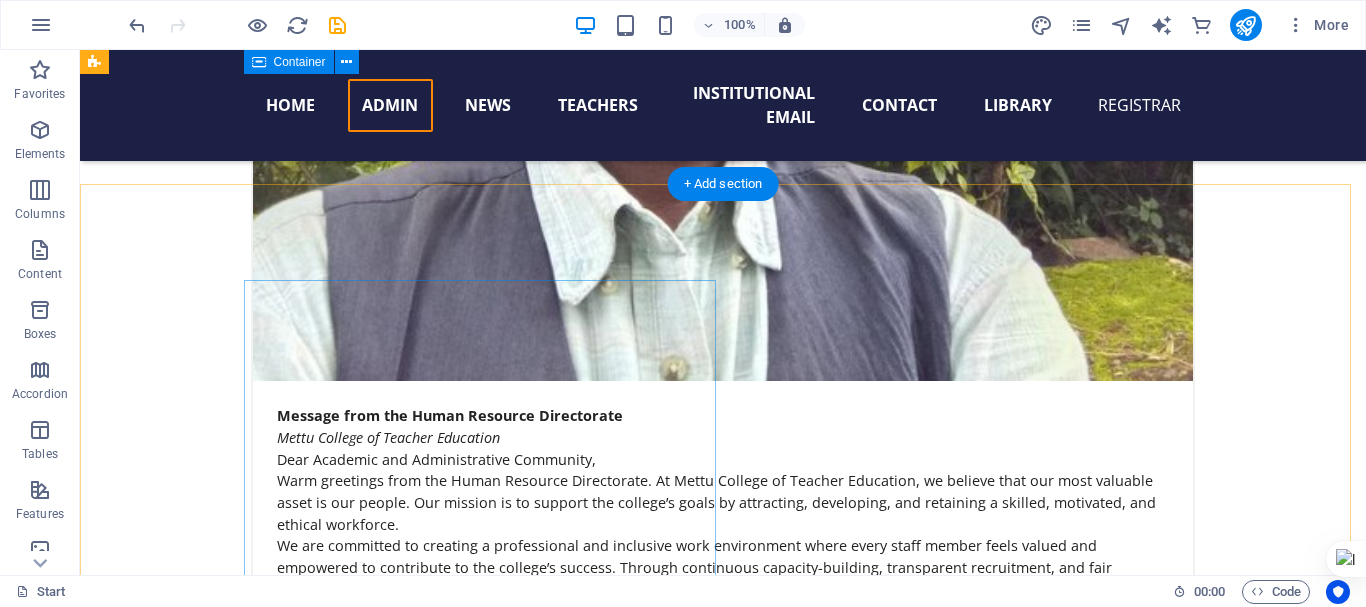 scroll, scrollTop: 7459, scrollLeft: 0, axis: vertical 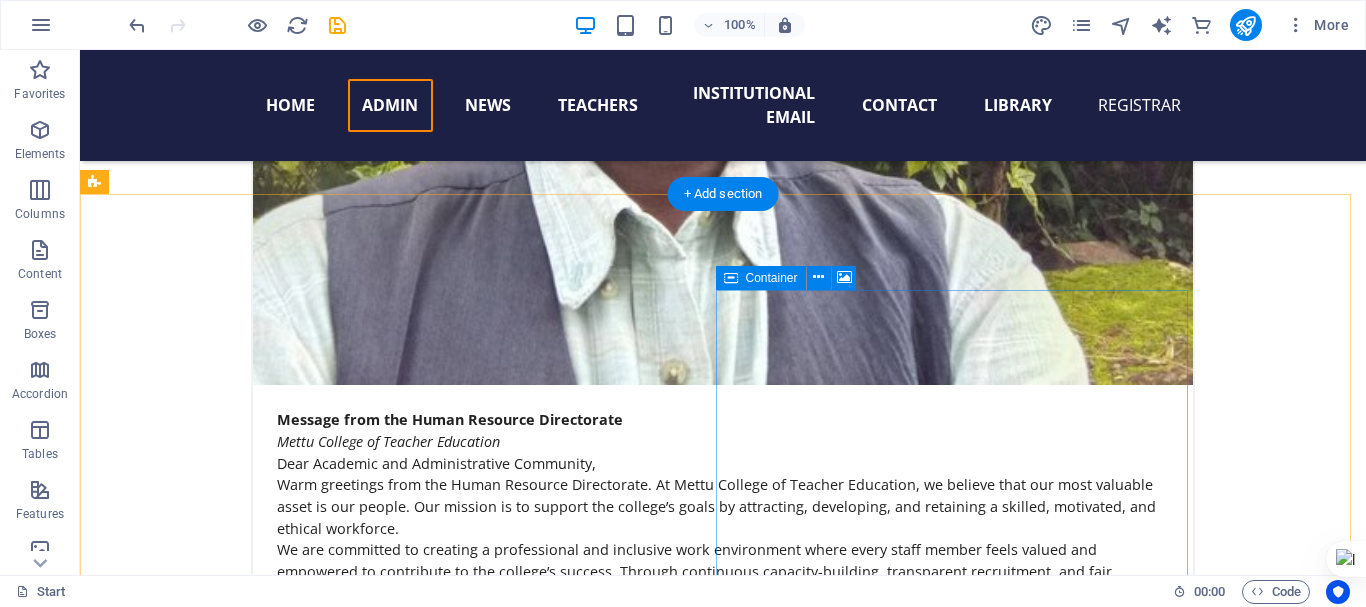 click on "Add elements" at bounding box center [509, 13139] 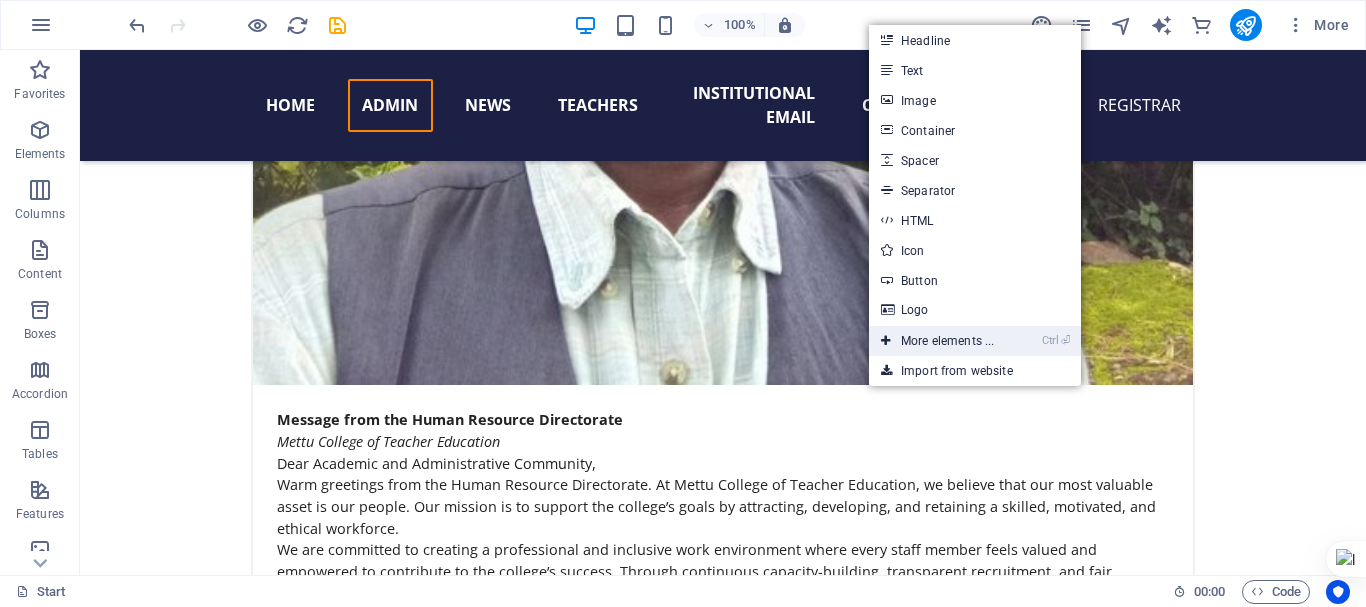 click on "Ctrl ⏎  More elements ..." at bounding box center (937, 341) 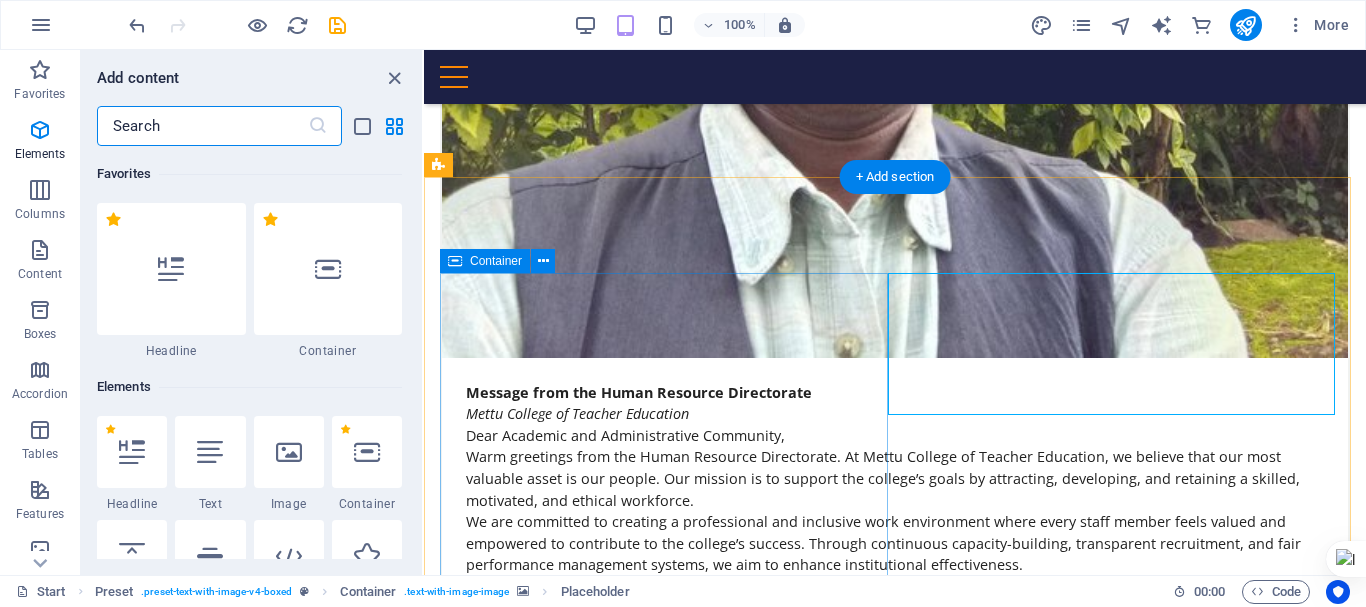 scroll, scrollTop: 7594, scrollLeft: 0, axis: vertical 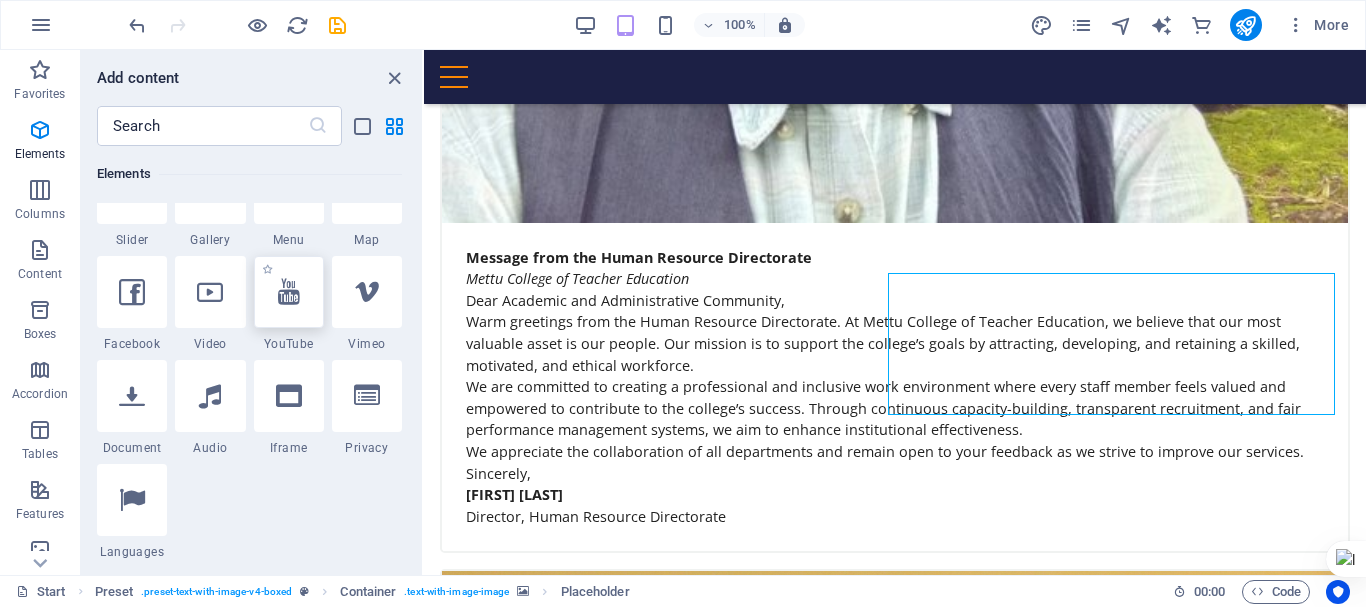 click at bounding box center (289, 292) 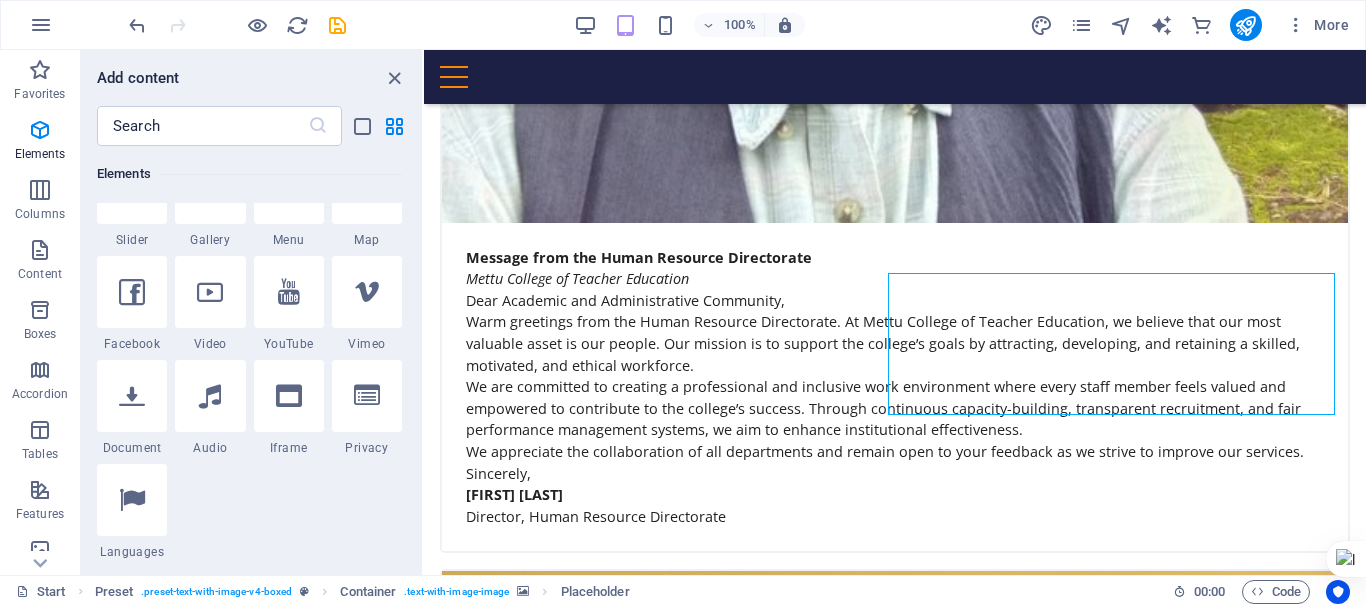 click on "Drag here to replace the existing content. Press “Ctrl” if you want to create a new element.
H1   Banner   Banner   Container   Container   Image   Text image overlap   Floating Image   Text   Floating Image   Text   Floating Image   Text   H2   Container   Spacer   Container   Image   Preset   Container   Container   Text   Text image overlap   Container   H2   Text   Image   Container   Container   Preset   Container   Text   Container   Image   Container   Container   Text   Image   Container   Preset   Preset   Container   Text   Preset   Preset   Container   YouTube   YouTube   Preset   Text   Container   Container   Placeholder   Container   Iframe   Menu Bar   H2   YouTube   YouTube   YouTube   Container   Preset   Container   Text   Preset   Container   Container   Image   Preset   Container   H1   Image series   Container   Image   Container   H2   Preset   Image   Container   Text   Image   Container   Text   Image   Container   Spacer   Container   Image   Text   Spacer" at bounding box center [895, 312] 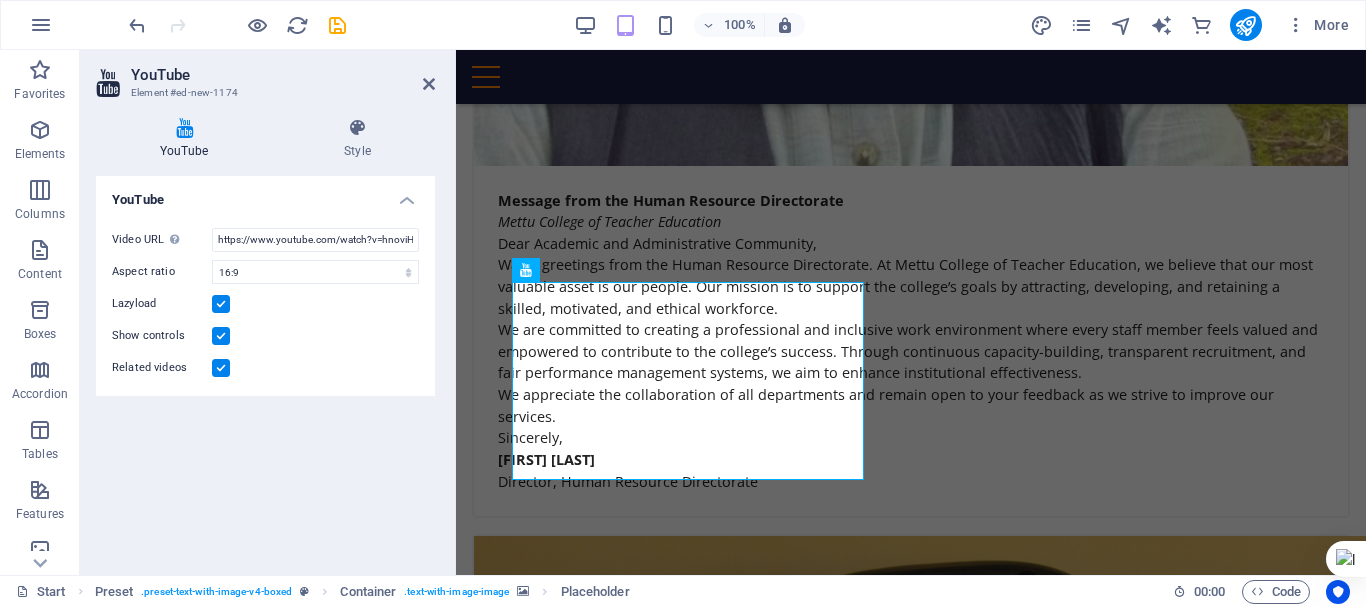 scroll, scrollTop: 7797, scrollLeft: 0, axis: vertical 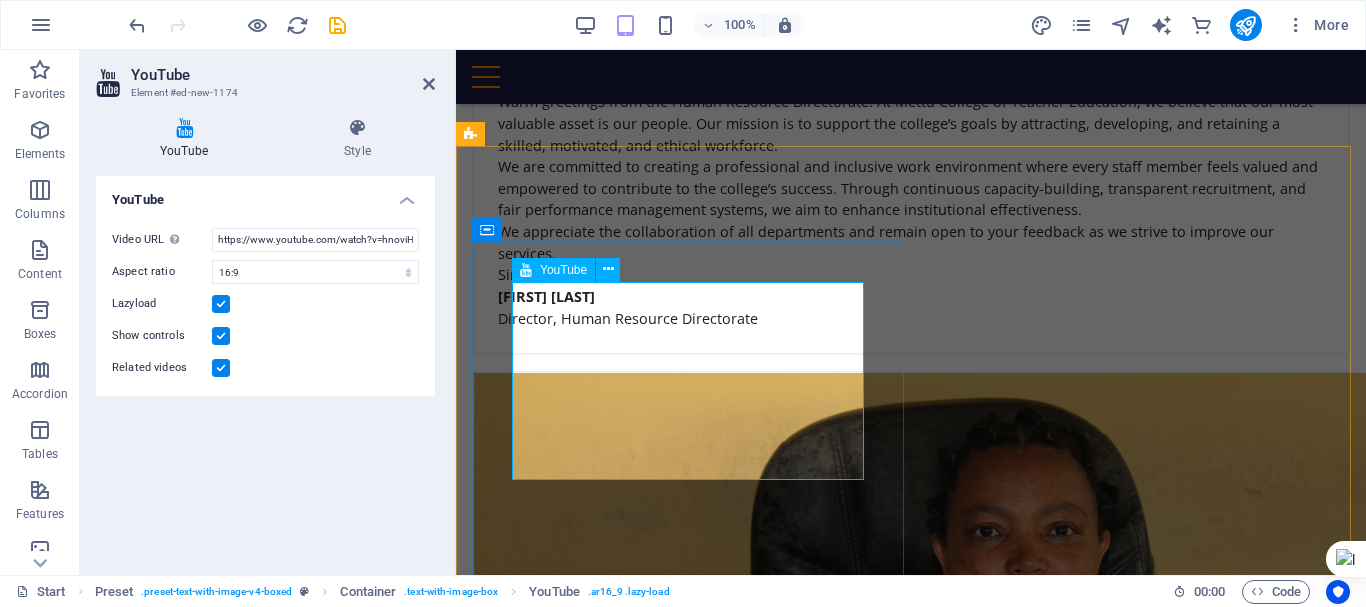 click at bounding box center [911, 9864] 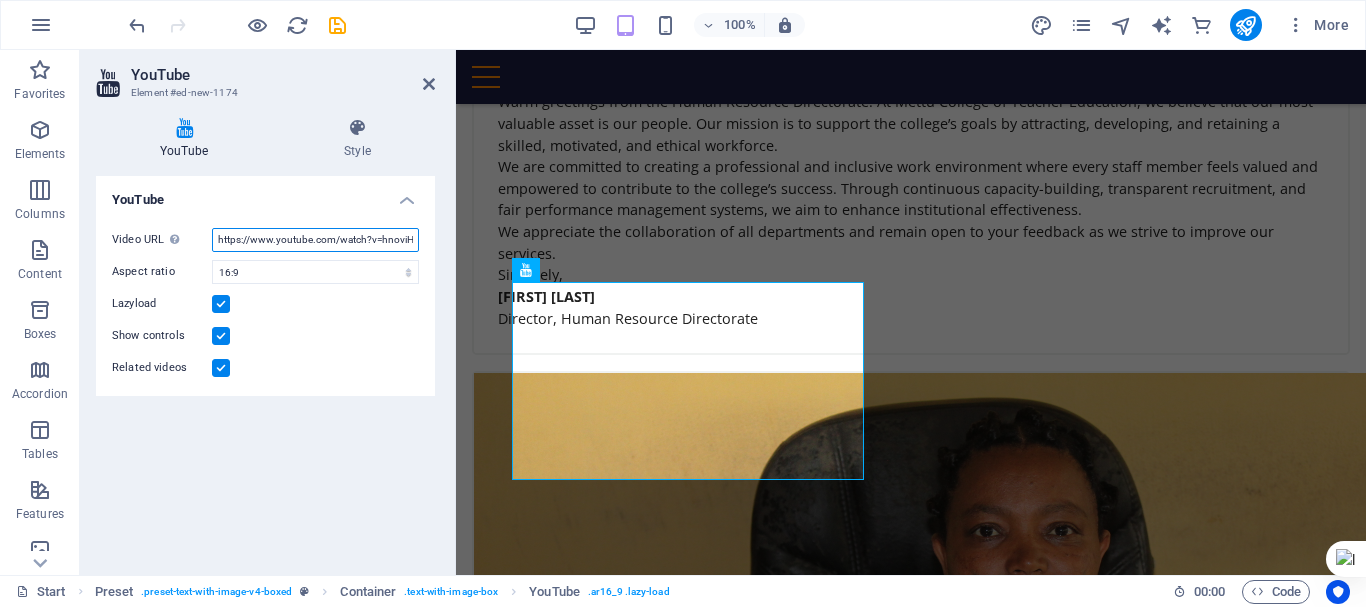 click on "https://www.youtube.com/watch?v=hnoviHgPHkY" at bounding box center (315, 240) 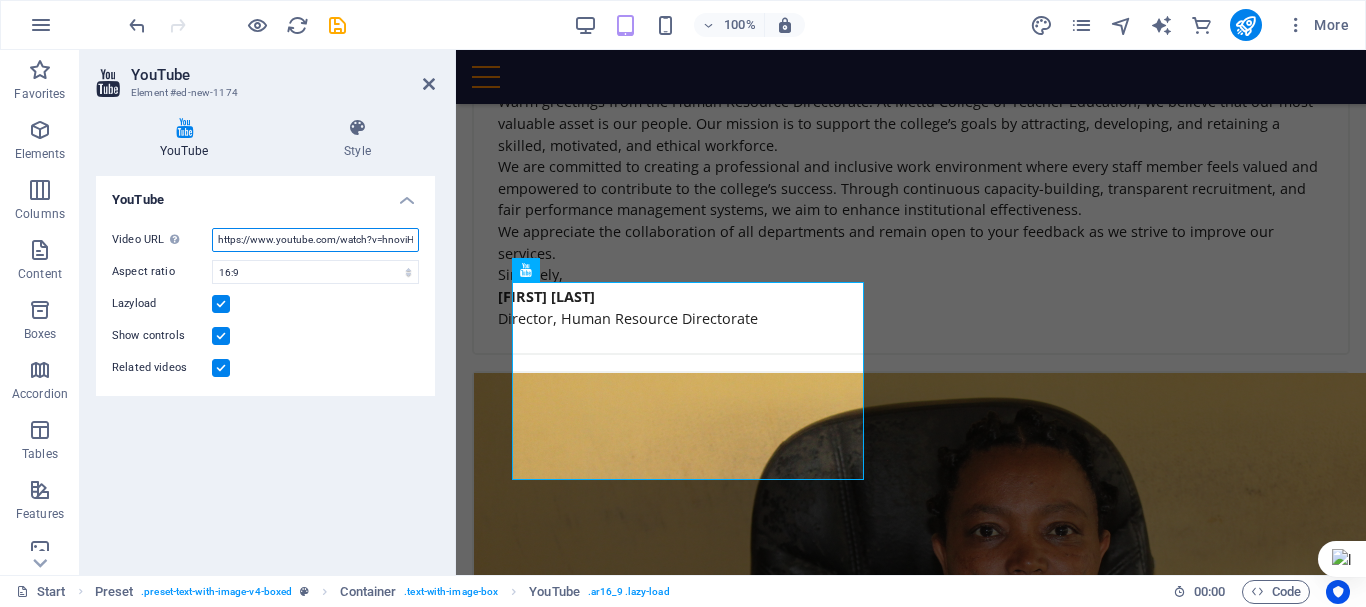click on "https://www.youtube.com/watch?v=hnoviHgPHkY" at bounding box center (315, 240) 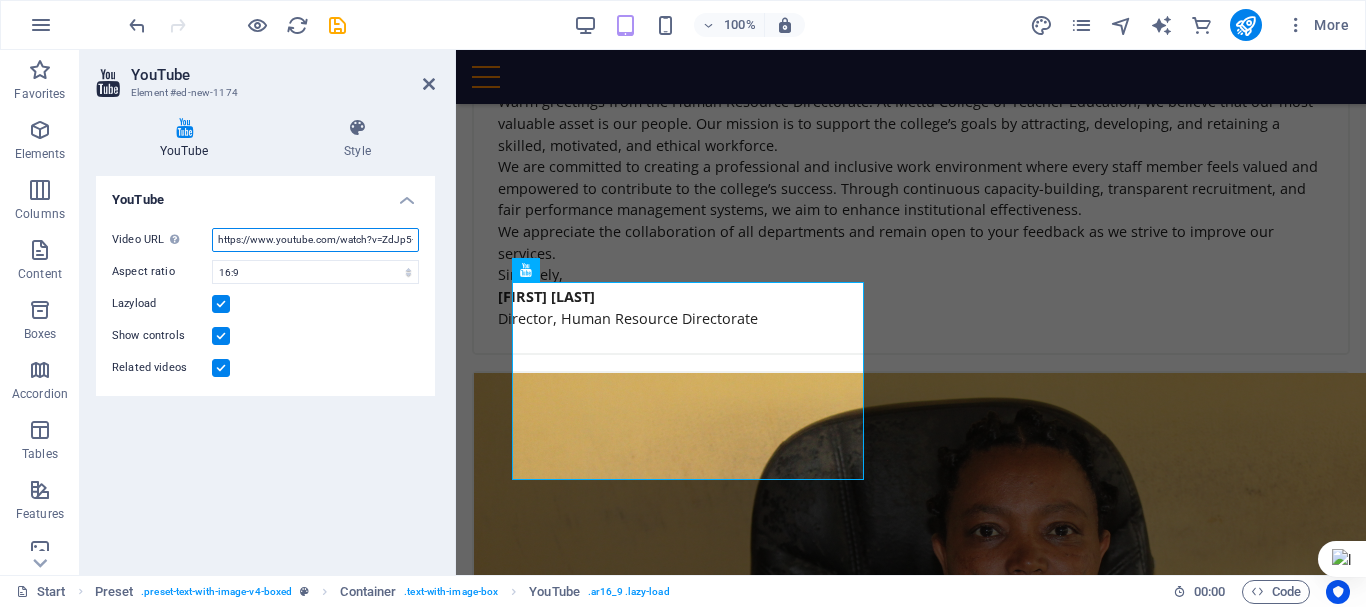scroll, scrollTop: 0, scrollLeft: 25, axis: horizontal 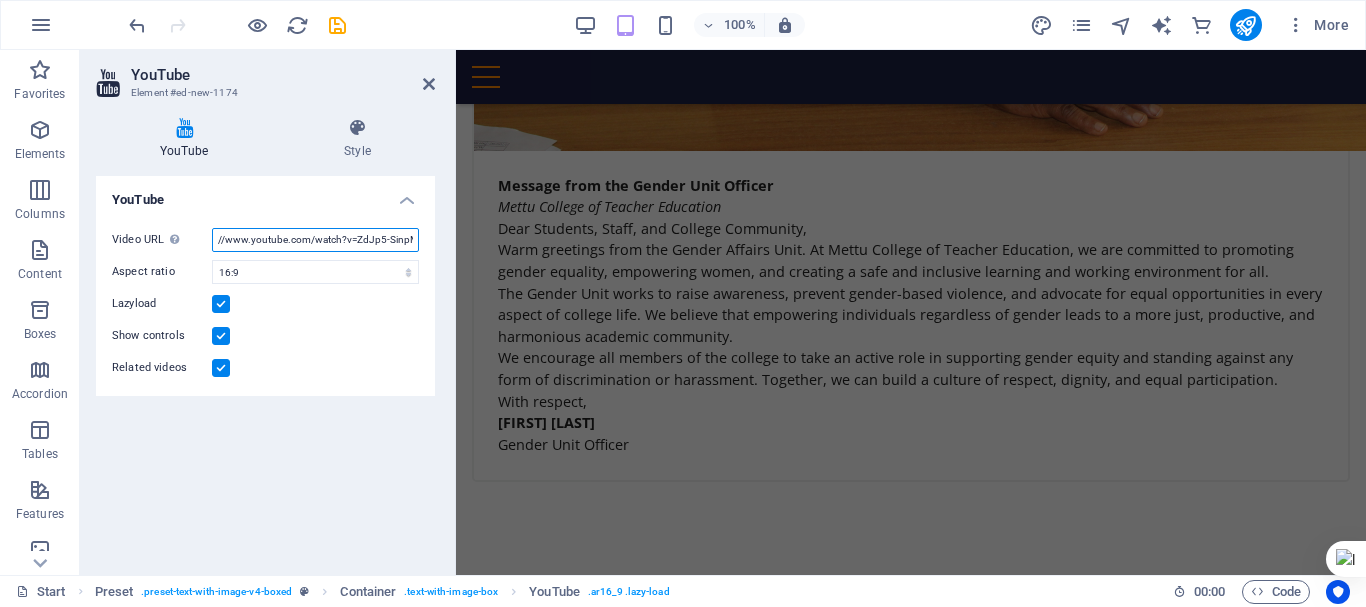 type on "https://www.youtube.com/watch?v=ZdJp5-SinpM" 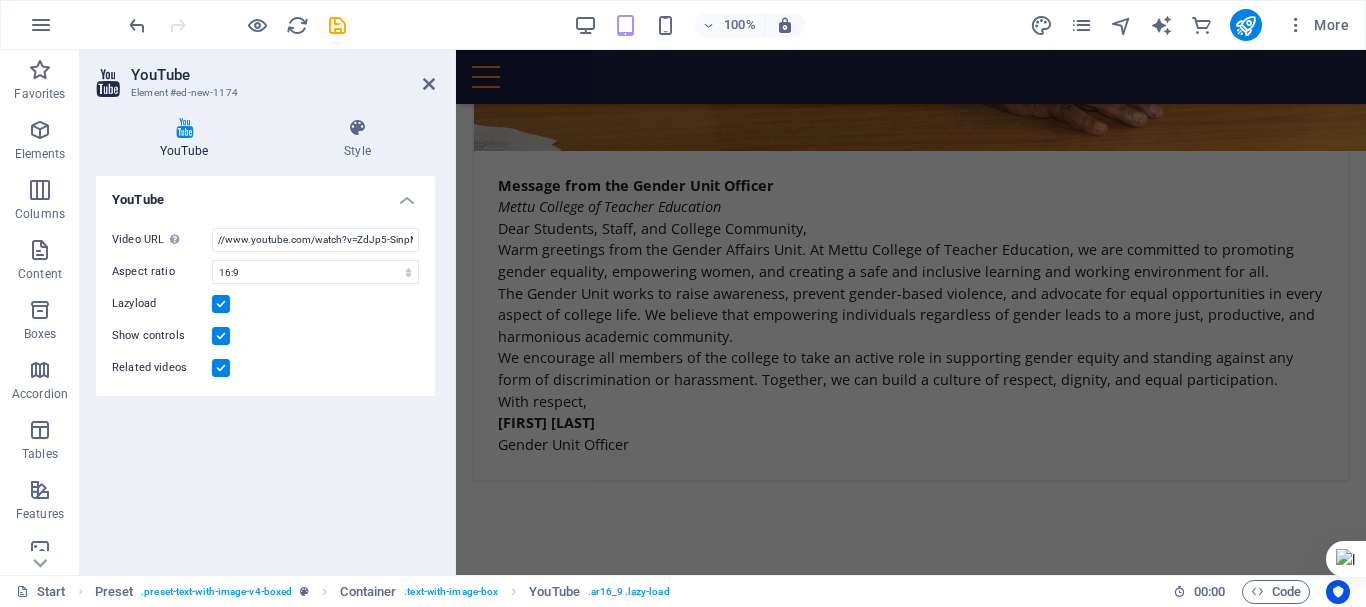 scroll, scrollTop: 0, scrollLeft: 0, axis: both 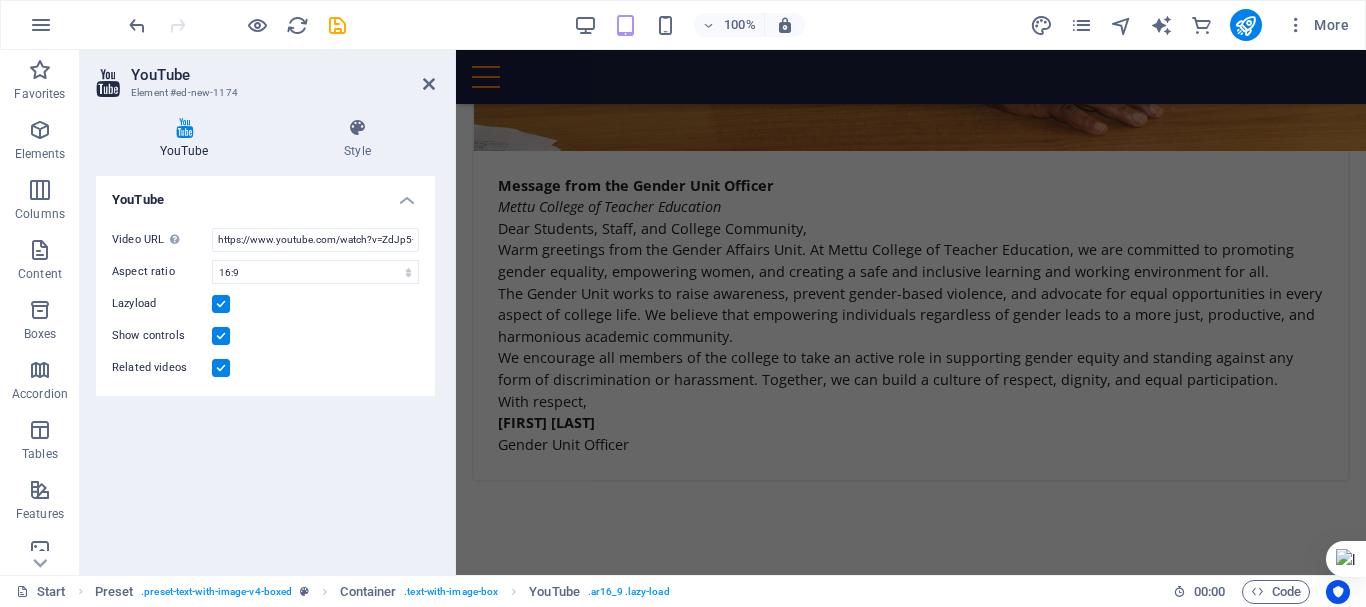 click at bounding box center (911, 11270) 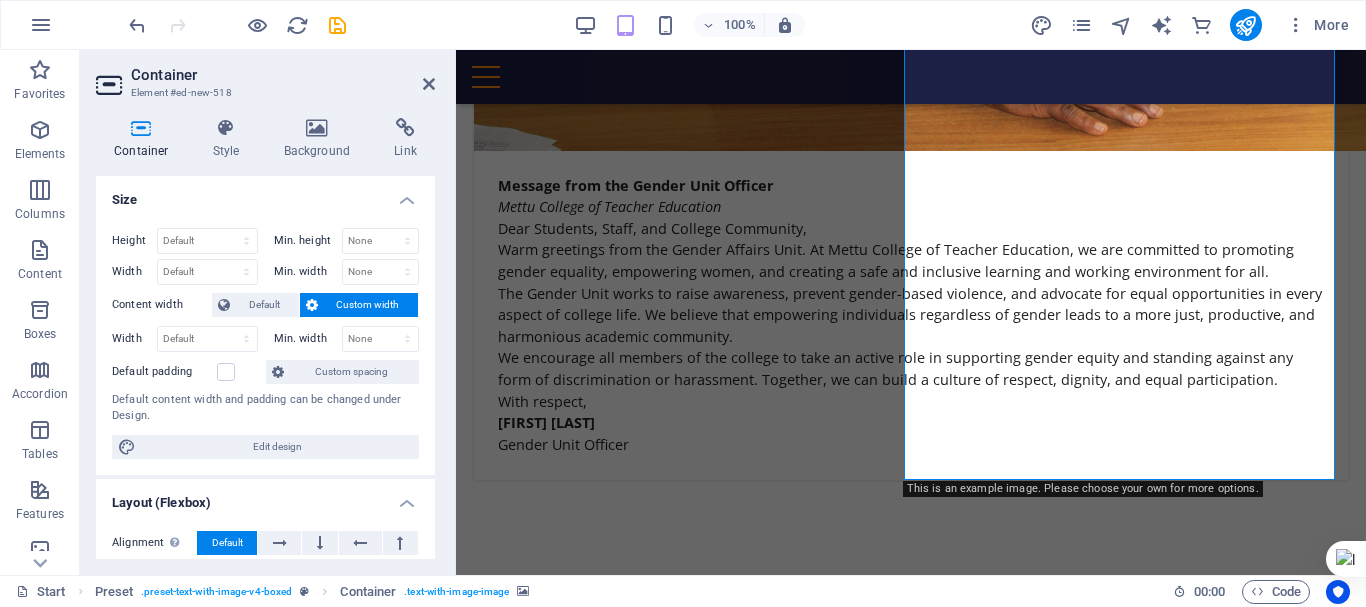 click at bounding box center [911, 11270] 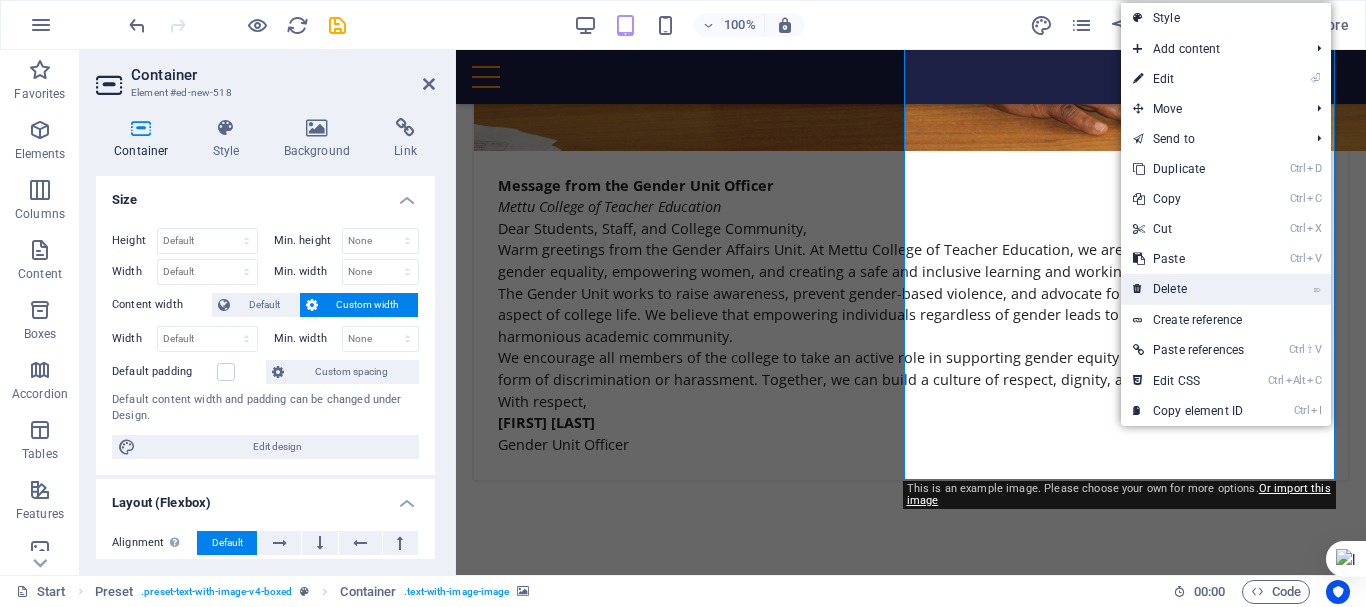 click on "⌦  Delete" at bounding box center (1188, 289) 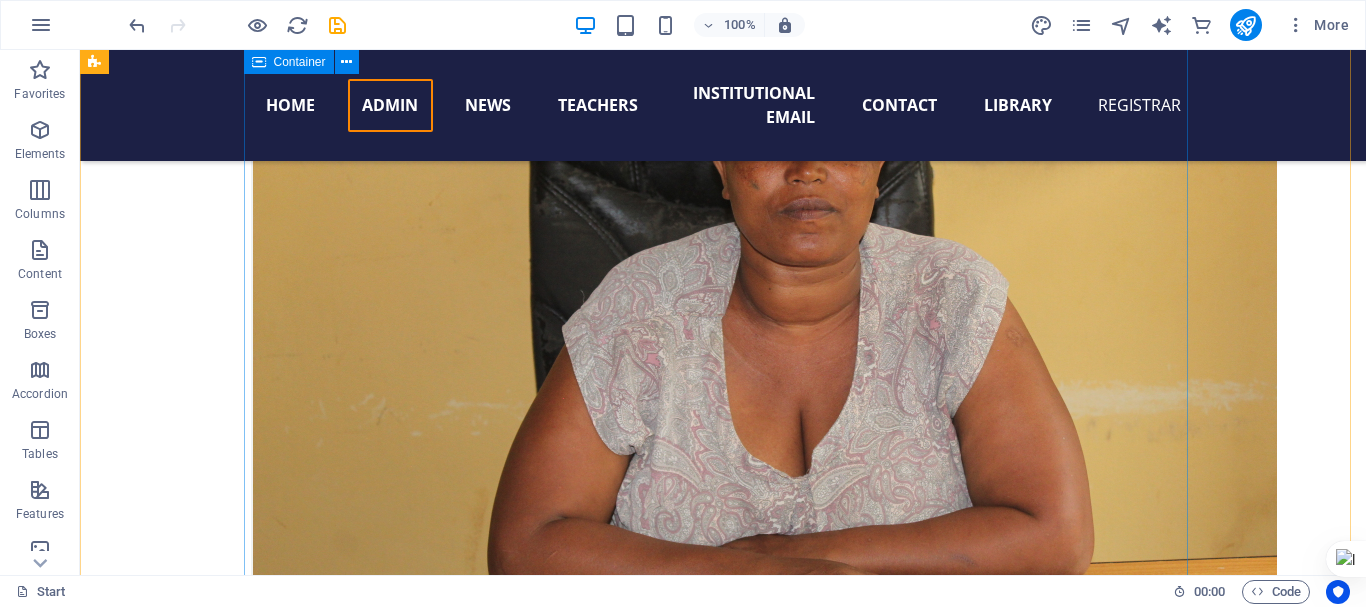 scroll, scrollTop: 8212, scrollLeft: 0, axis: vertical 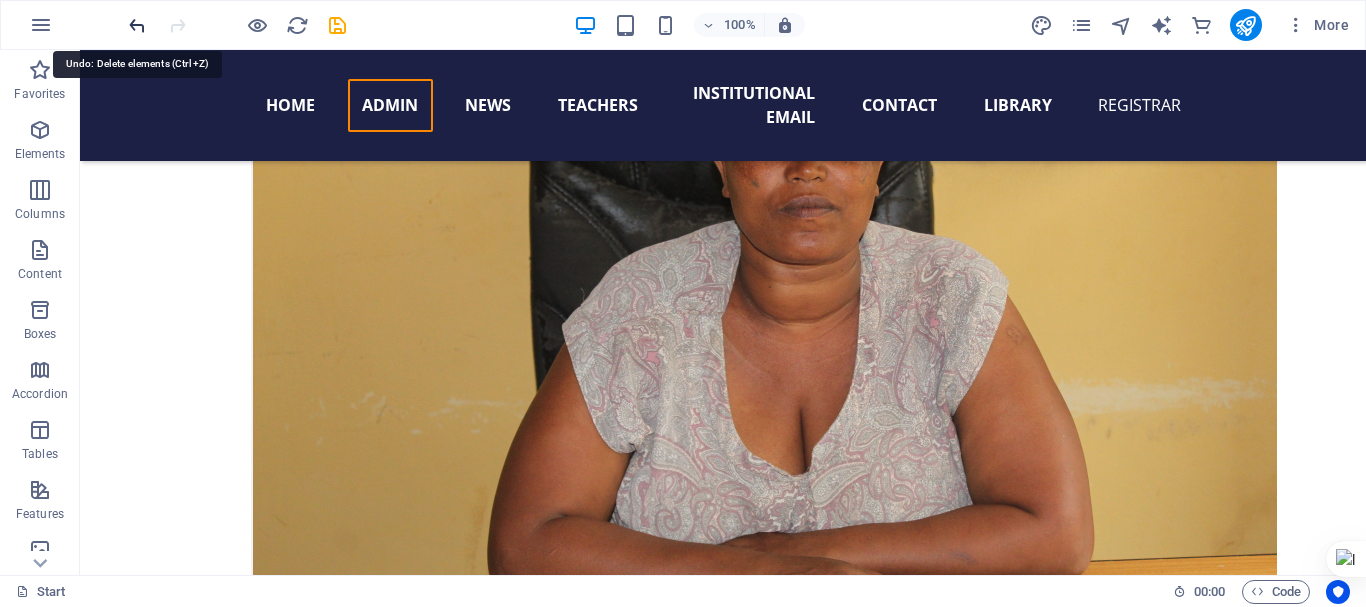 click at bounding box center [137, 25] 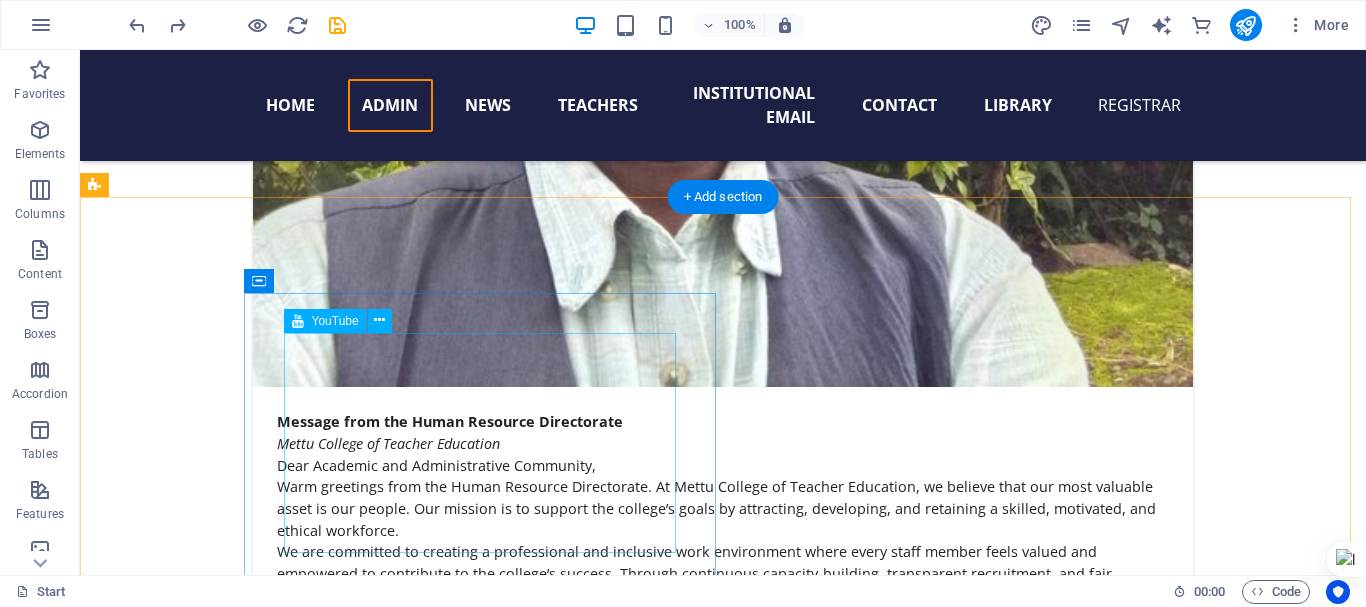 scroll, scrollTop: 7455, scrollLeft: 0, axis: vertical 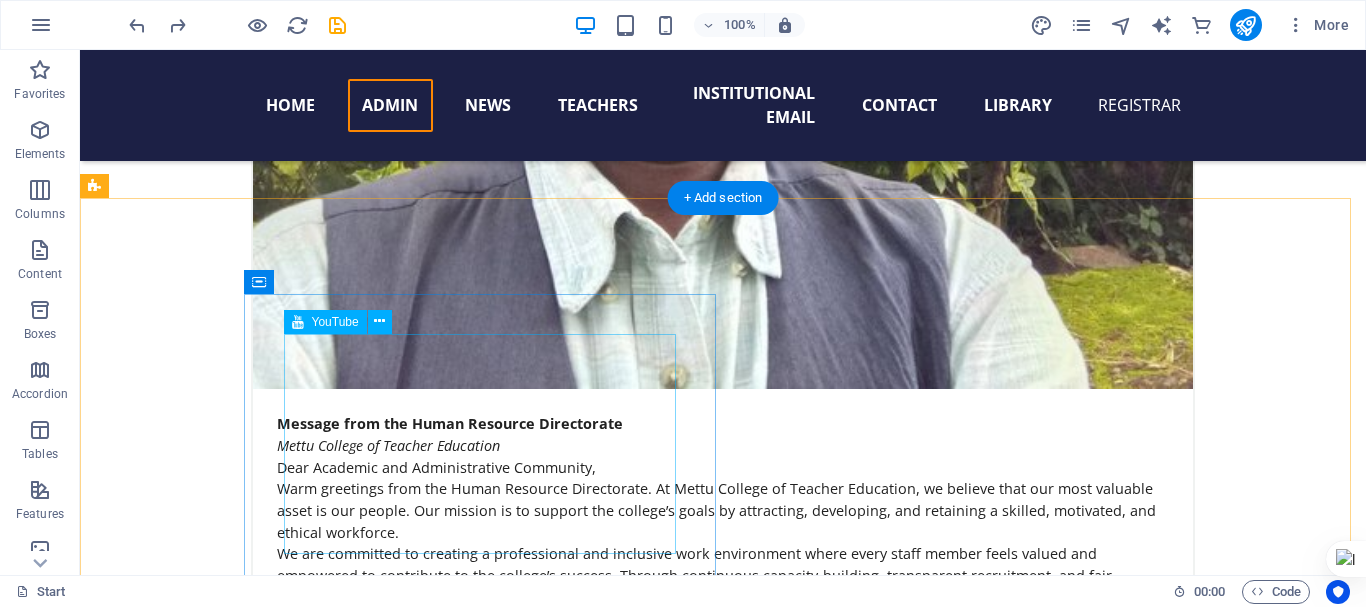 click at bounding box center [568, 10655] 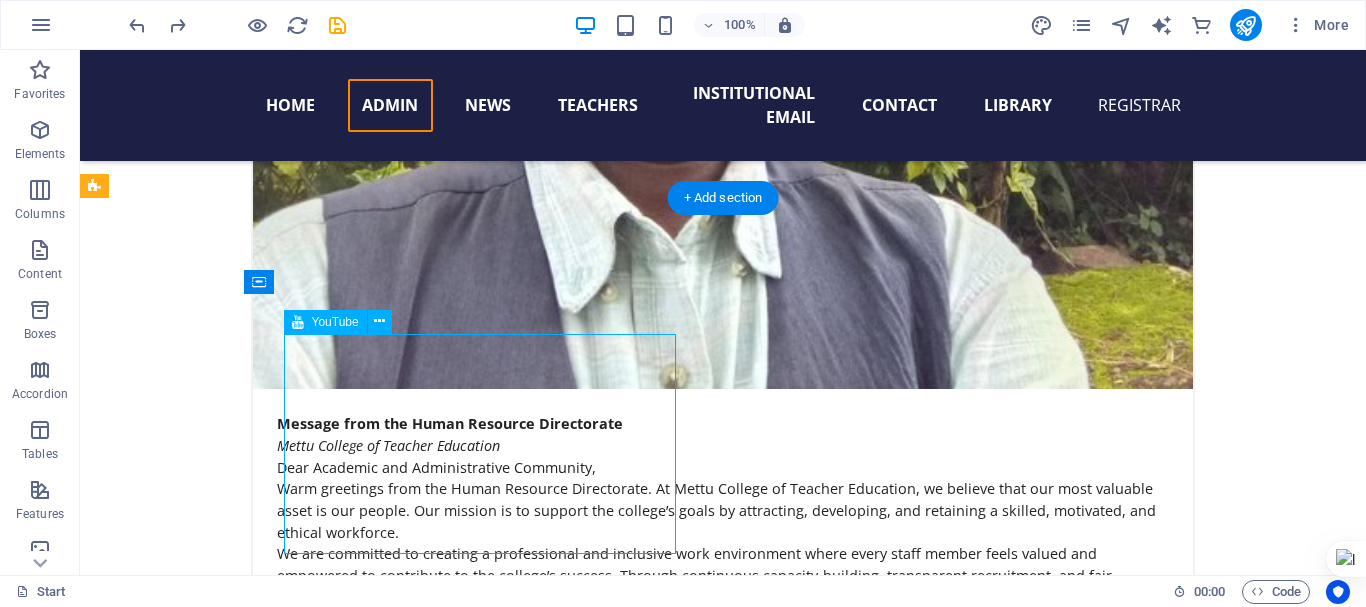 click at bounding box center [568, 10655] 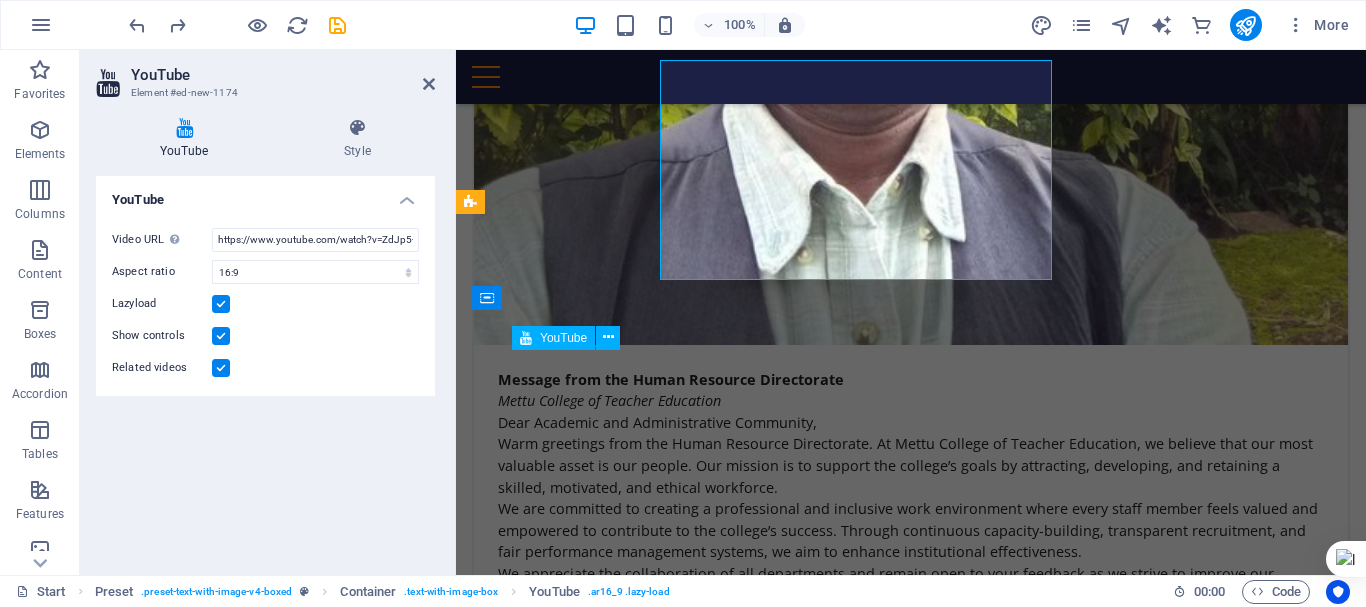 scroll, scrollTop: 7729, scrollLeft: 0, axis: vertical 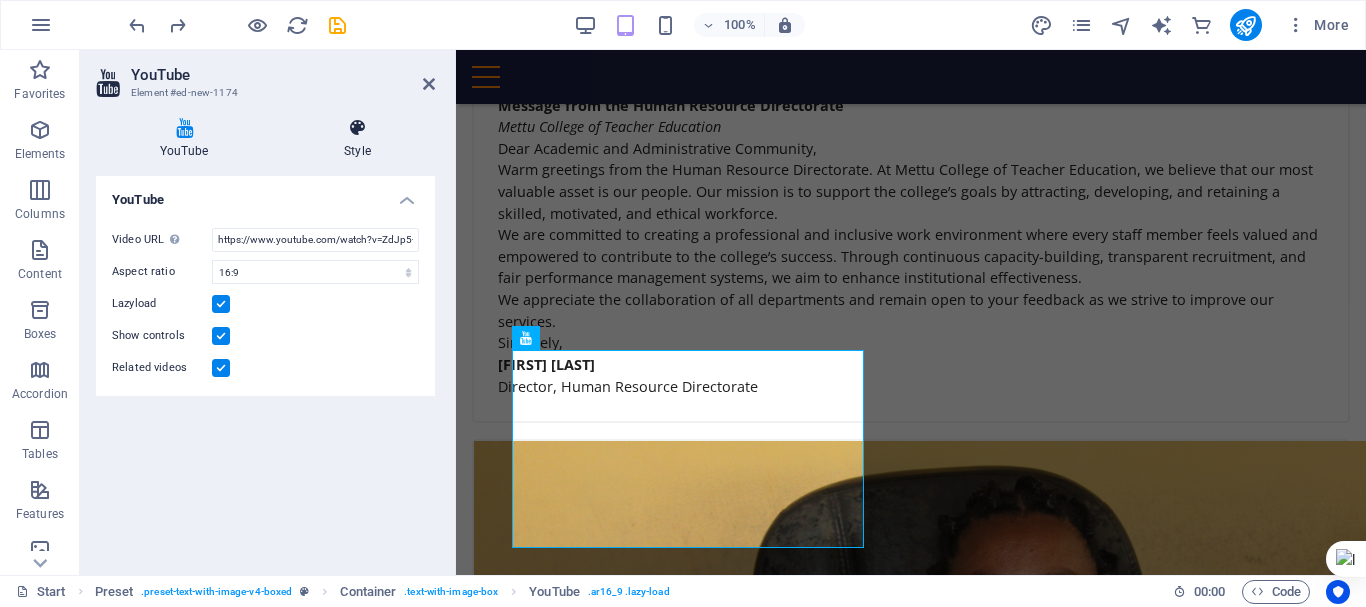 click at bounding box center (357, 128) 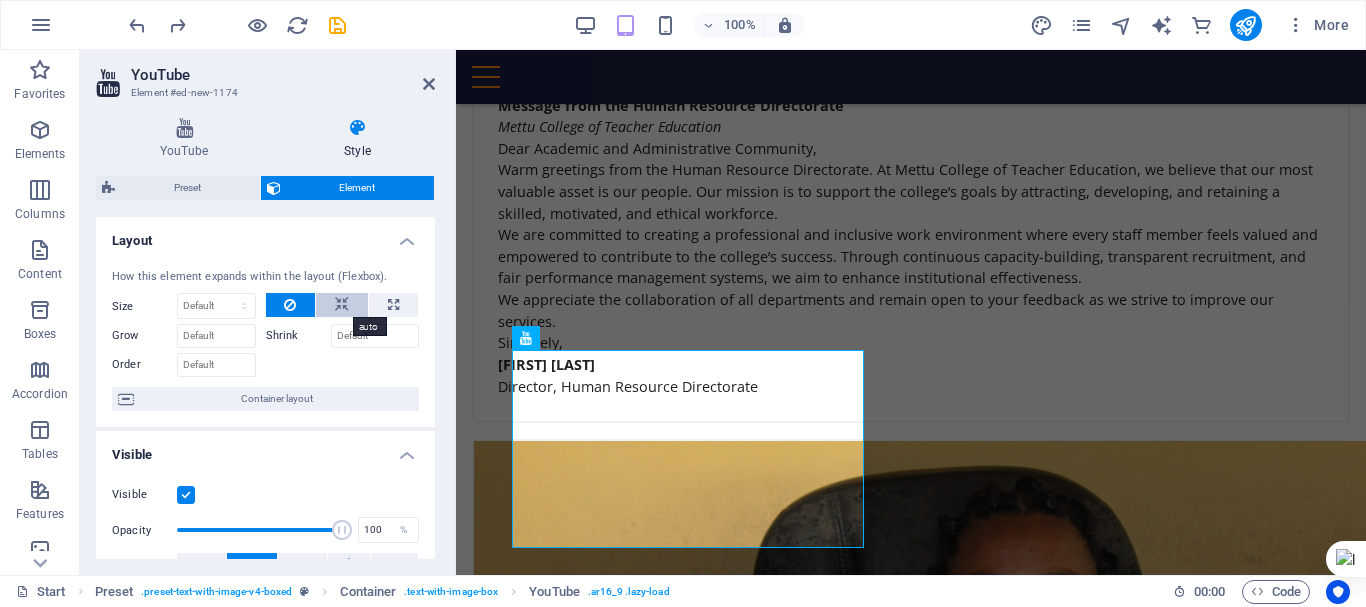 click at bounding box center (342, 305) 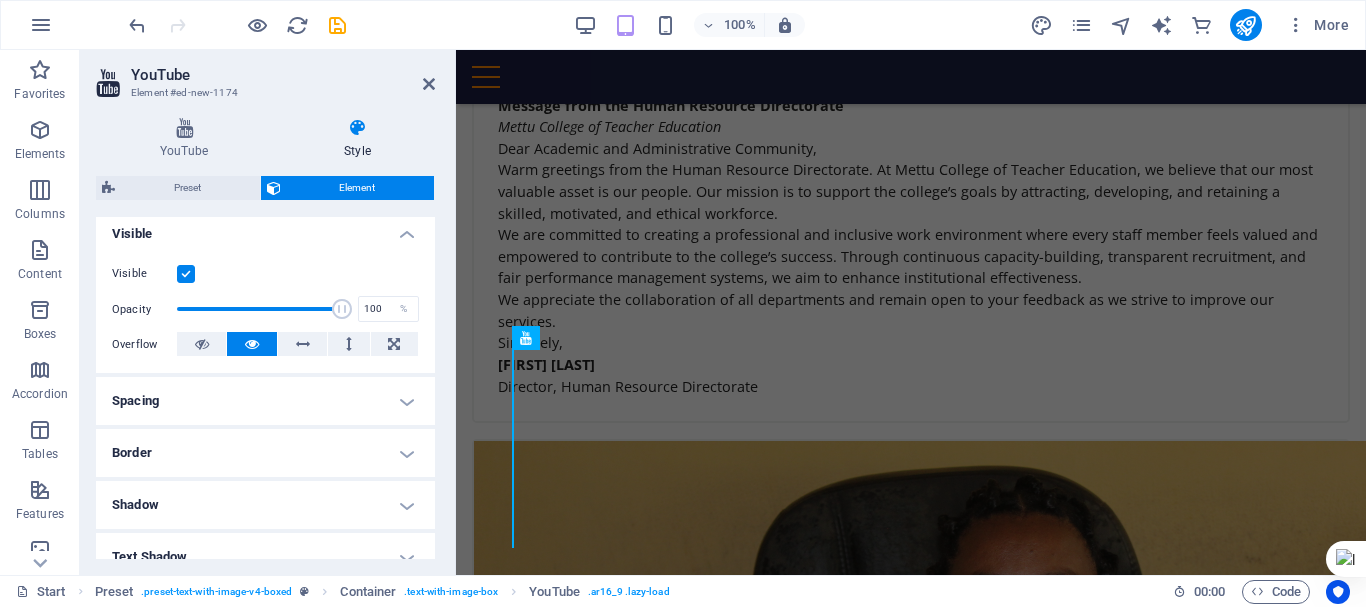 scroll, scrollTop: 200, scrollLeft: 0, axis: vertical 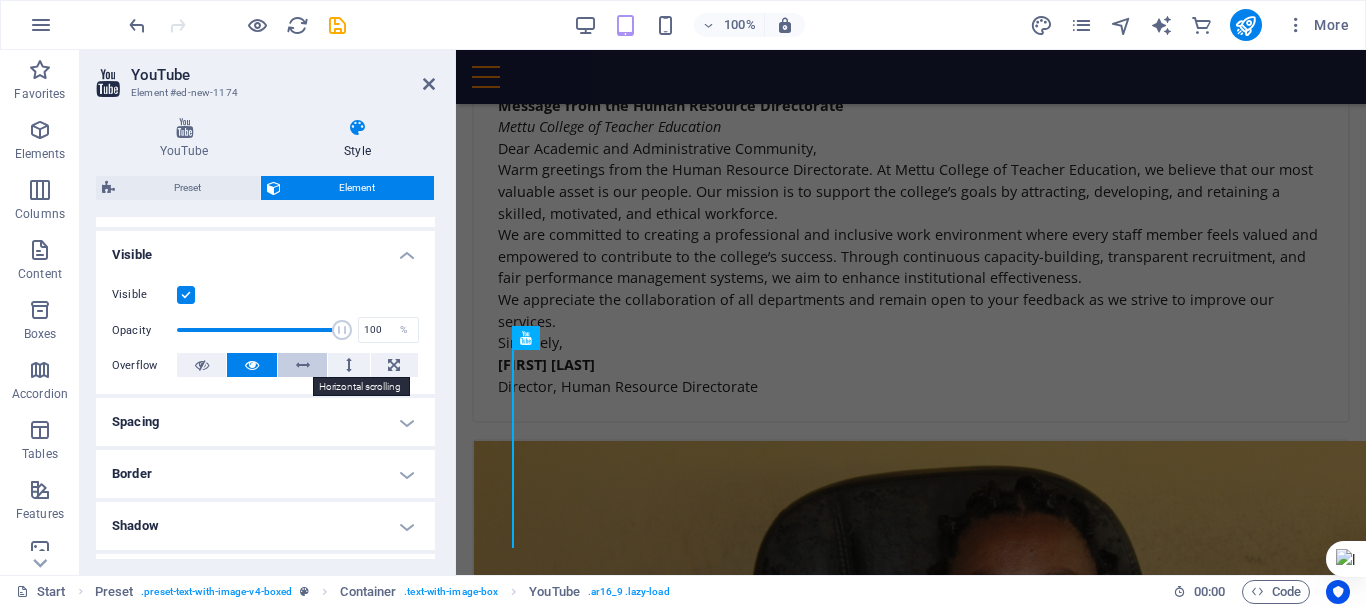 click at bounding box center [302, 365] 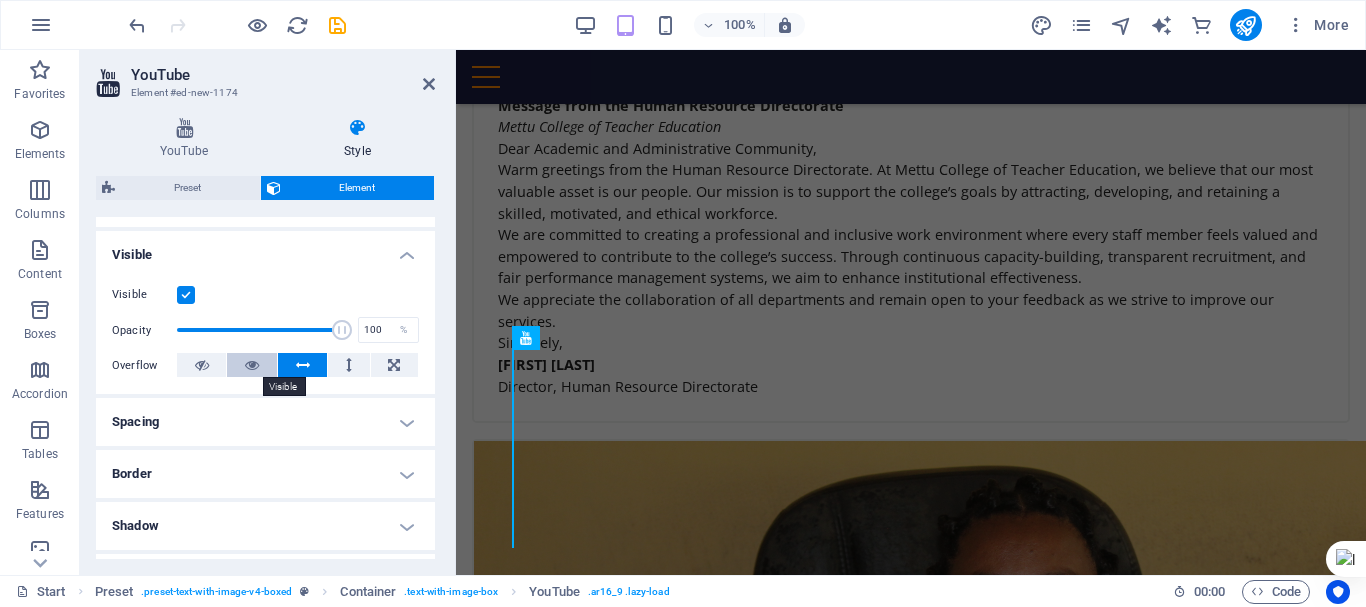 click at bounding box center [251, 365] 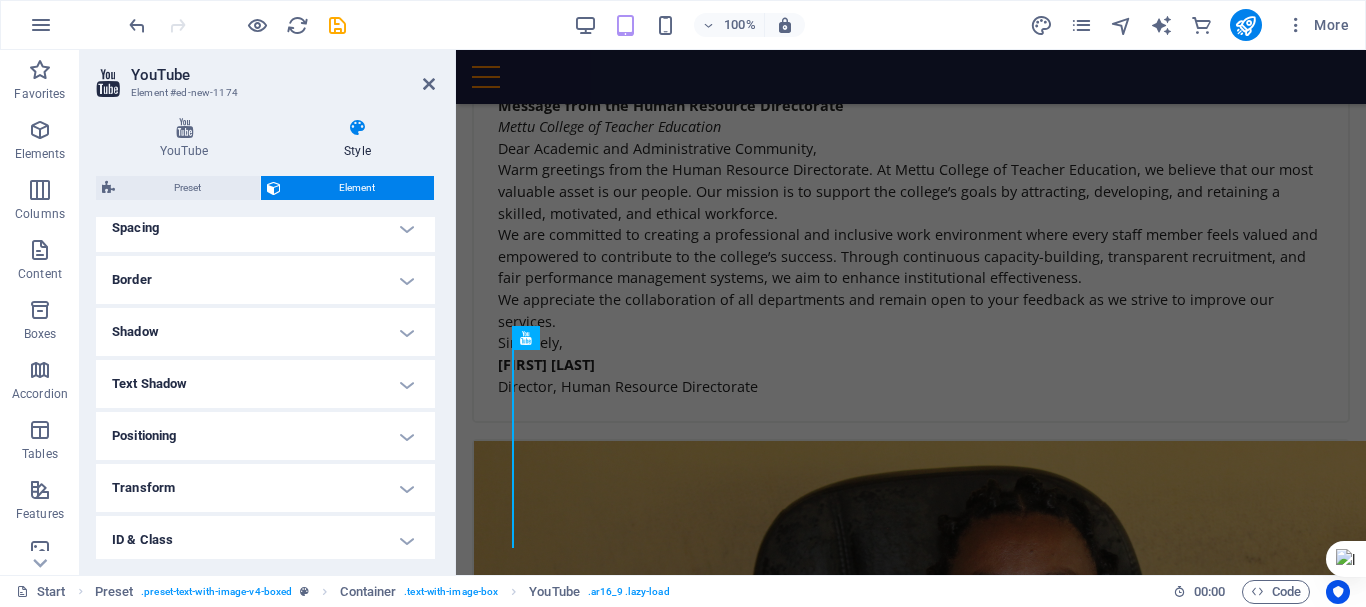 scroll, scrollTop: 395, scrollLeft: 0, axis: vertical 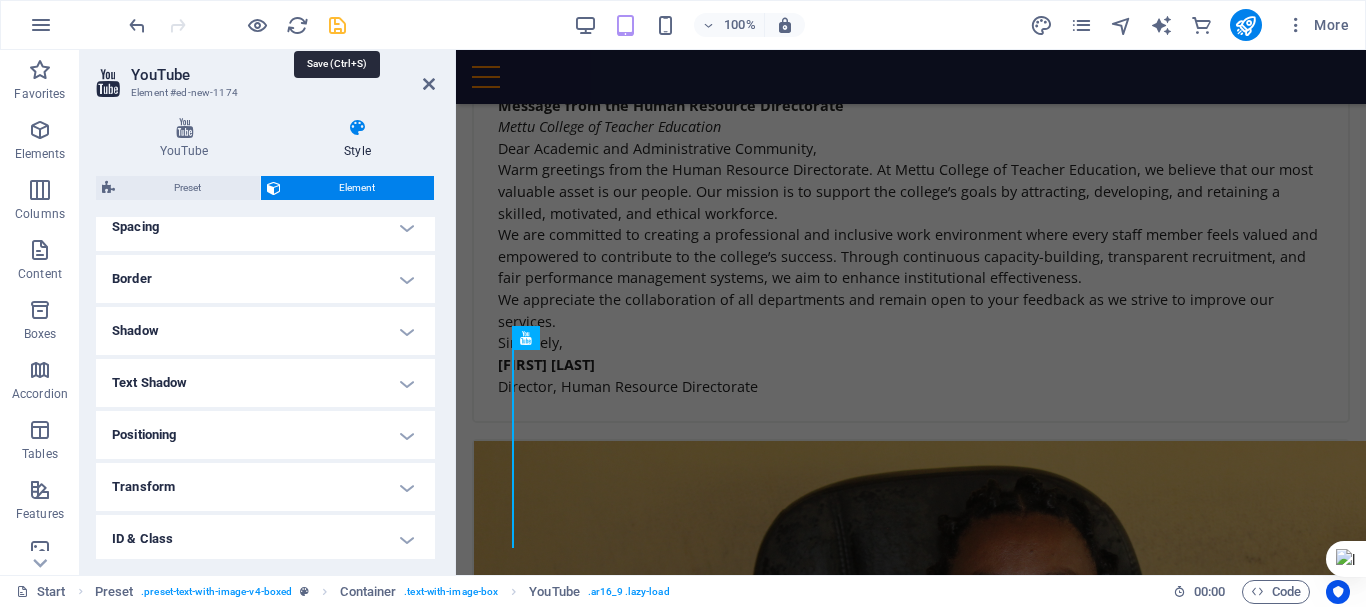click at bounding box center (337, 25) 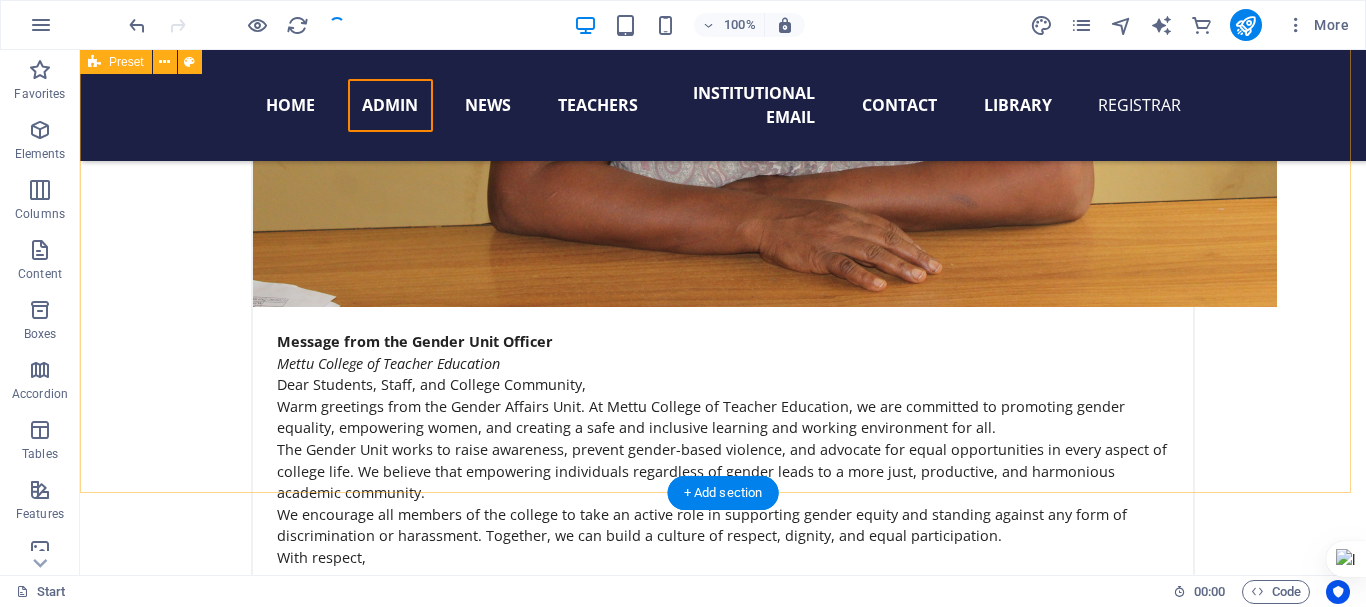 scroll, scrollTop: 8570, scrollLeft: 0, axis: vertical 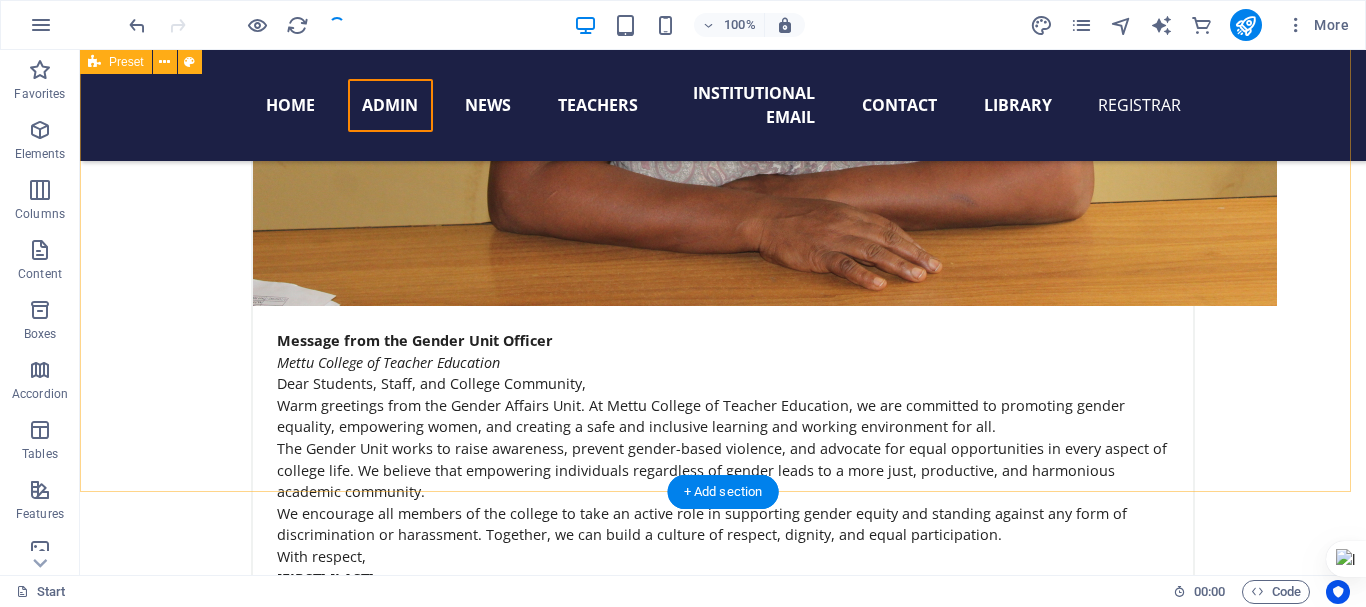 click at bounding box center [568, 12024] 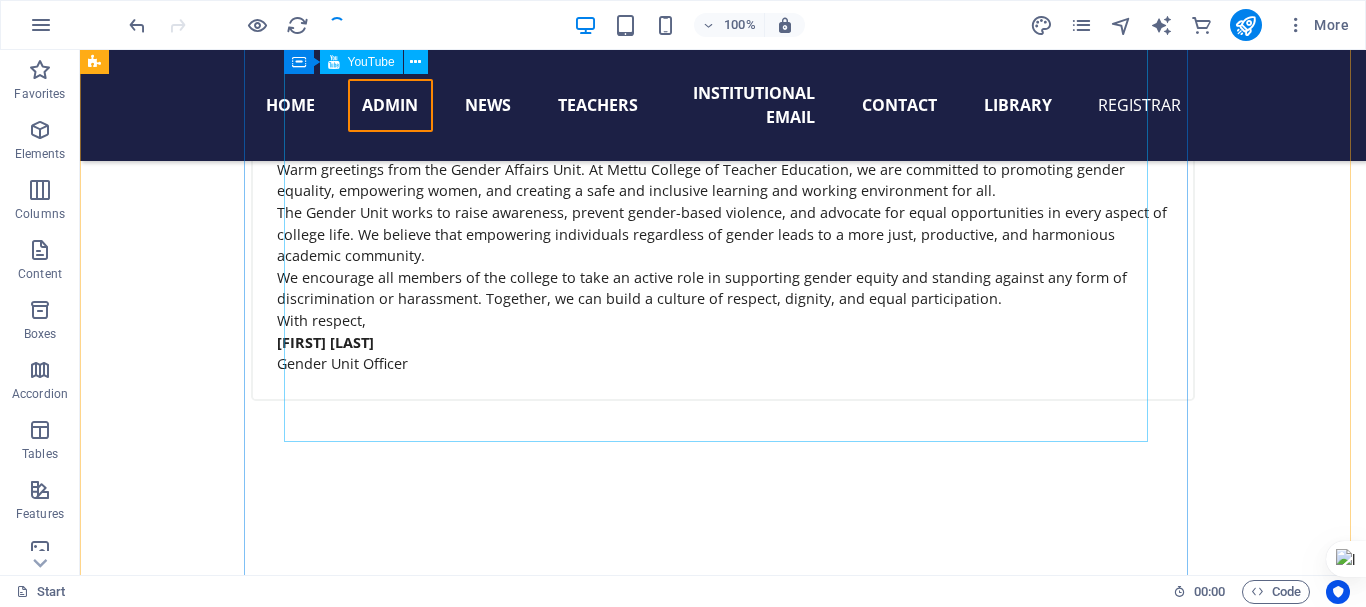 scroll, scrollTop: 8805, scrollLeft: 0, axis: vertical 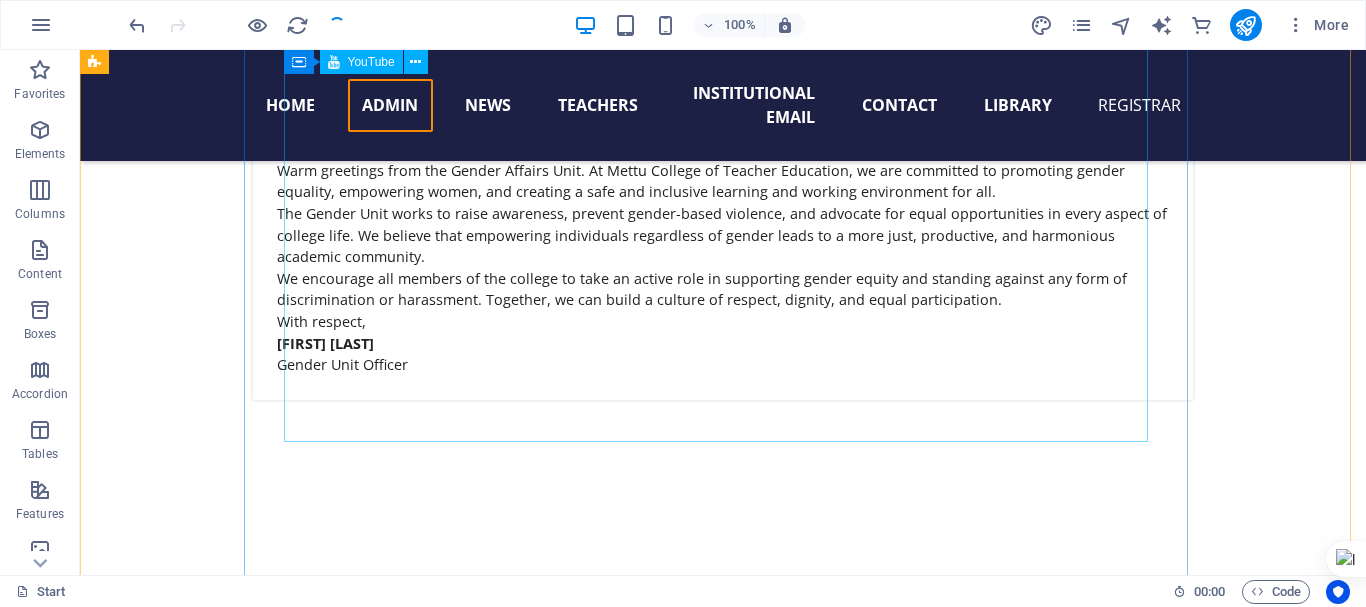 click at bounding box center [568, 10277] 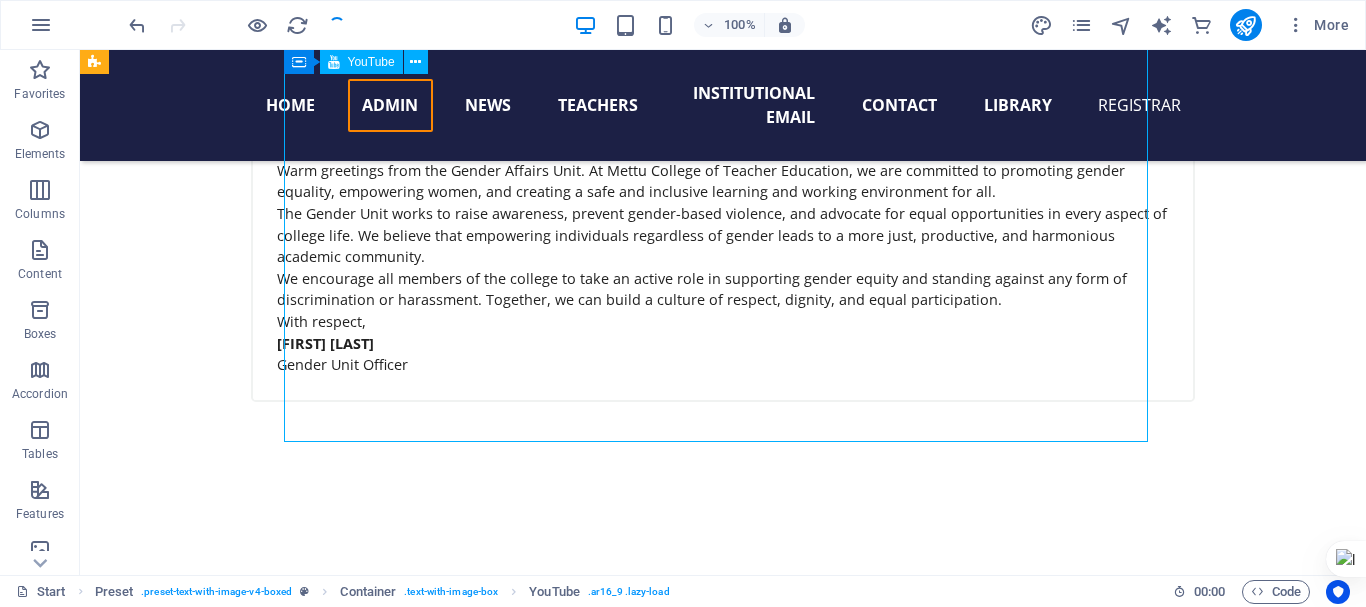 click at bounding box center [568, 10277] 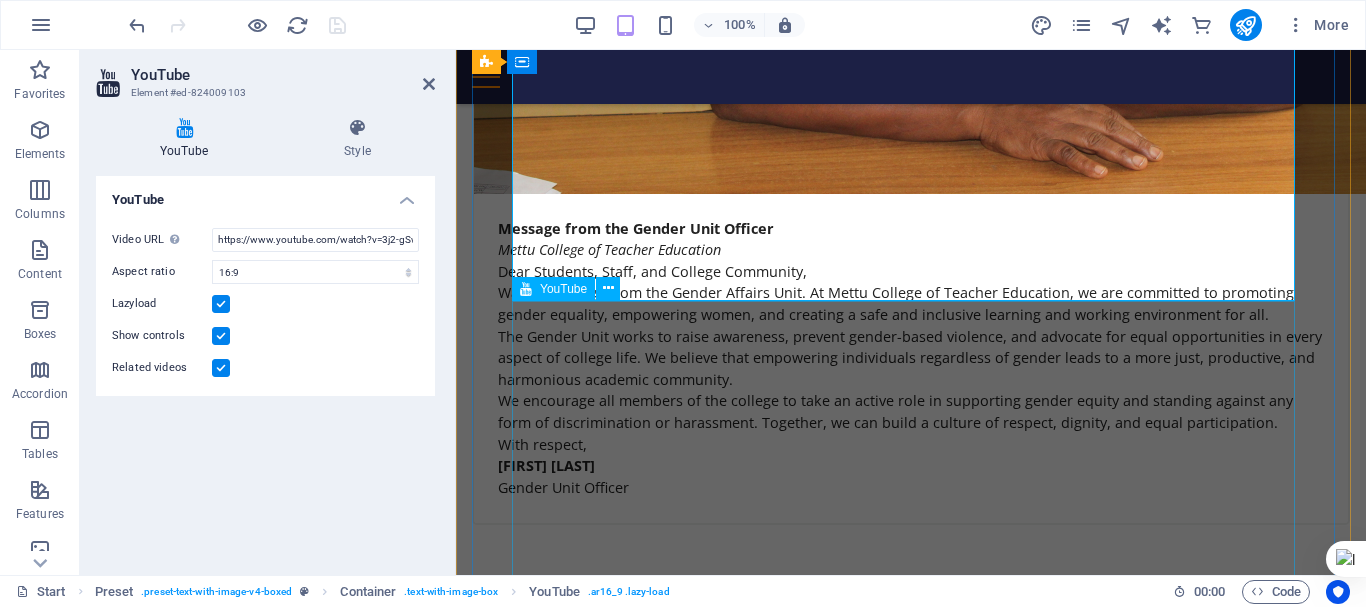 scroll, scrollTop: 8660, scrollLeft: 0, axis: vertical 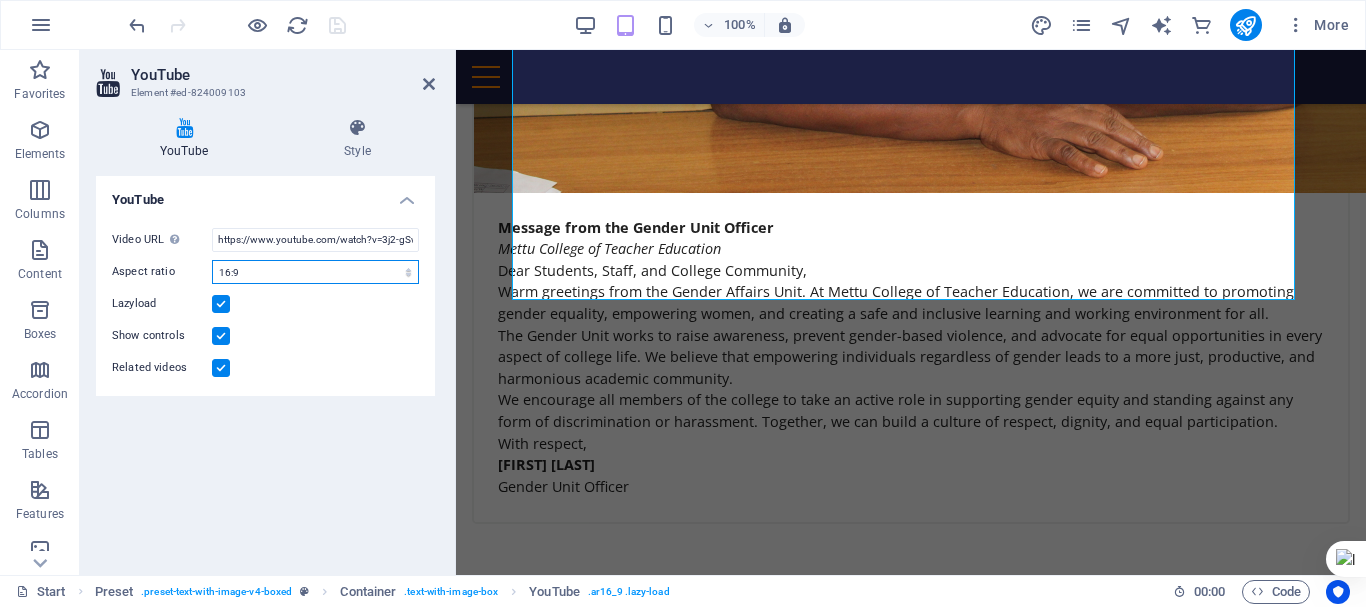click on "16:10 16:9 4:3 2:1 1:1" at bounding box center [315, 272] 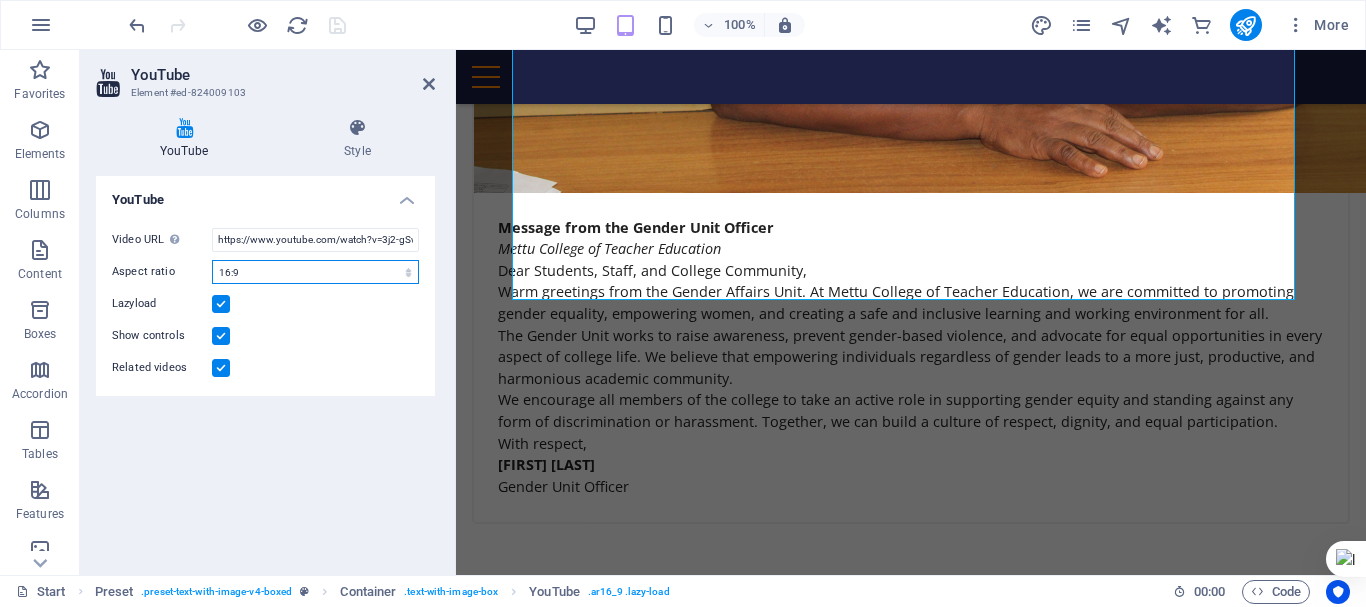 select on "ar4_3" 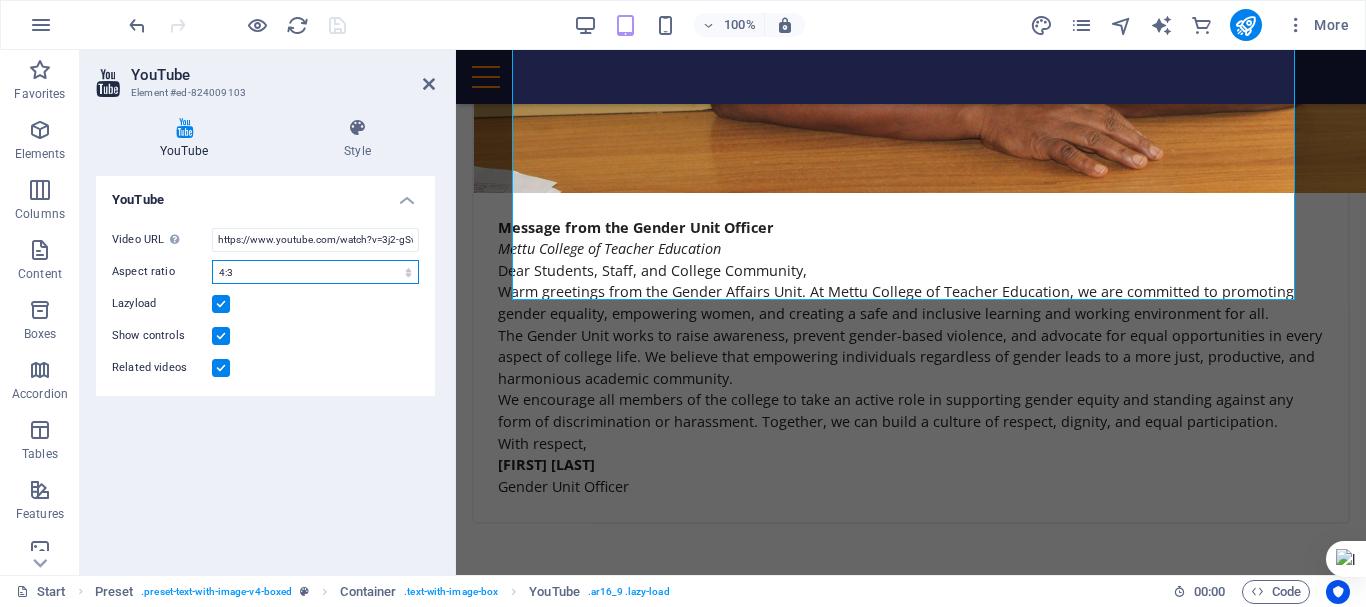 click on "16:10 16:9 4:3 2:1 1:1" at bounding box center [315, 272] 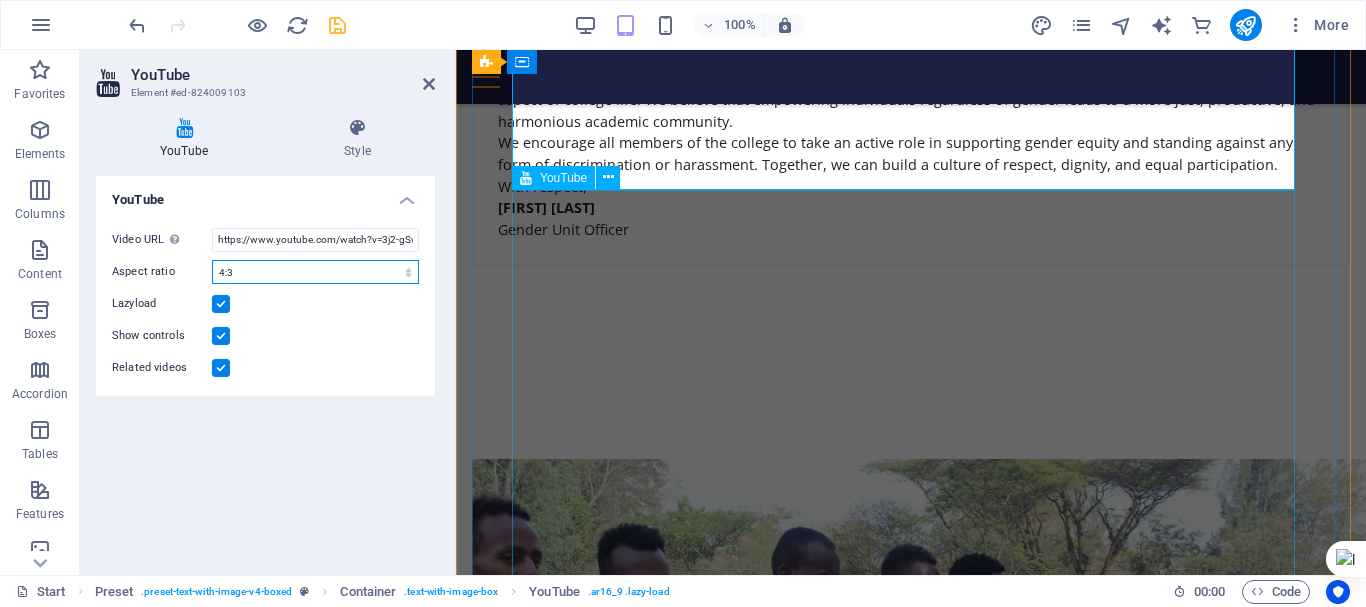 scroll, scrollTop: 8918, scrollLeft: 0, axis: vertical 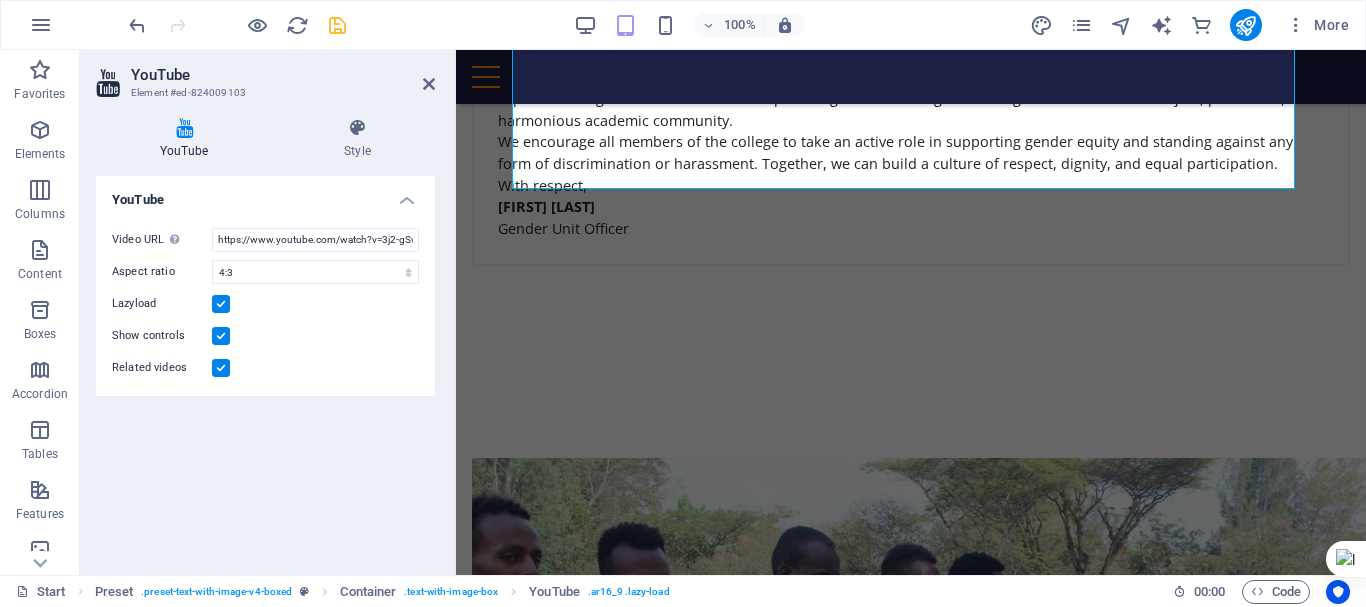 click at bounding box center [221, 304] 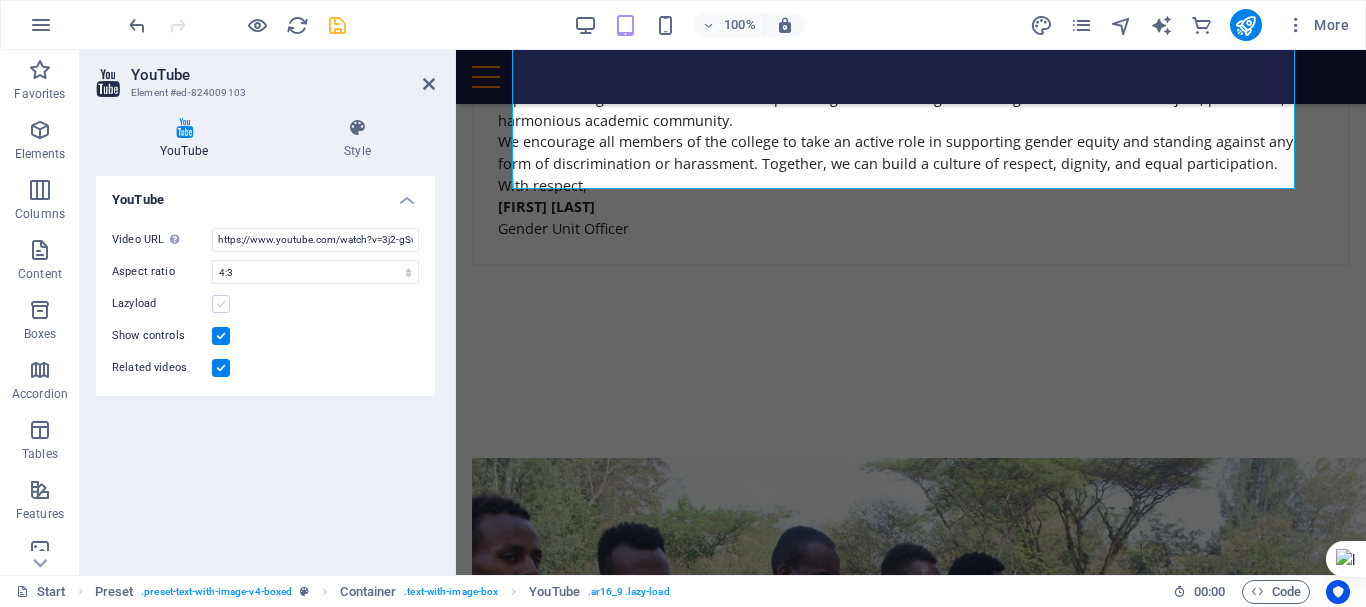 click at bounding box center (221, 304) 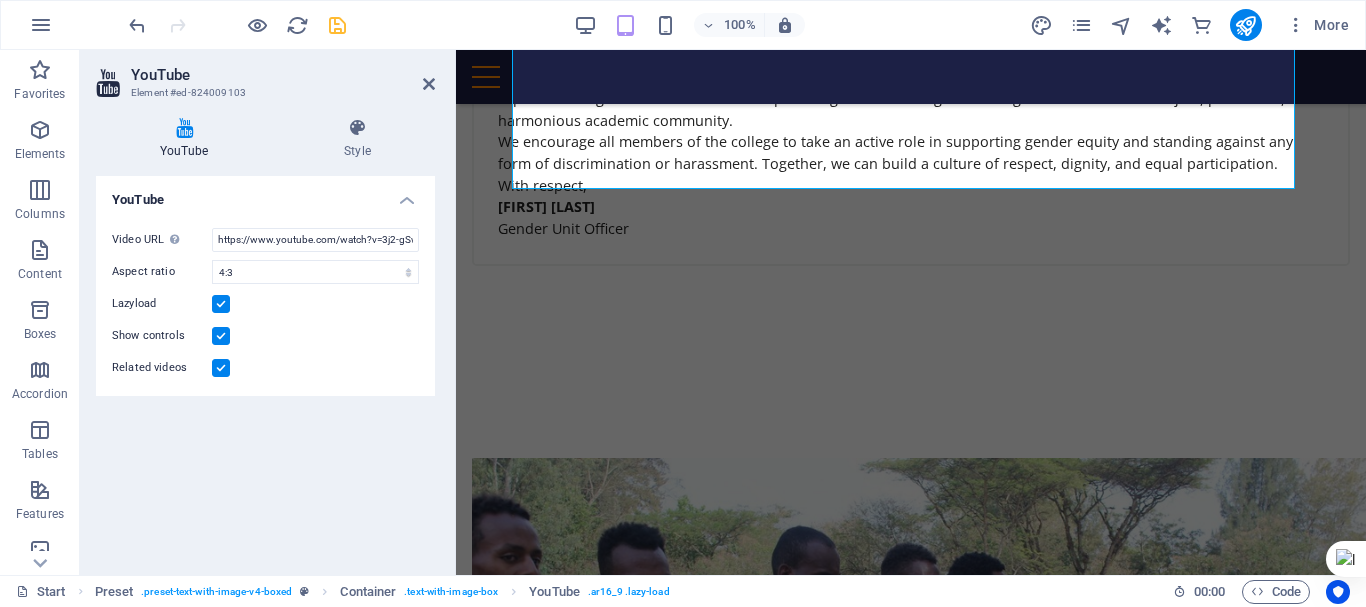 click at bounding box center (221, 336) 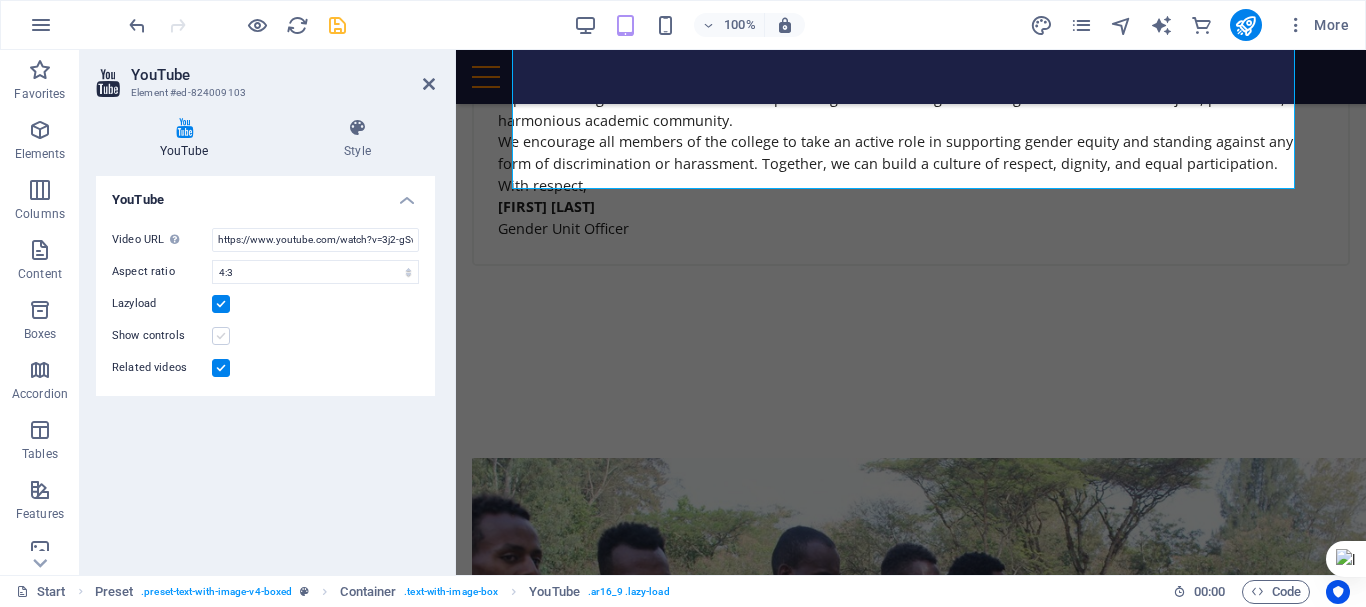 click at bounding box center [221, 336] 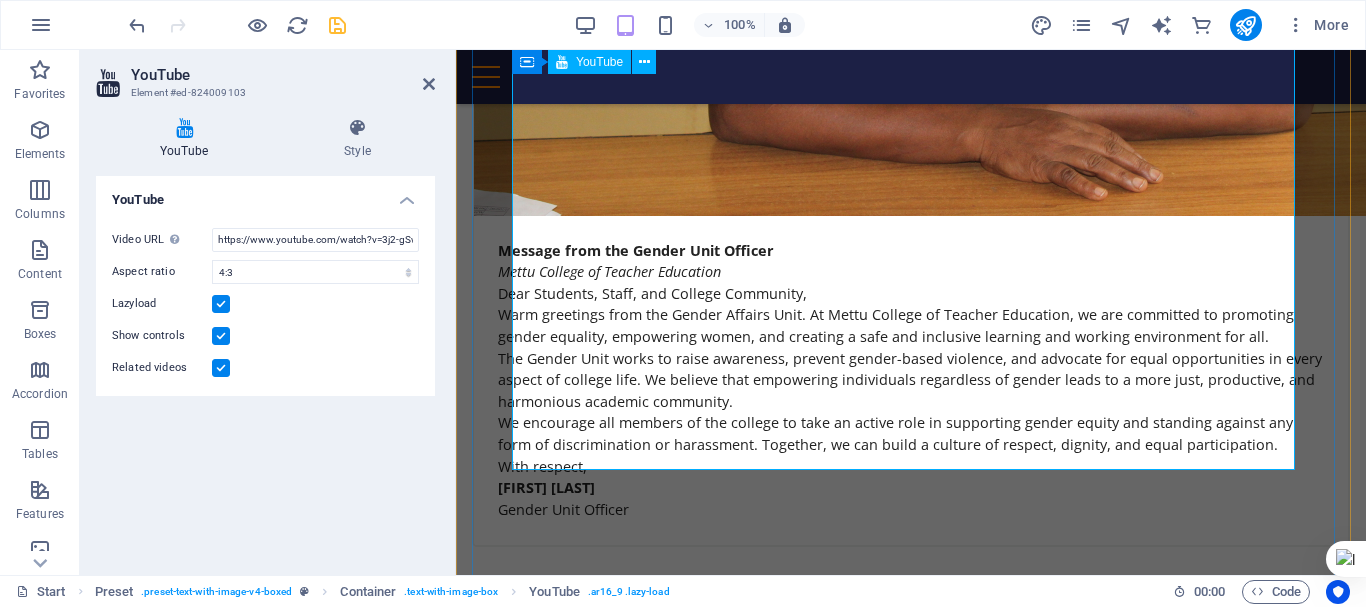 scroll, scrollTop: 8624, scrollLeft: 0, axis: vertical 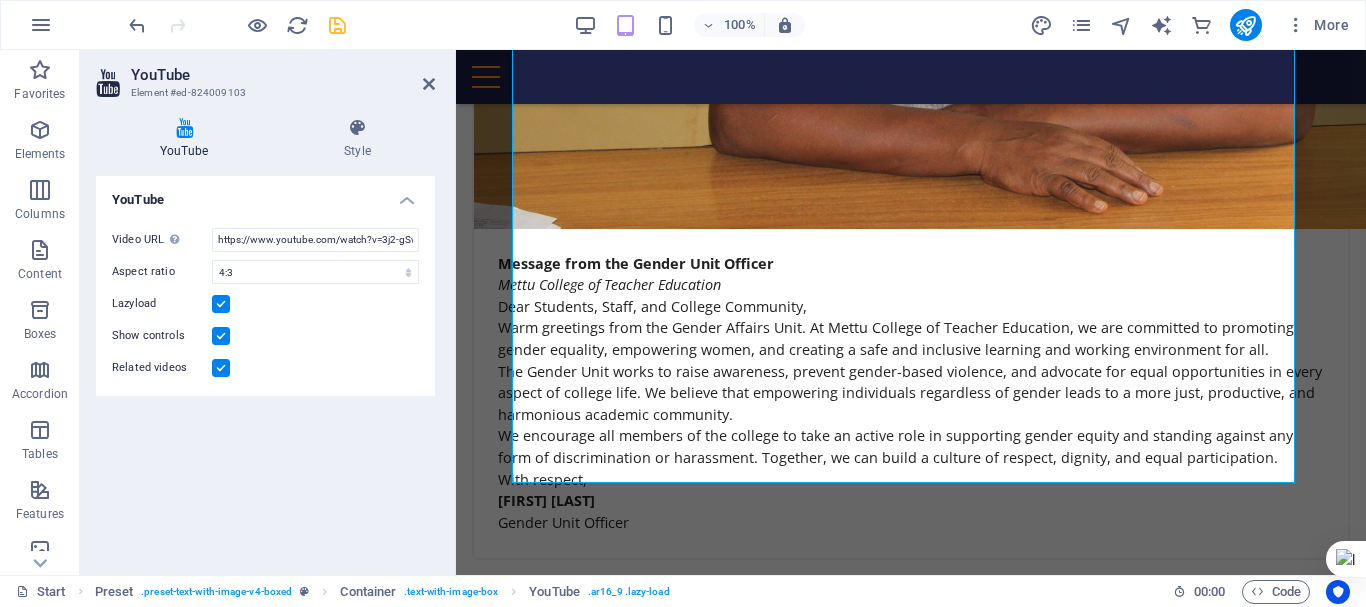 click at bounding box center (221, 368) 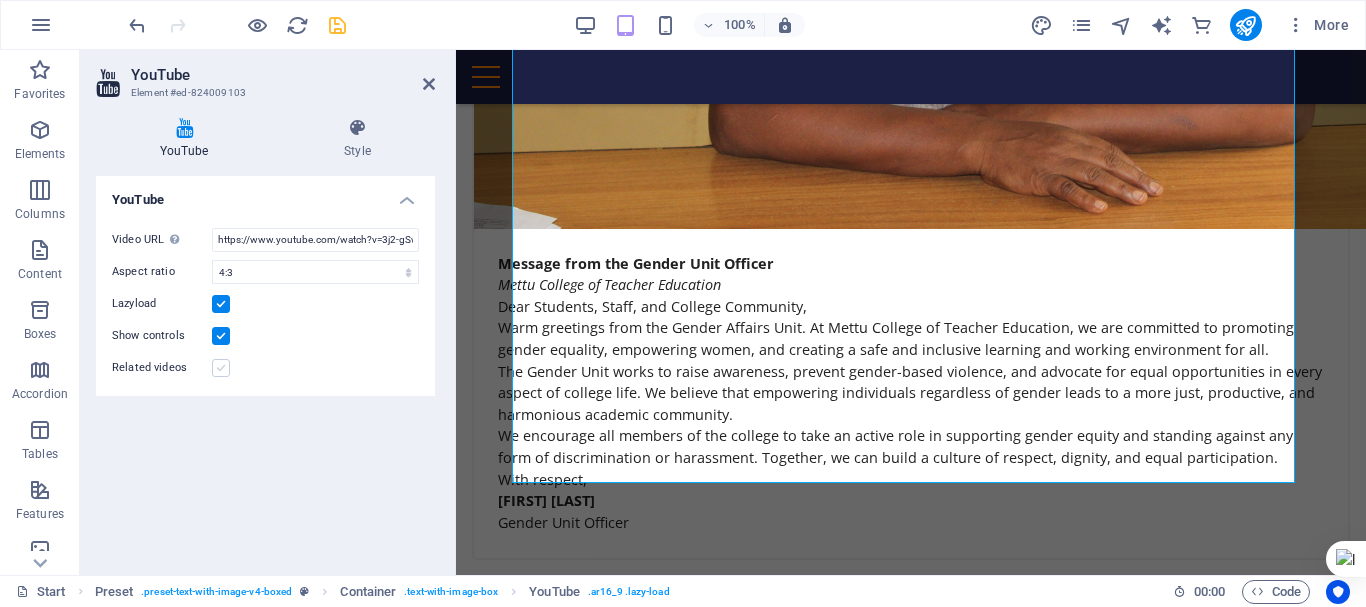 click at bounding box center (221, 368) 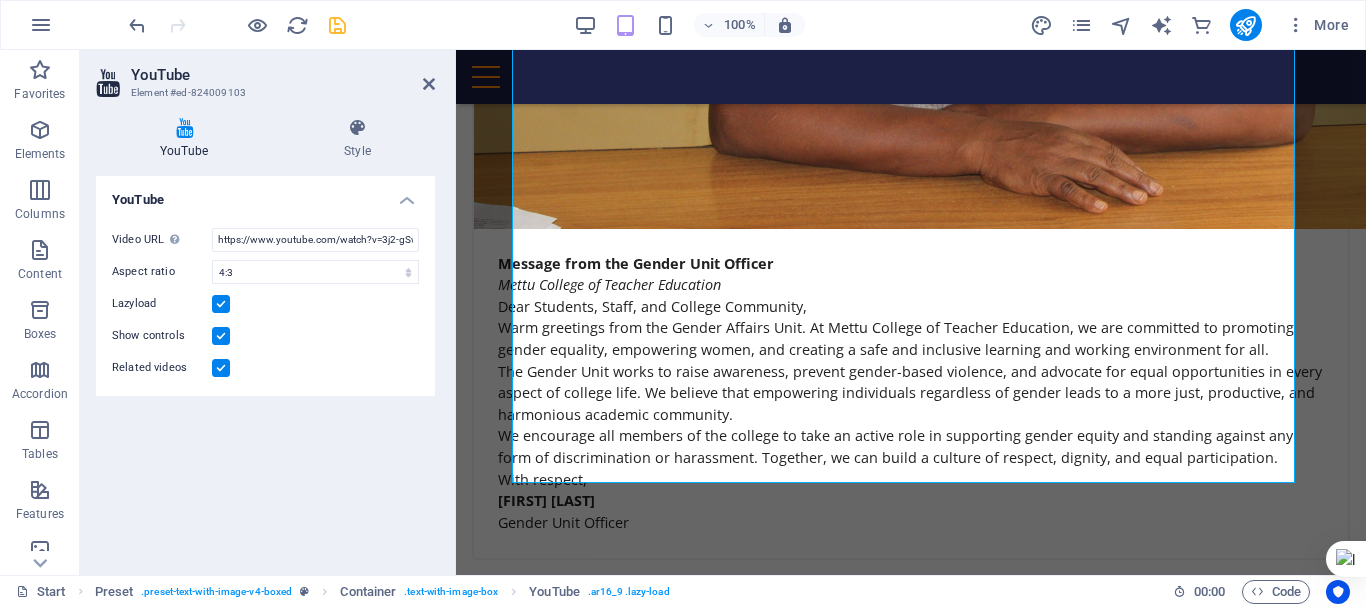 click at bounding box center (221, 368) 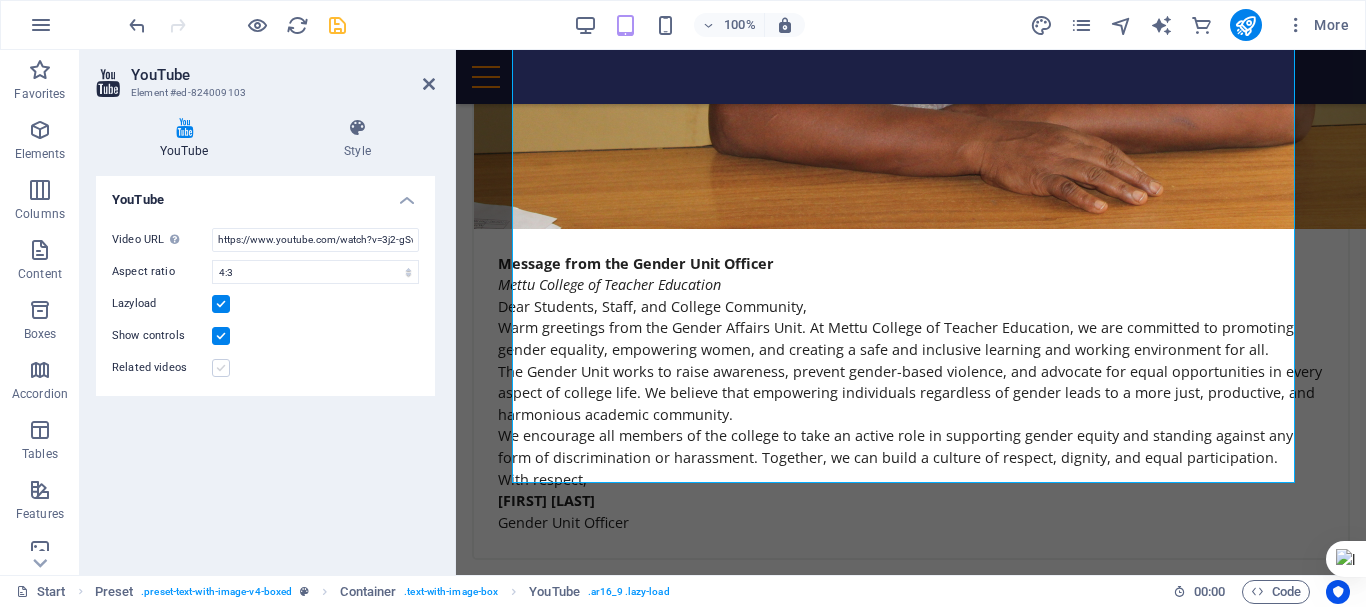 click at bounding box center (221, 368) 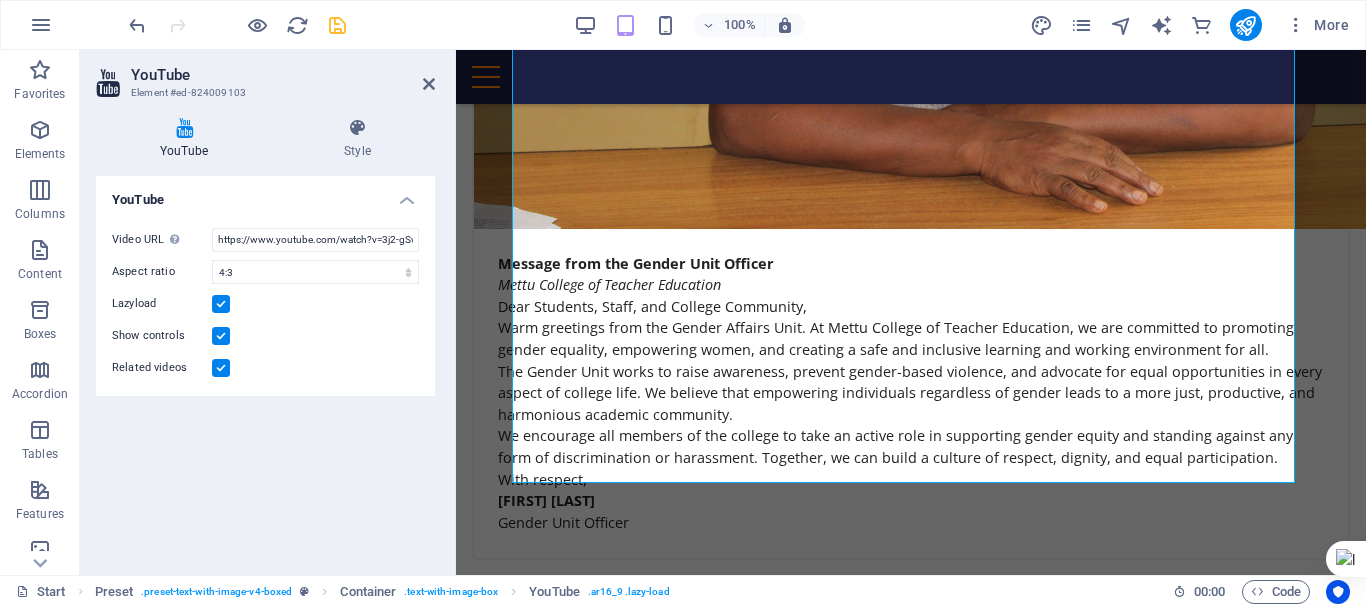 click at bounding box center [221, 304] 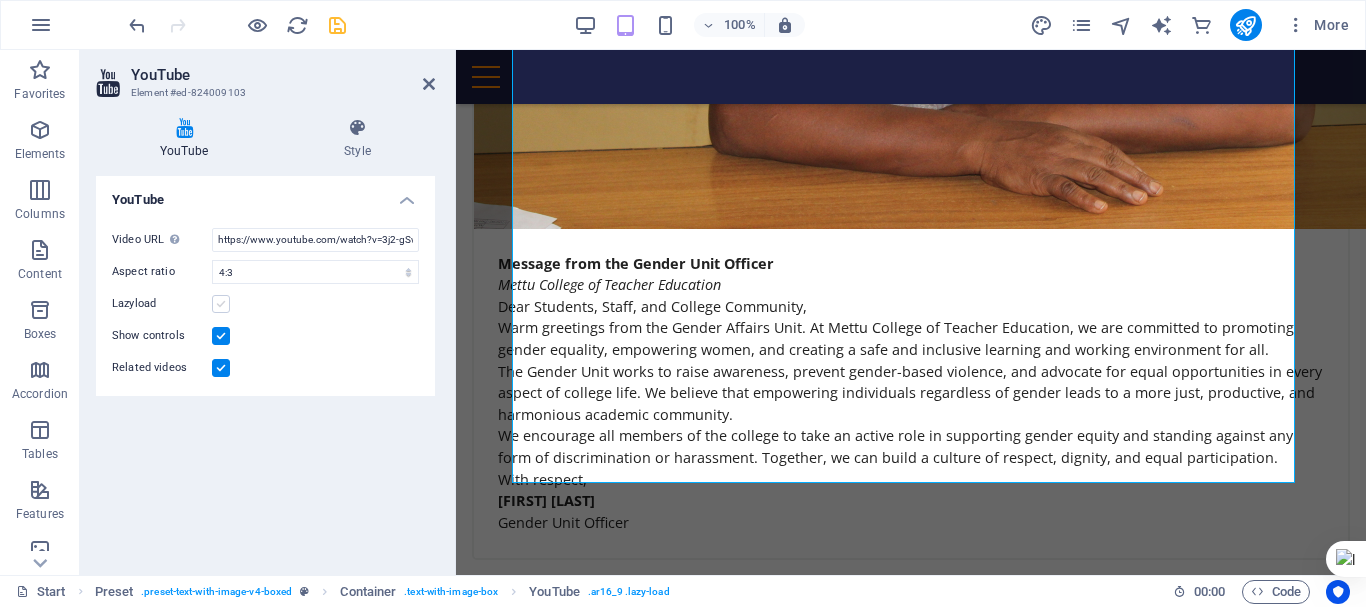 click at bounding box center (221, 304) 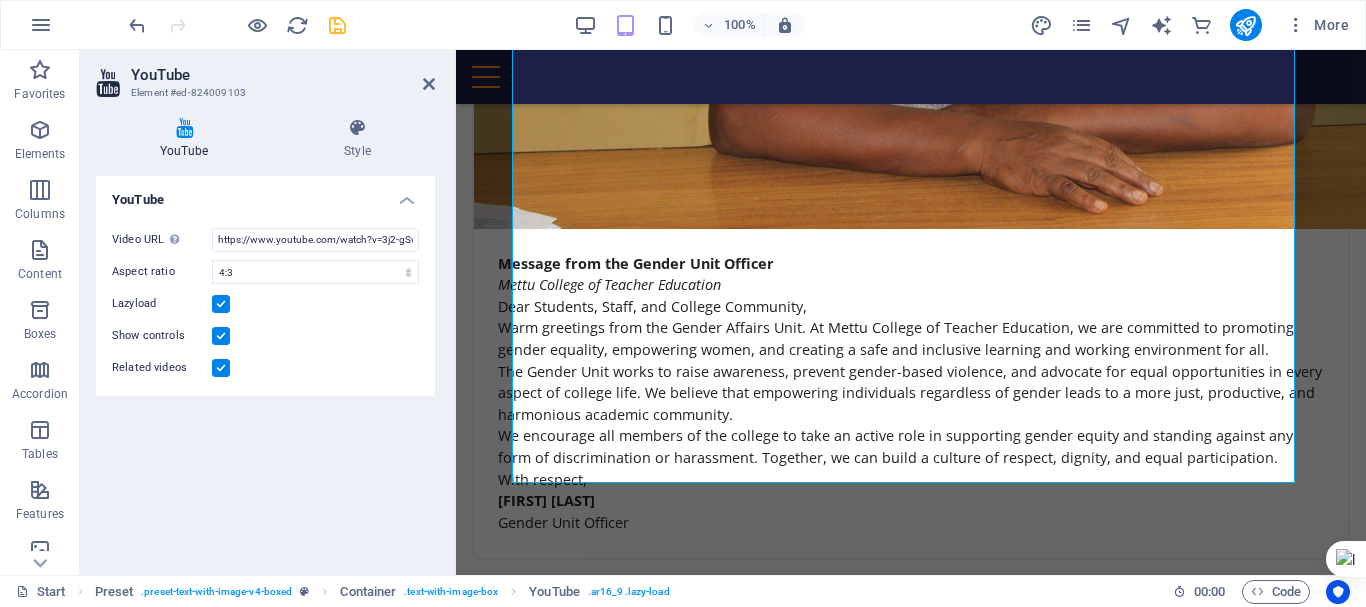 click at bounding box center (221, 336) 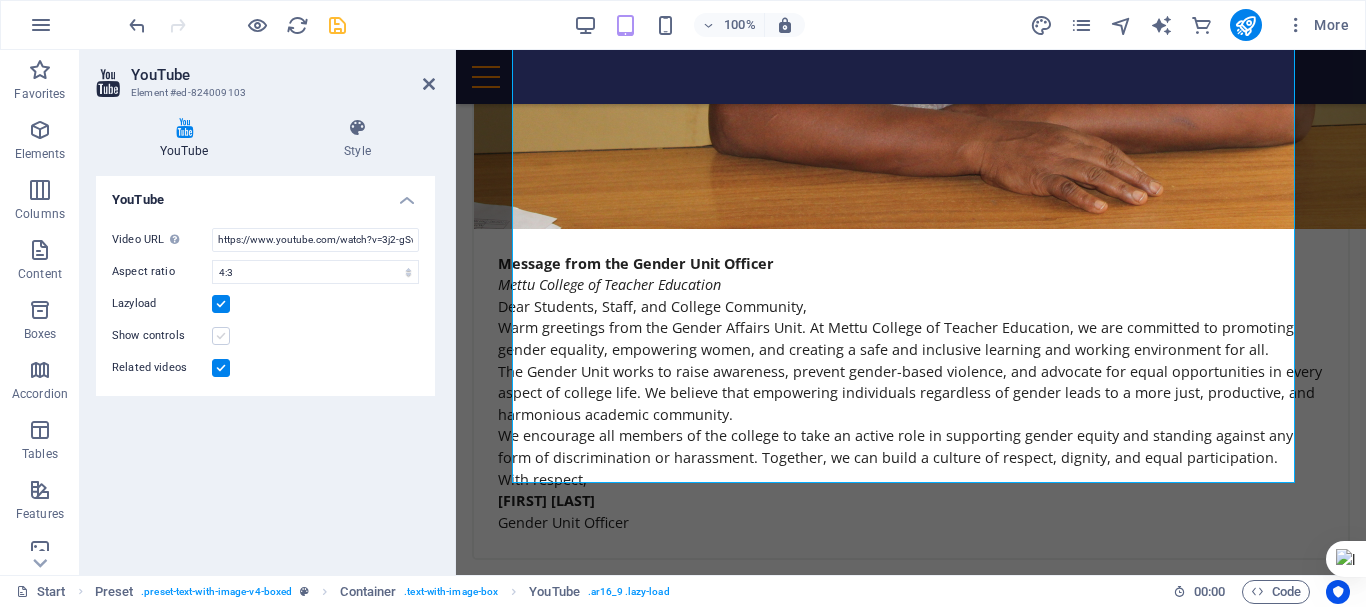 click at bounding box center (221, 336) 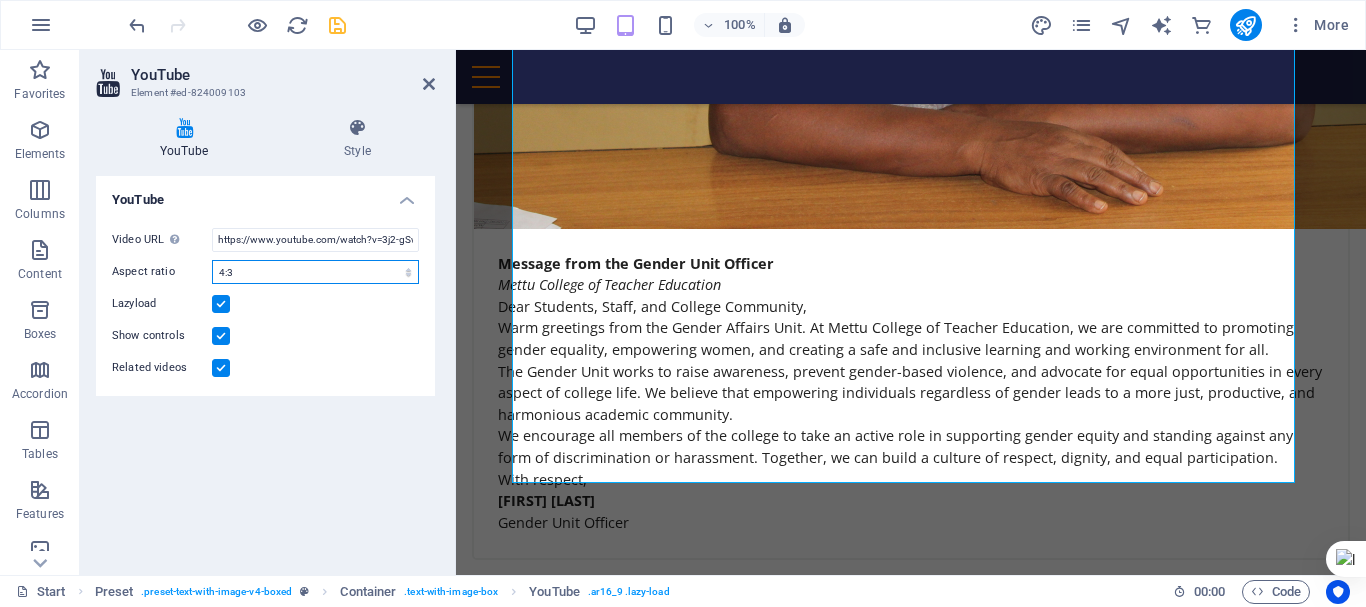 click on "16:10 16:9 4:3 2:1 1:1" at bounding box center [315, 272] 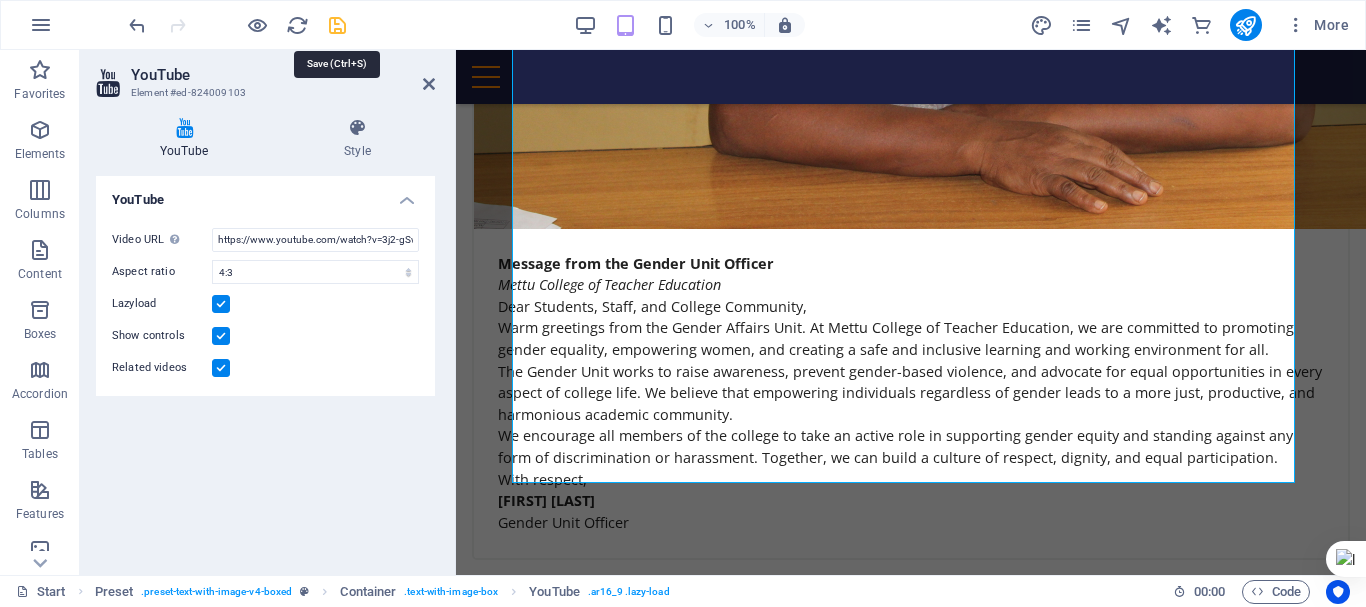 click at bounding box center [337, 25] 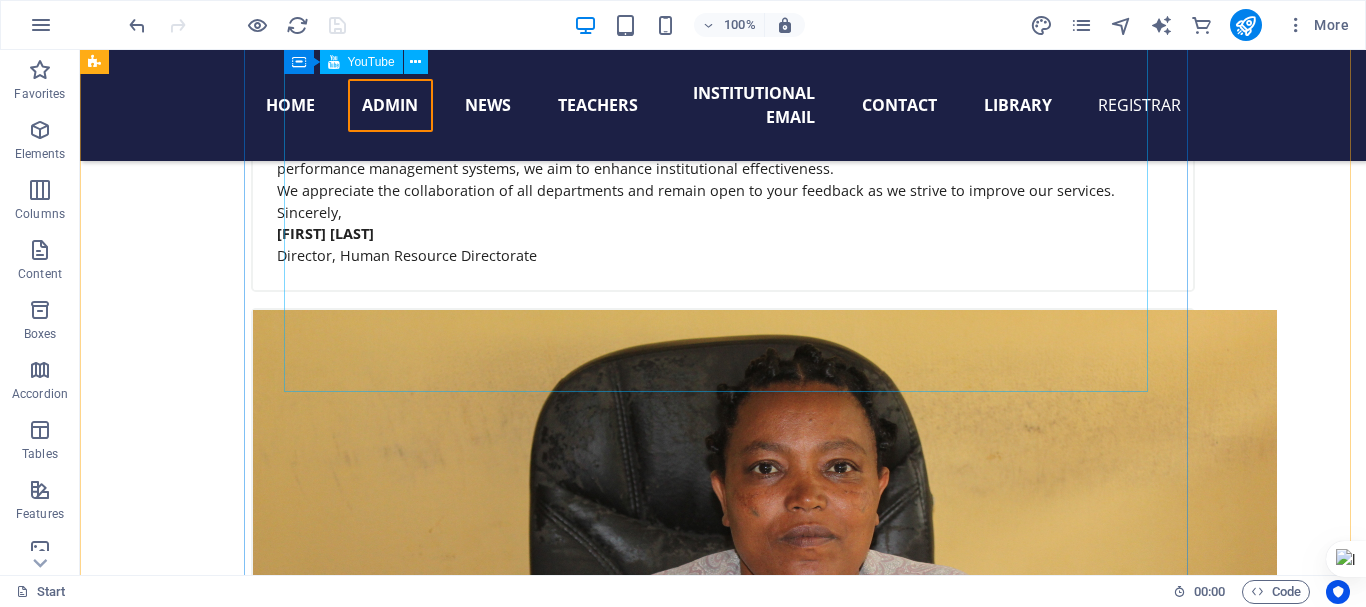 scroll, scrollTop: 7882, scrollLeft: 0, axis: vertical 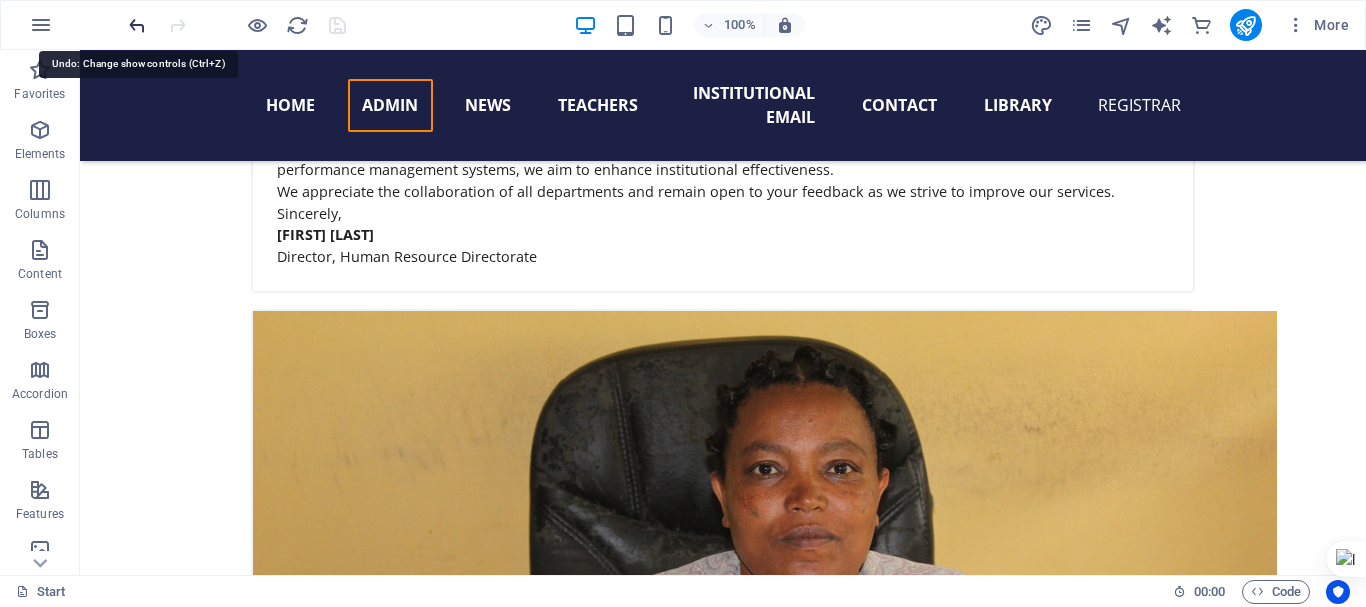 click at bounding box center (137, 25) 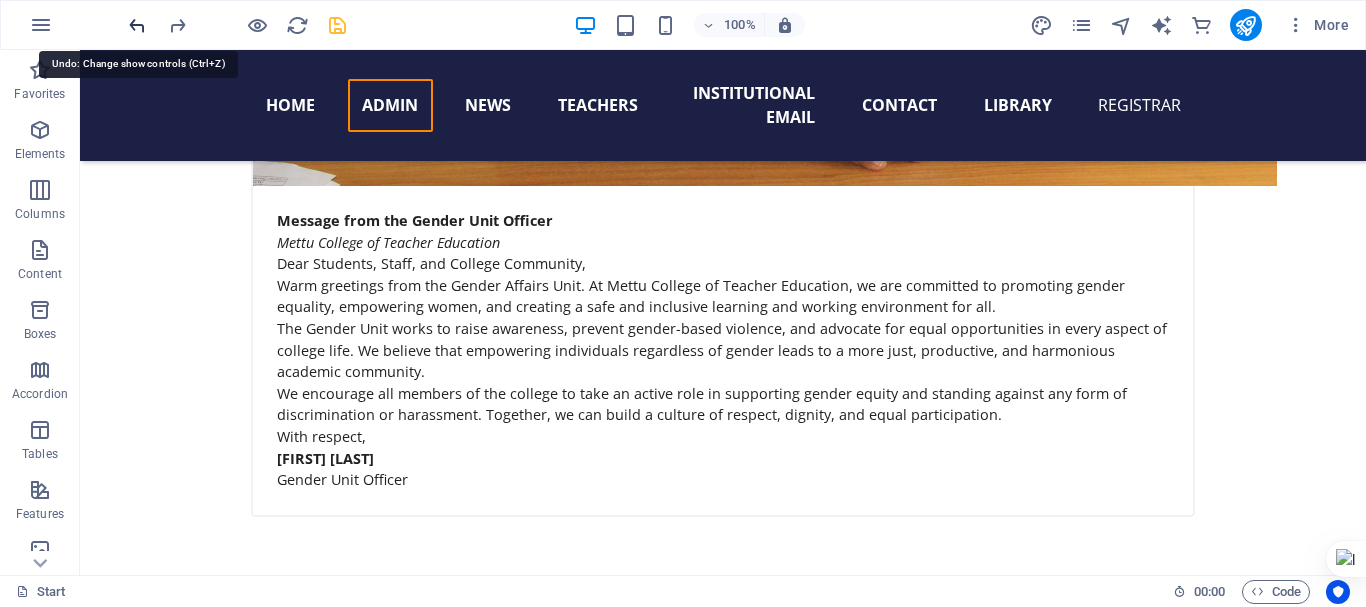 scroll, scrollTop: 8772, scrollLeft: 0, axis: vertical 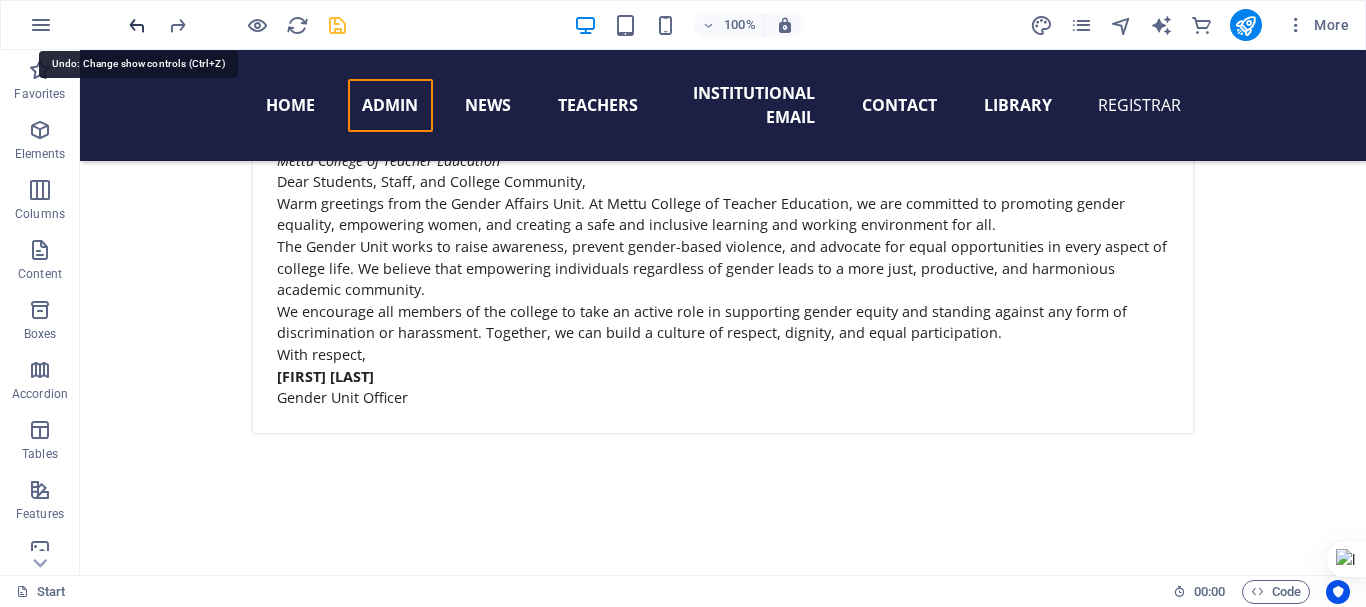 click at bounding box center (137, 25) 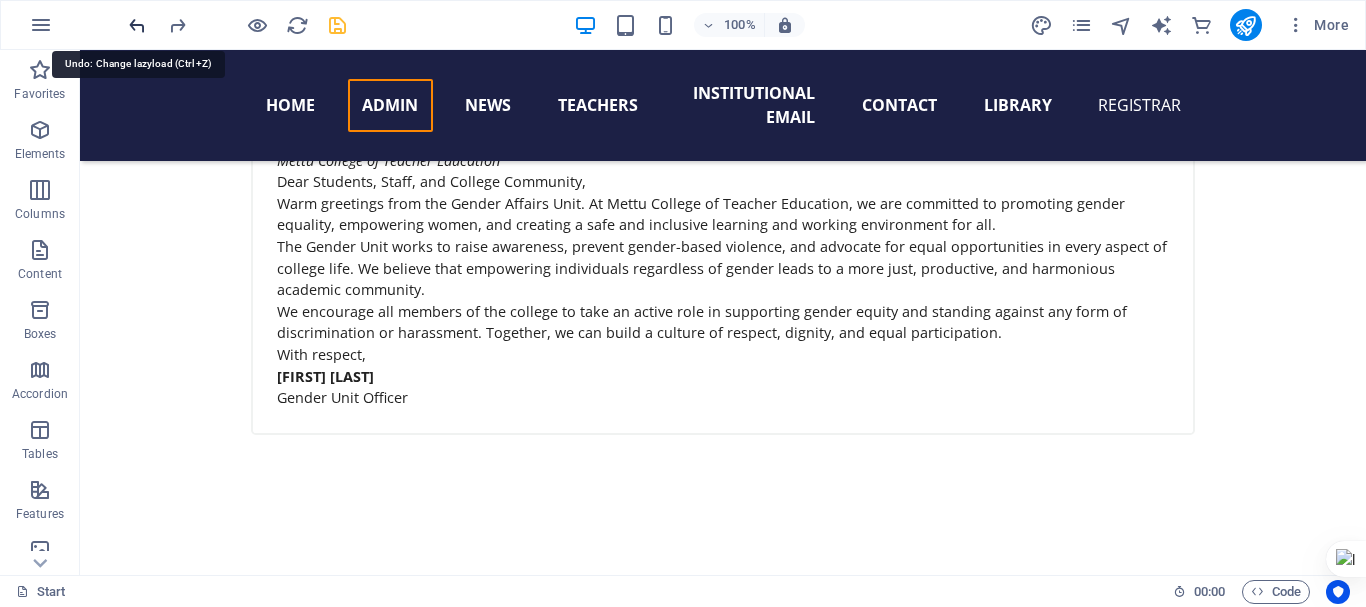 click at bounding box center [137, 25] 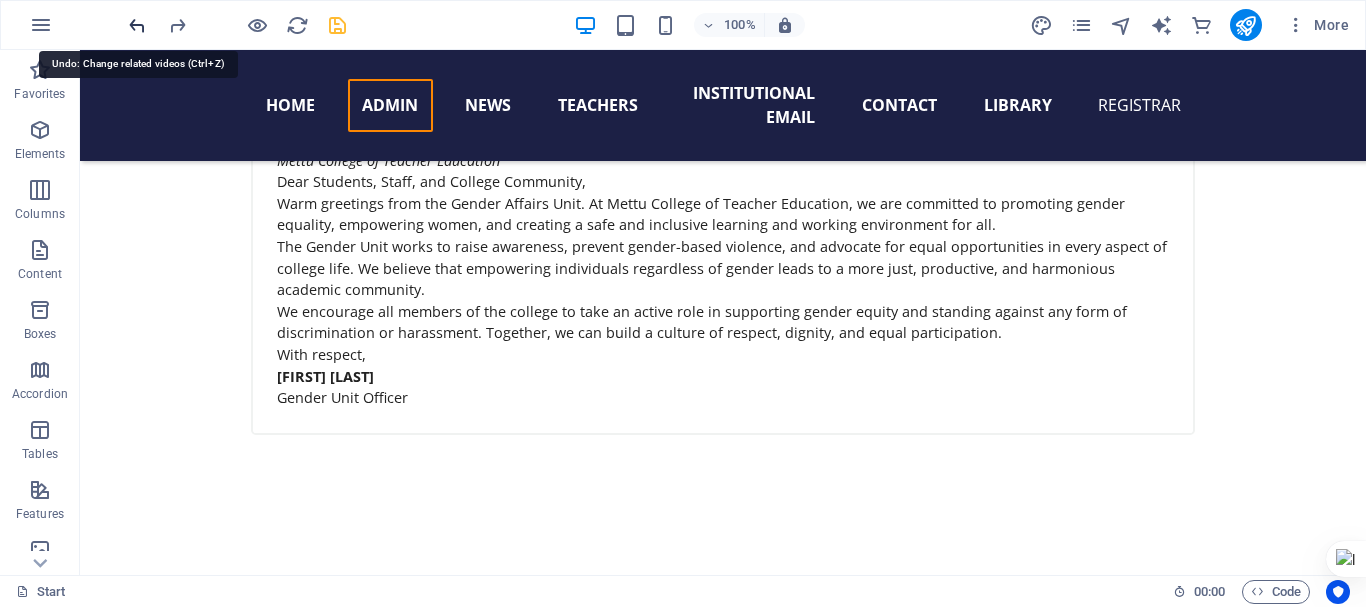 click at bounding box center (137, 25) 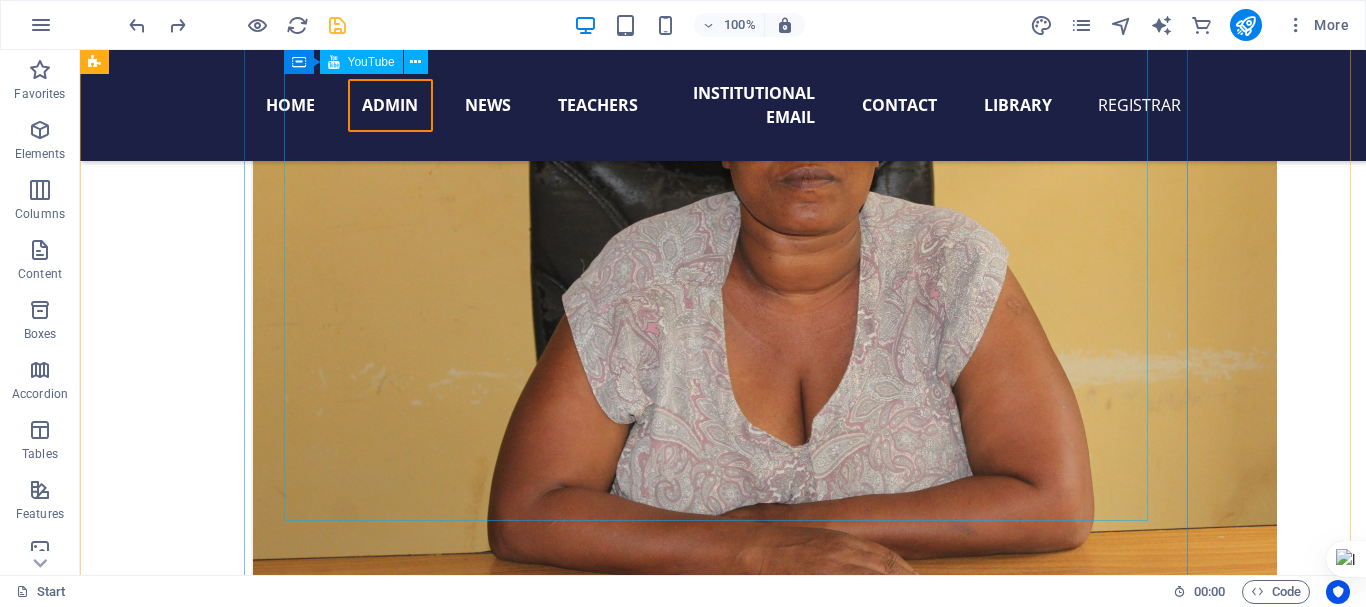scroll, scrollTop: 8240, scrollLeft: 0, axis: vertical 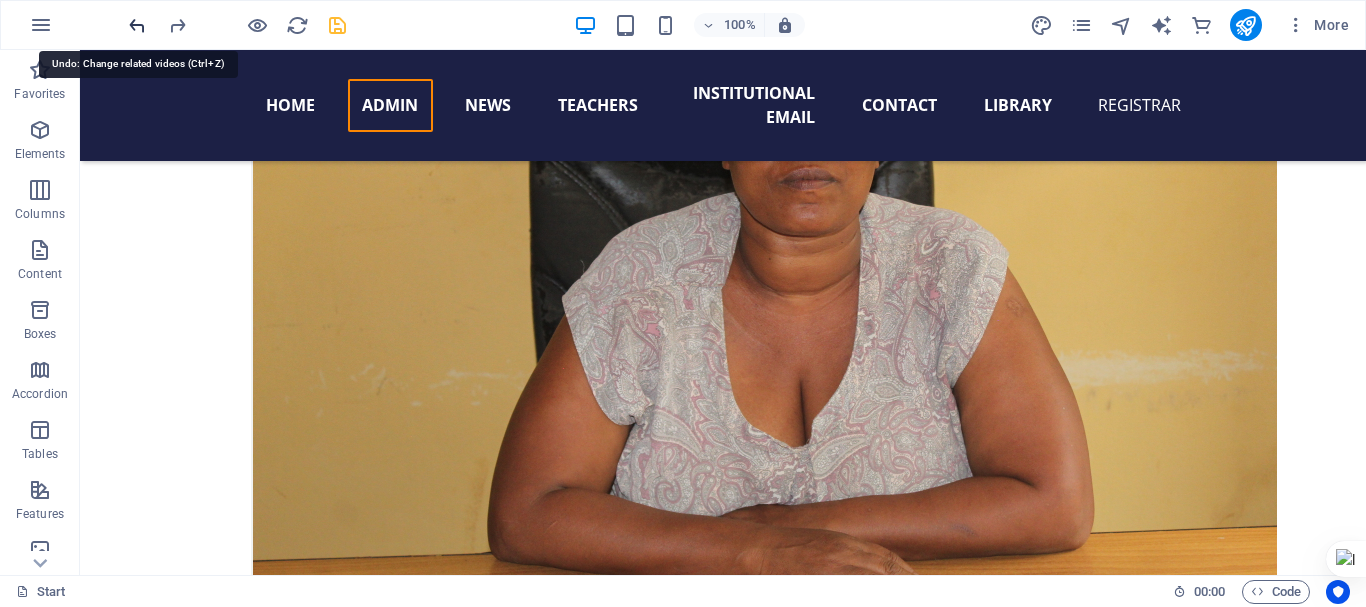click at bounding box center (137, 25) 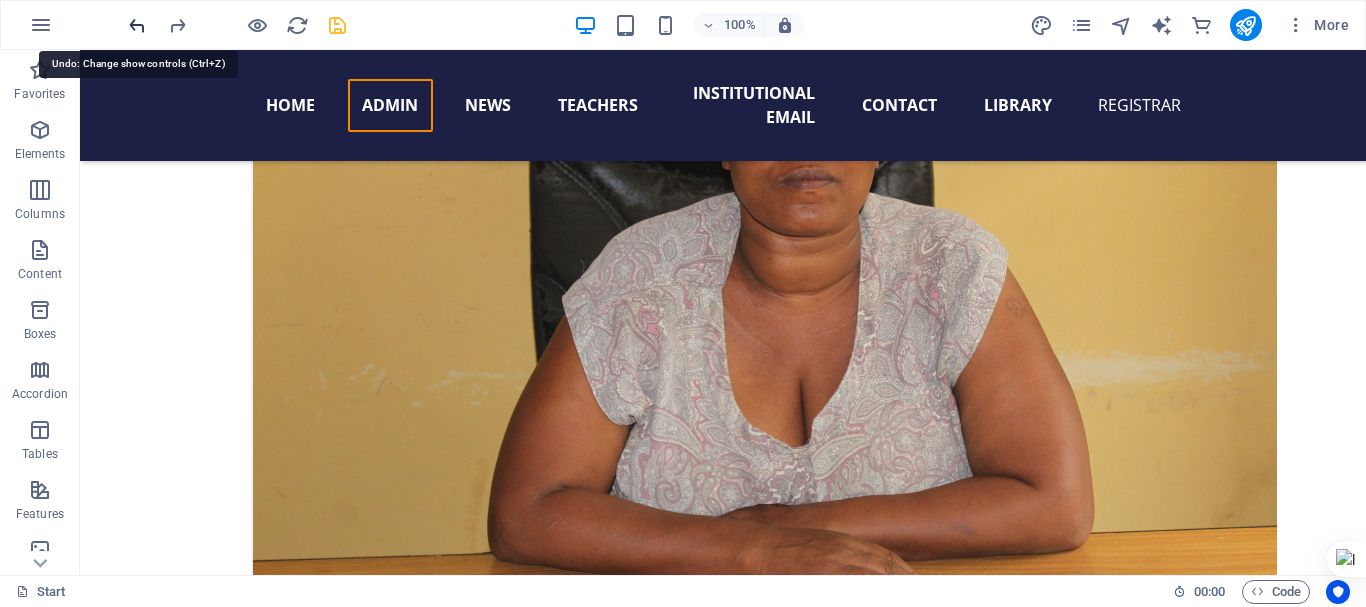 click at bounding box center [137, 25] 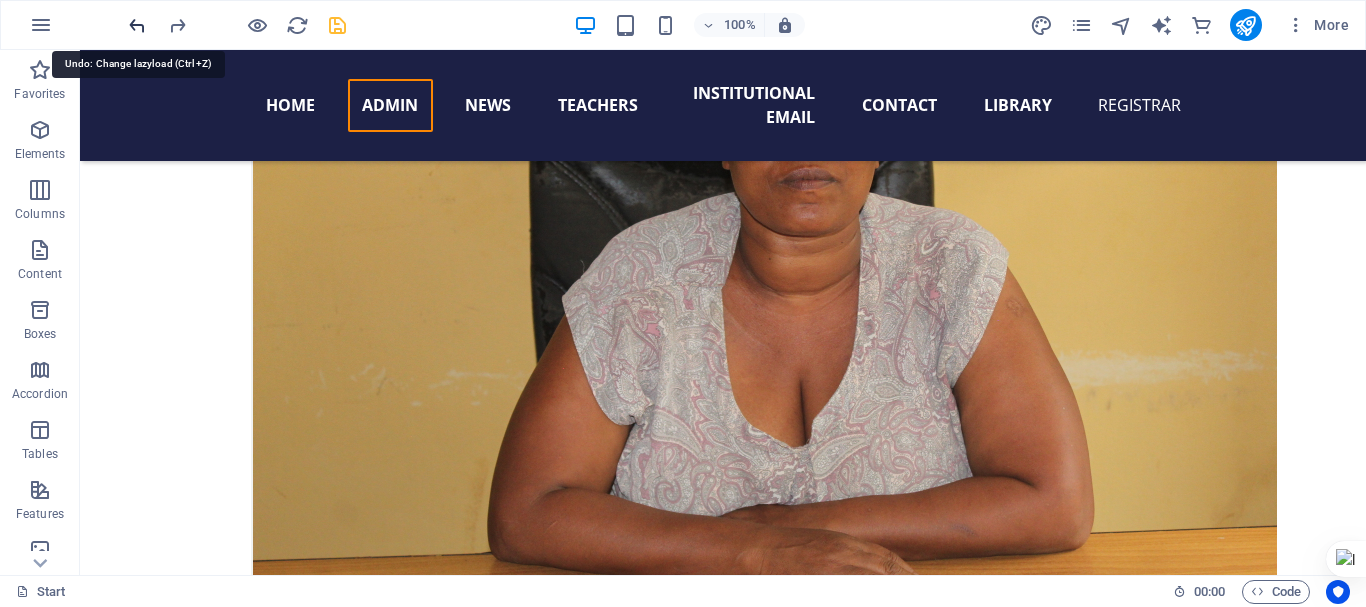 click at bounding box center [137, 25] 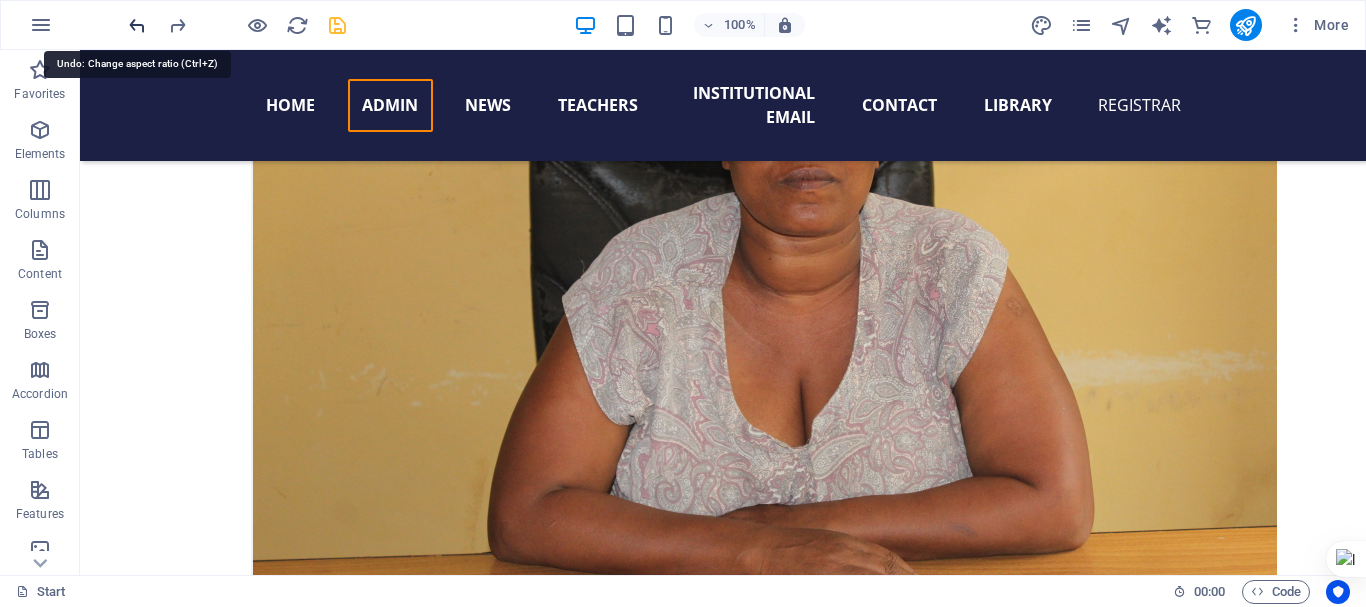 click at bounding box center (137, 25) 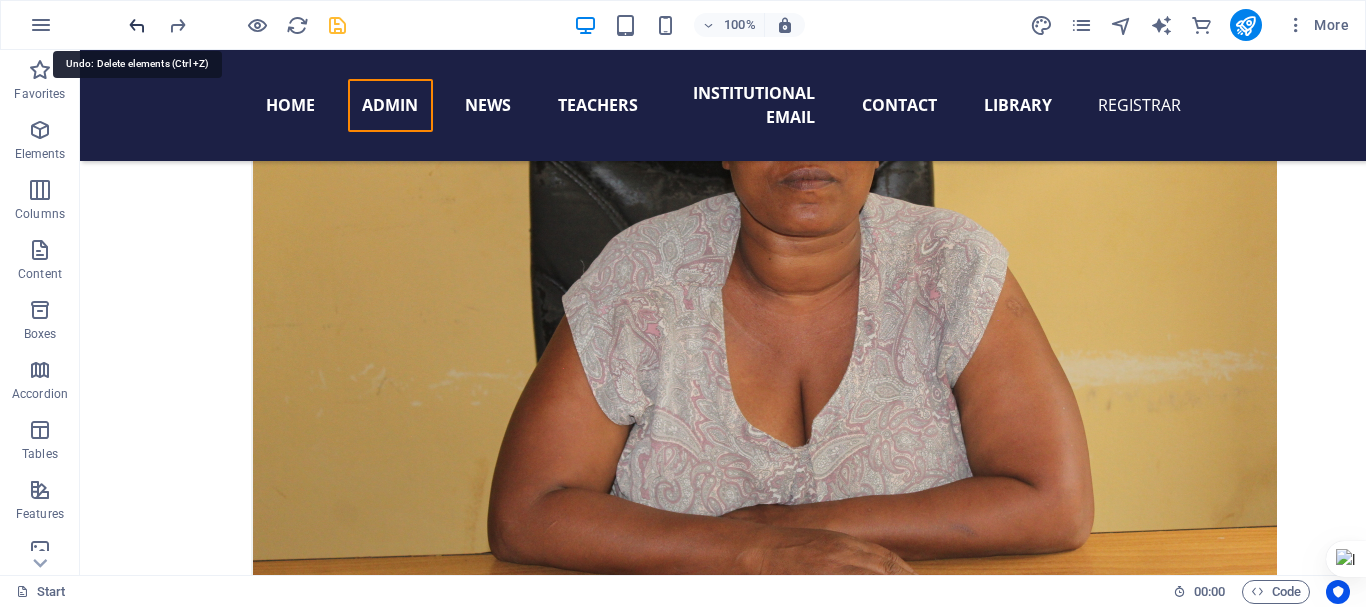 click at bounding box center [137, 25] 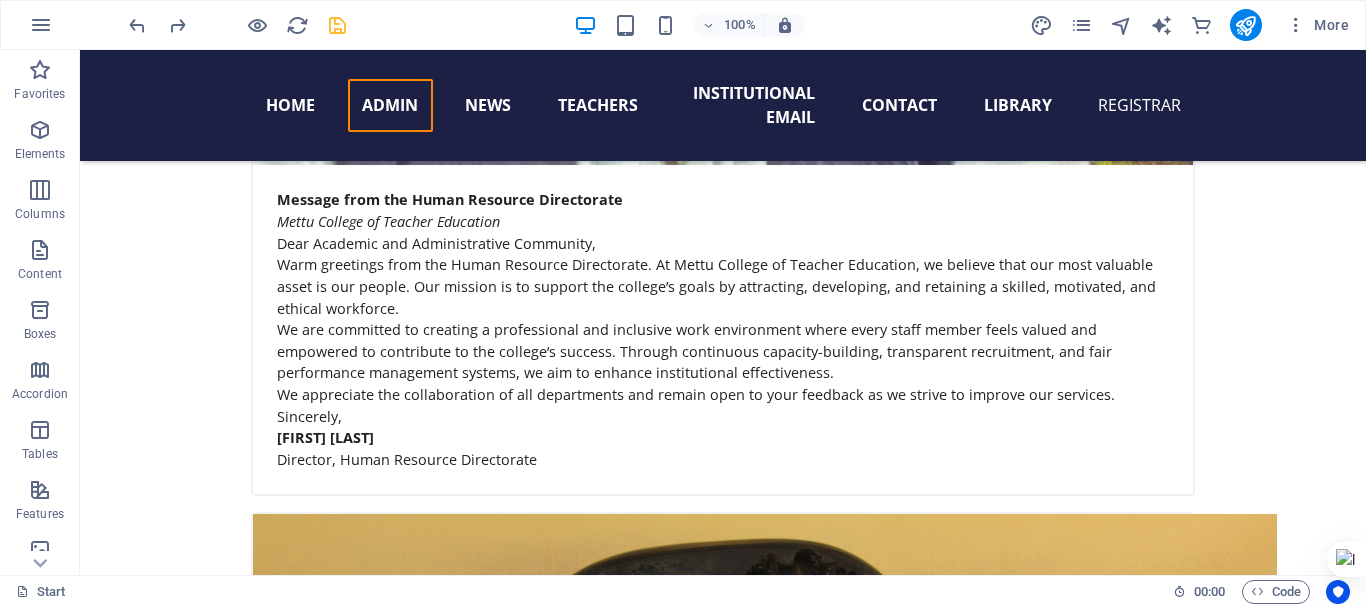 scroll, scrollTop: 7677, scrollLeft: 0, axis: vertical 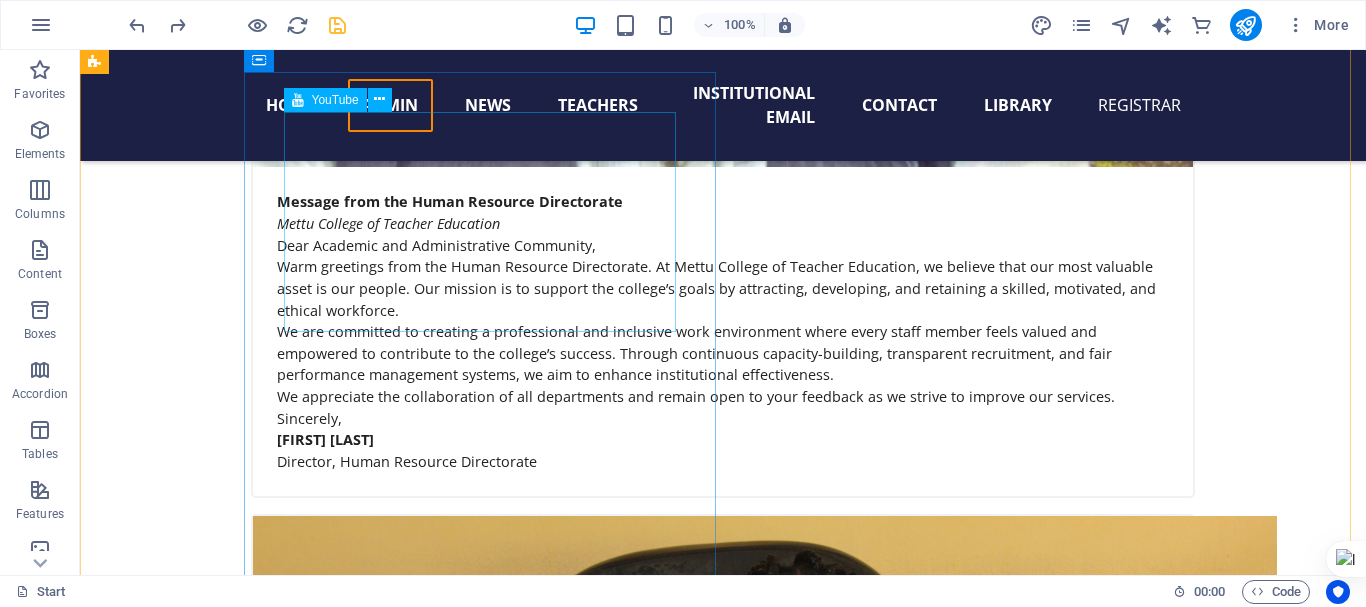 click at bounding box center (568, 10433) 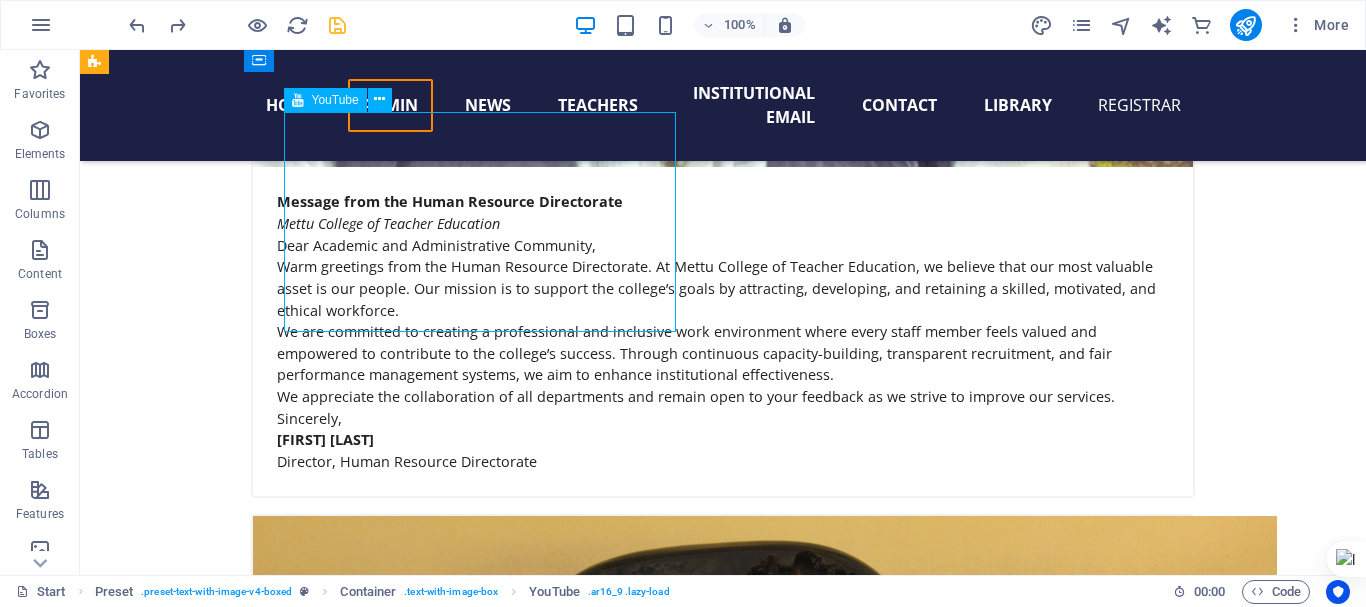 click at bounding box center [568, 10433] 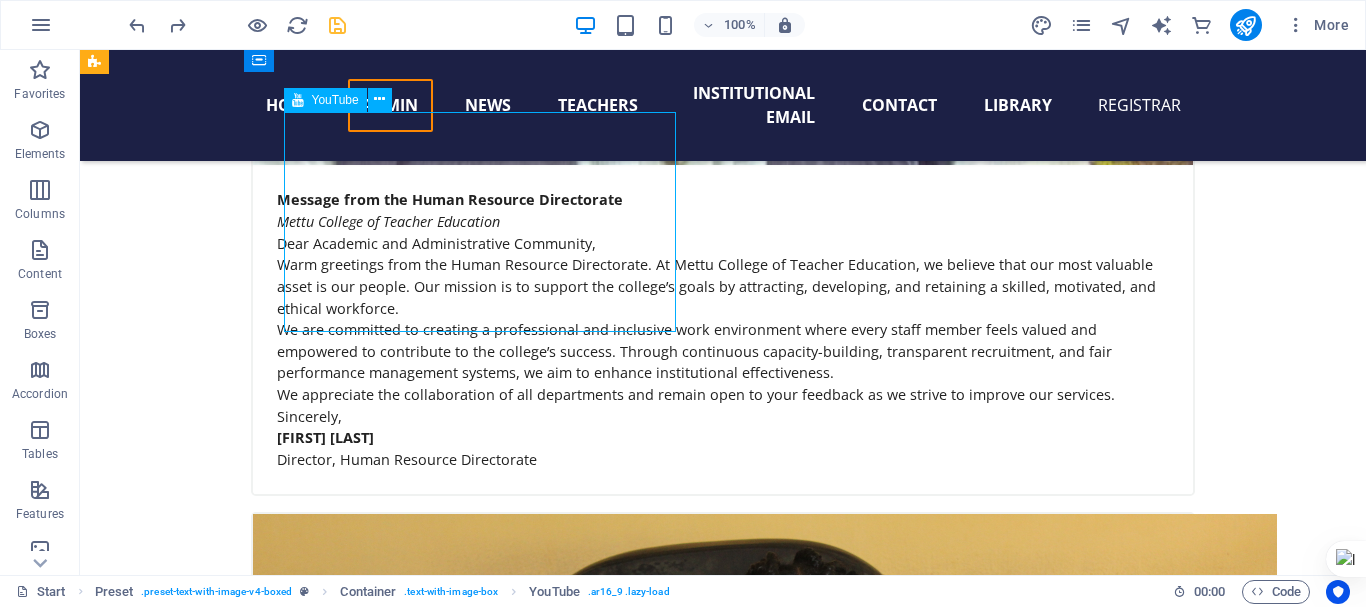 scroll, scrollTop: 7967, scrollLeft: 0, axis: vertical 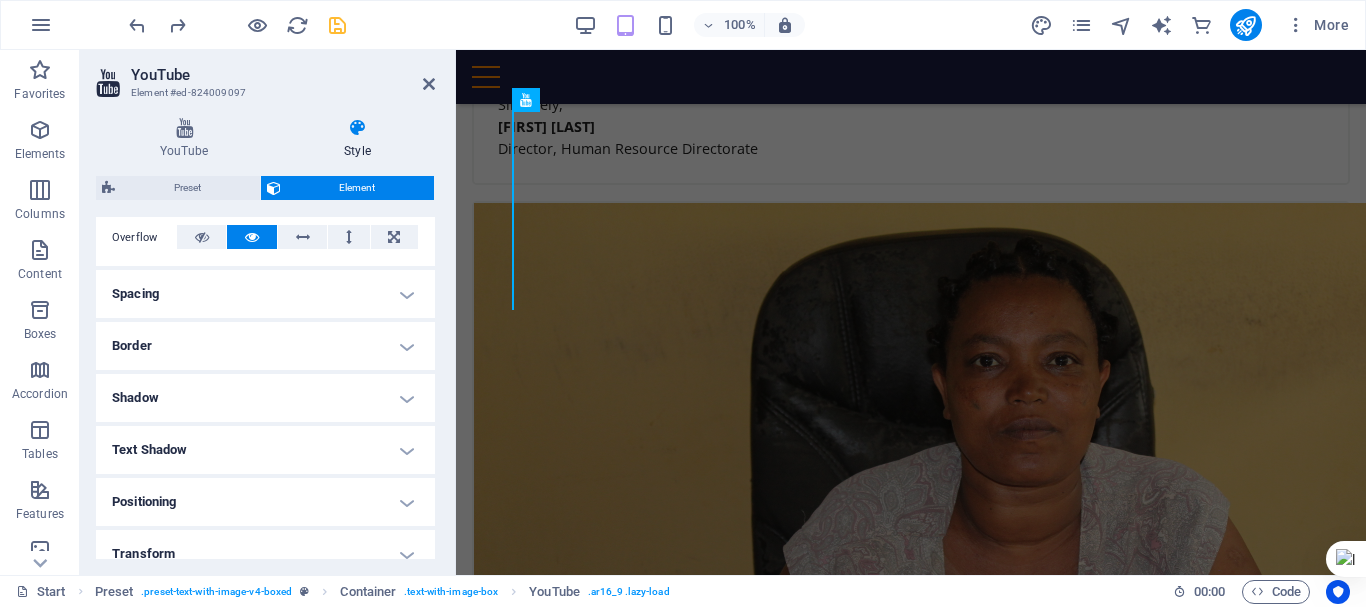 click on "Spacing" at bounding box center [265, 294] 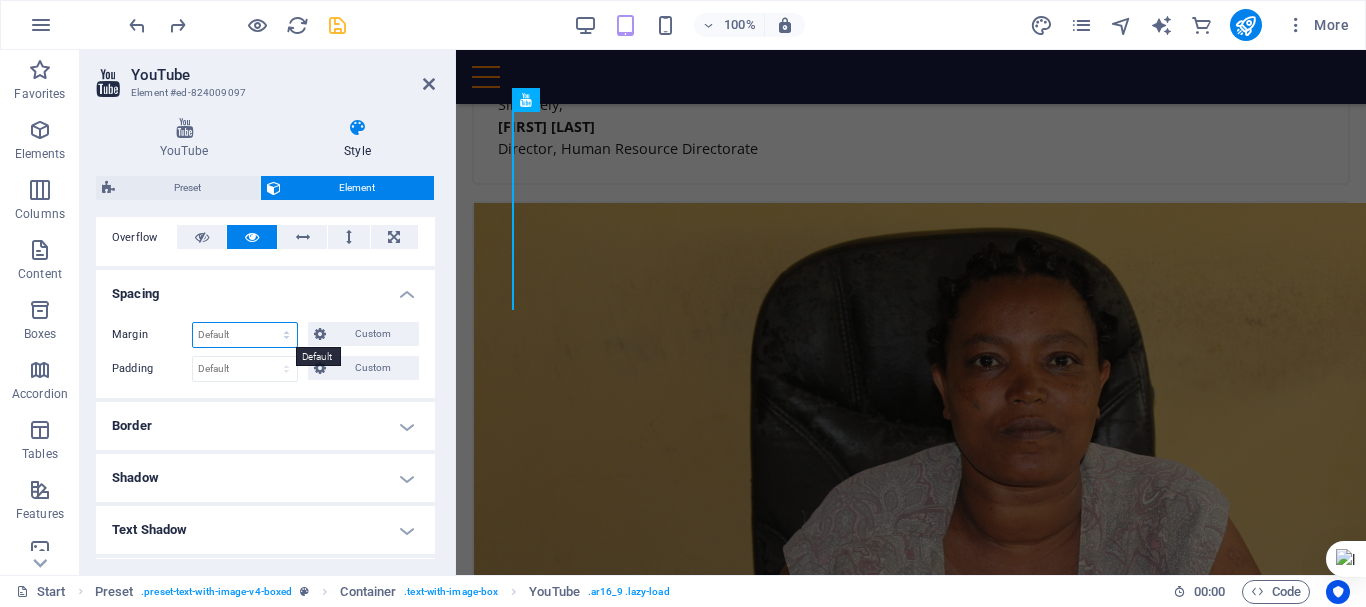 click on "Default auto px % rem vw vh Custom" at bounding box center (245, 335) 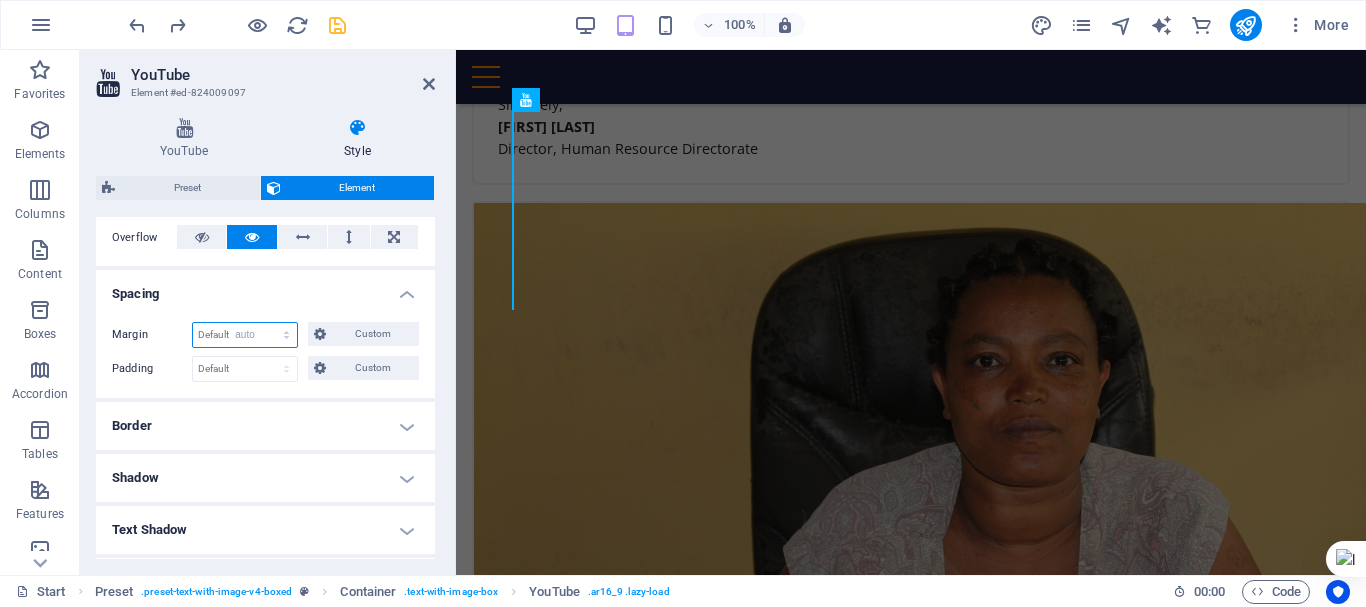 click on "Default auto px % rem vw vh Custom" at bounding box center [245, 335] 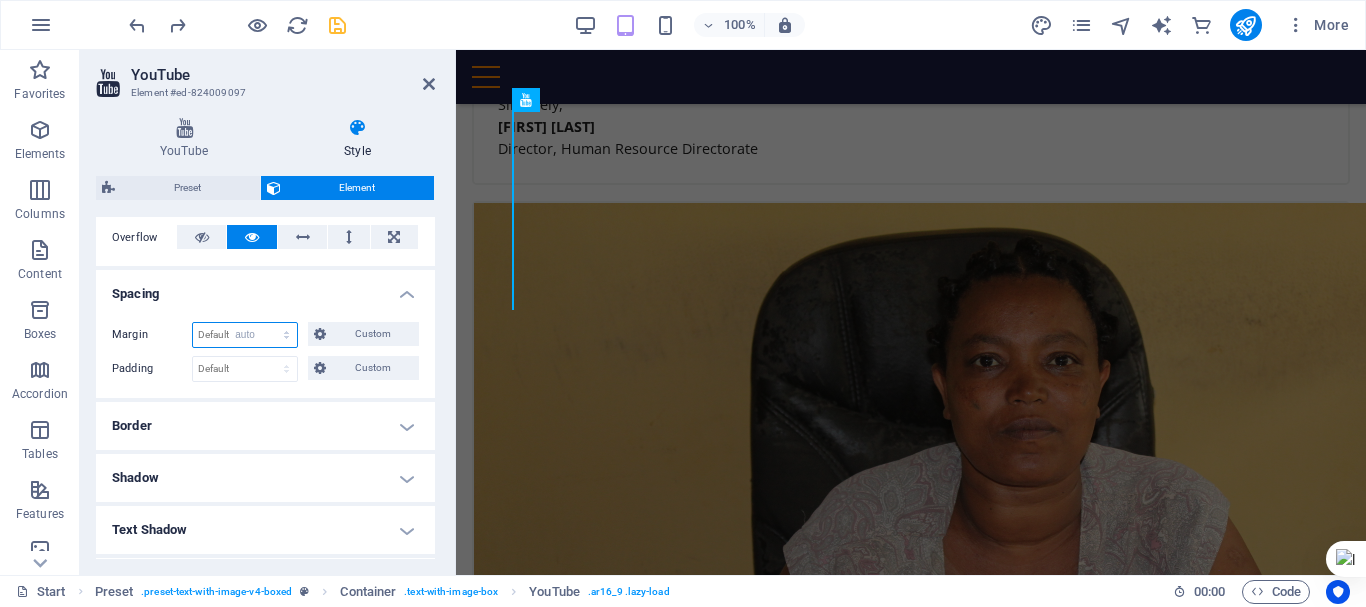 select on "DISABLED_OPTION_VALUE" 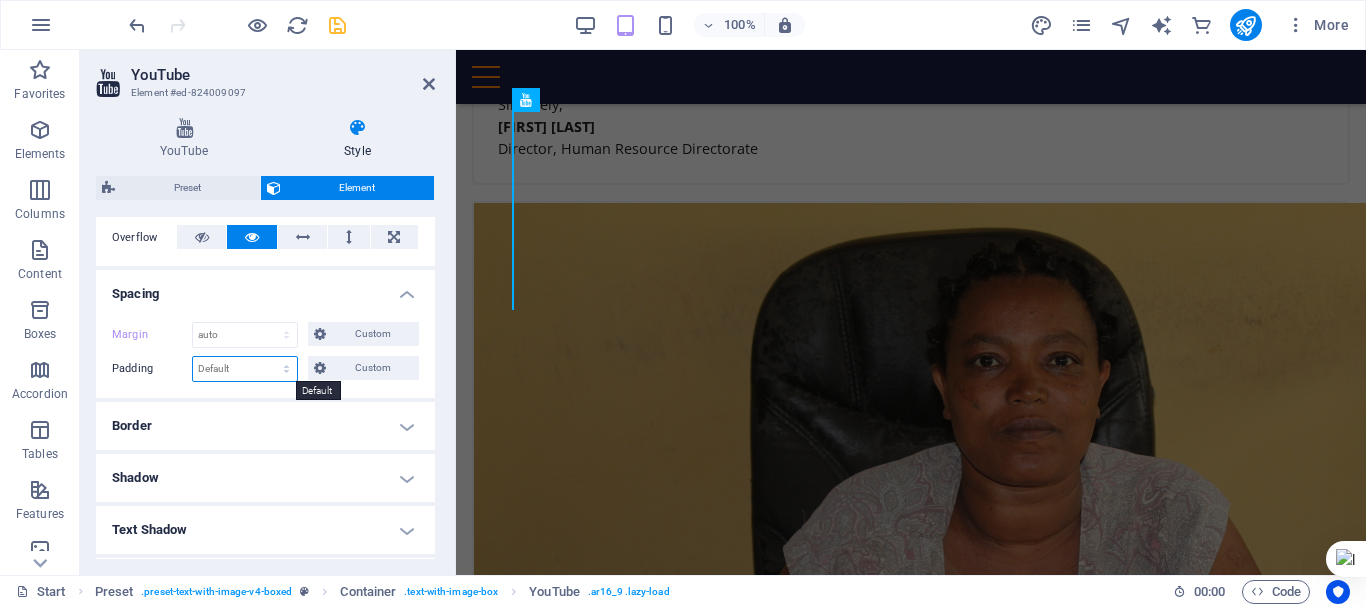 click on "Default px rem % vh vw Custom" at bounding box center [245, 369] 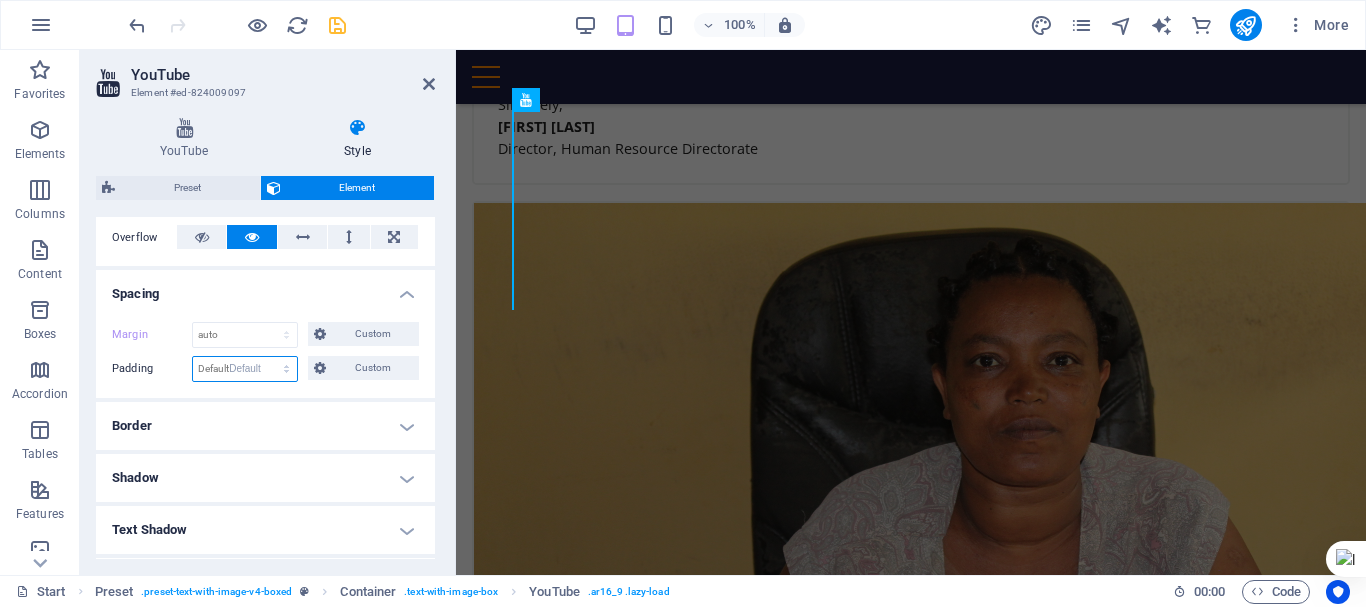 click on "Default px rem % vh vw Custom" at bounding box center [245, 369] 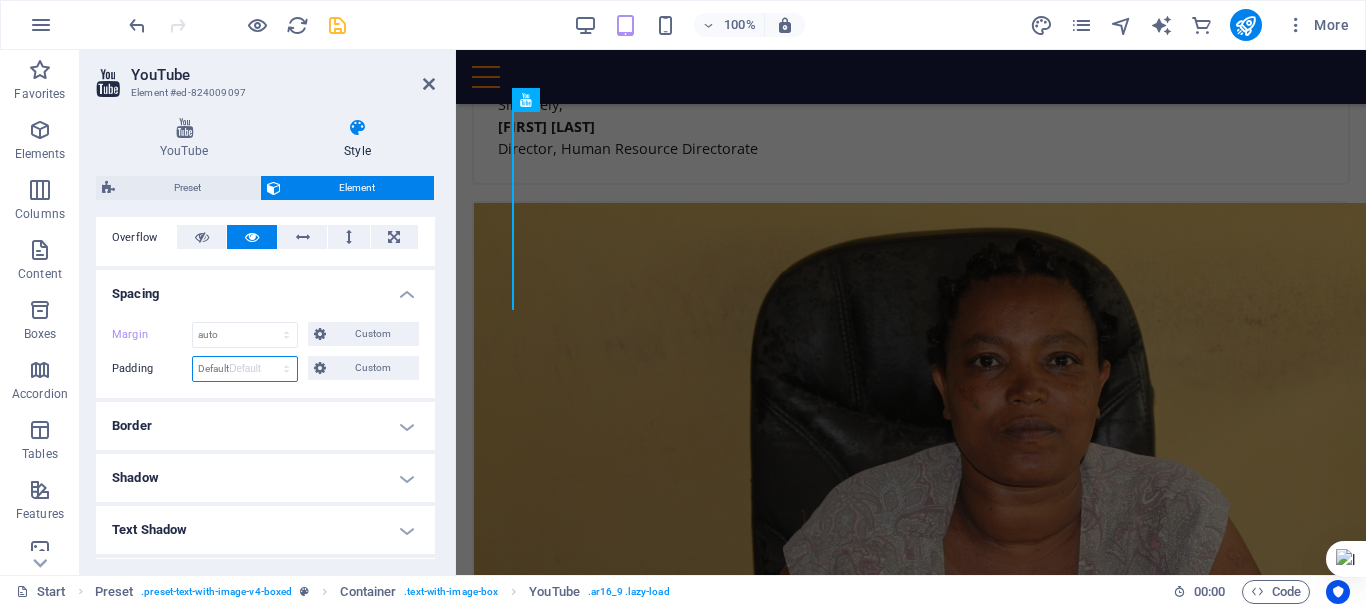 select on "DISABLED_OPTION_VALUE" 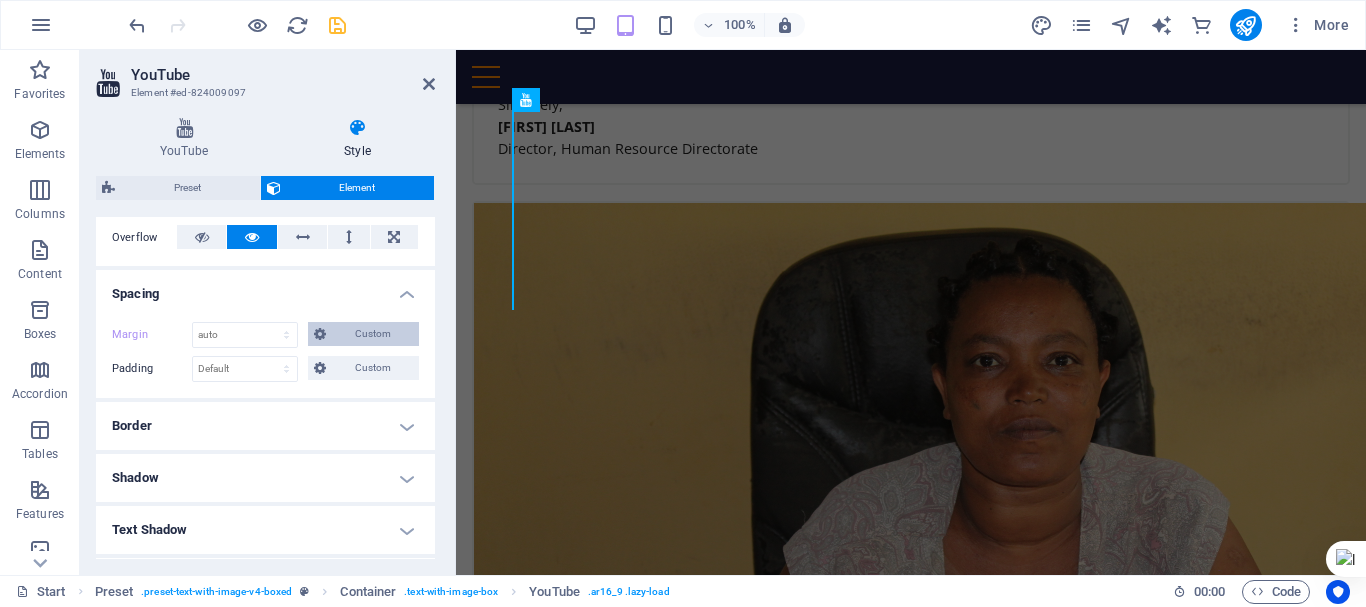 click on "Custom" at bounding box center [372, 334] 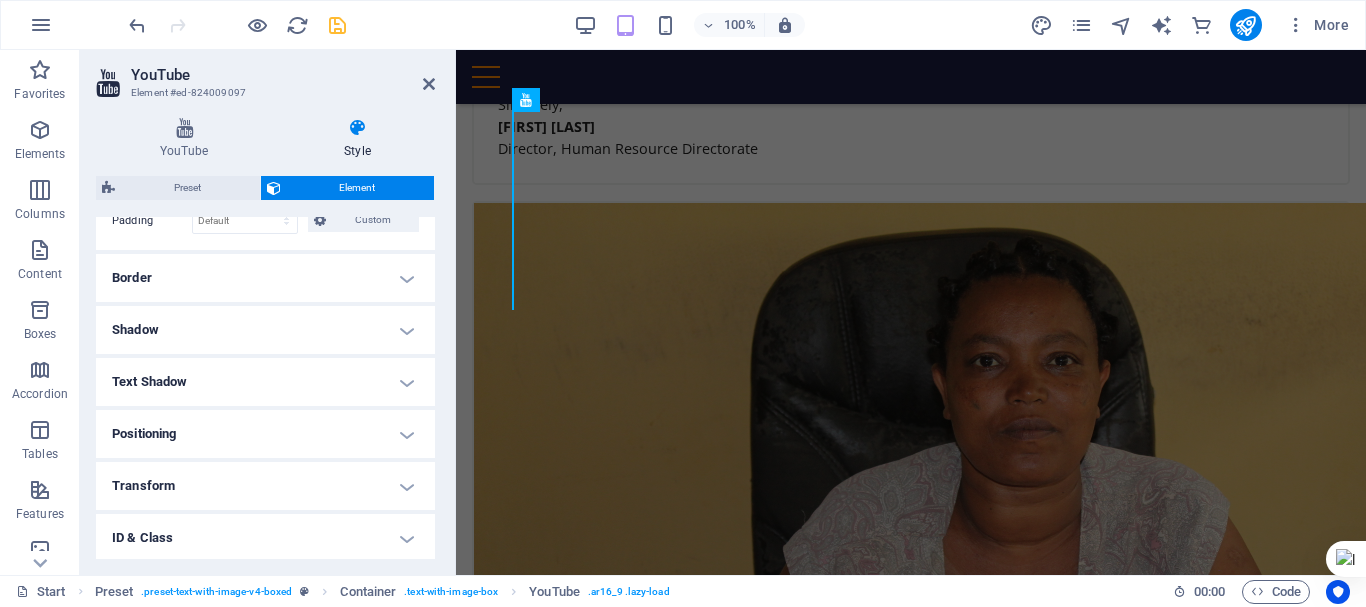 scroll, scrollTop: 550, scrollLeft: 0, axis: vertical 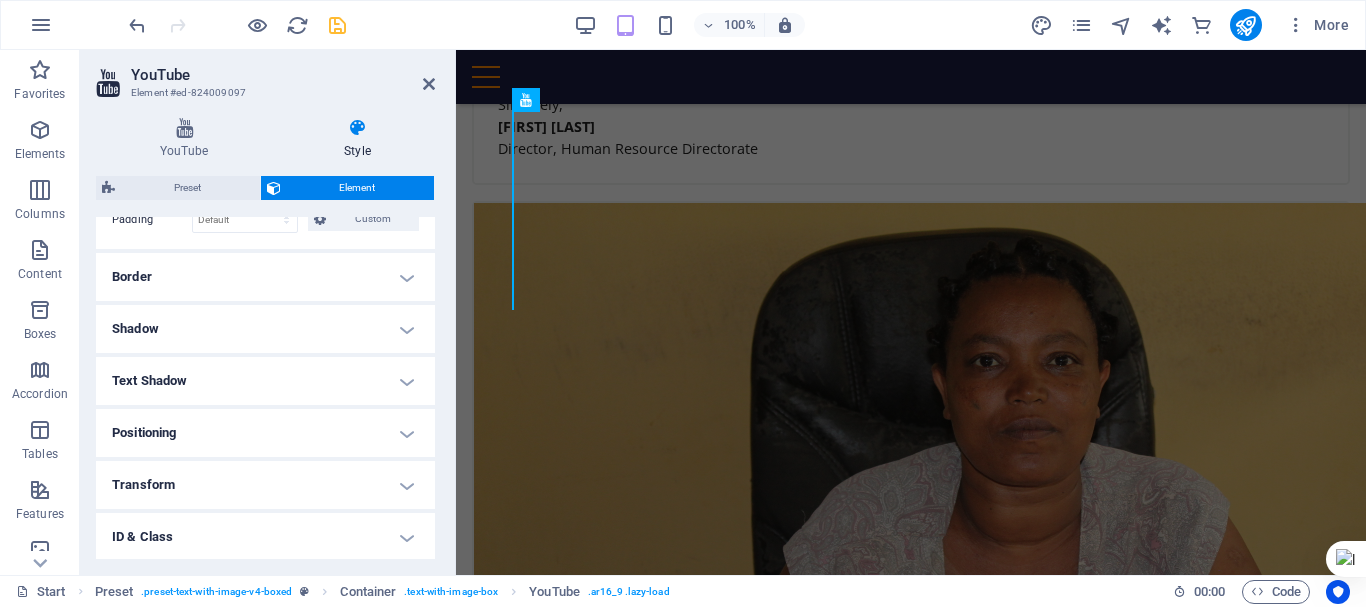 click on "Border" at bounding box center [265, 277] 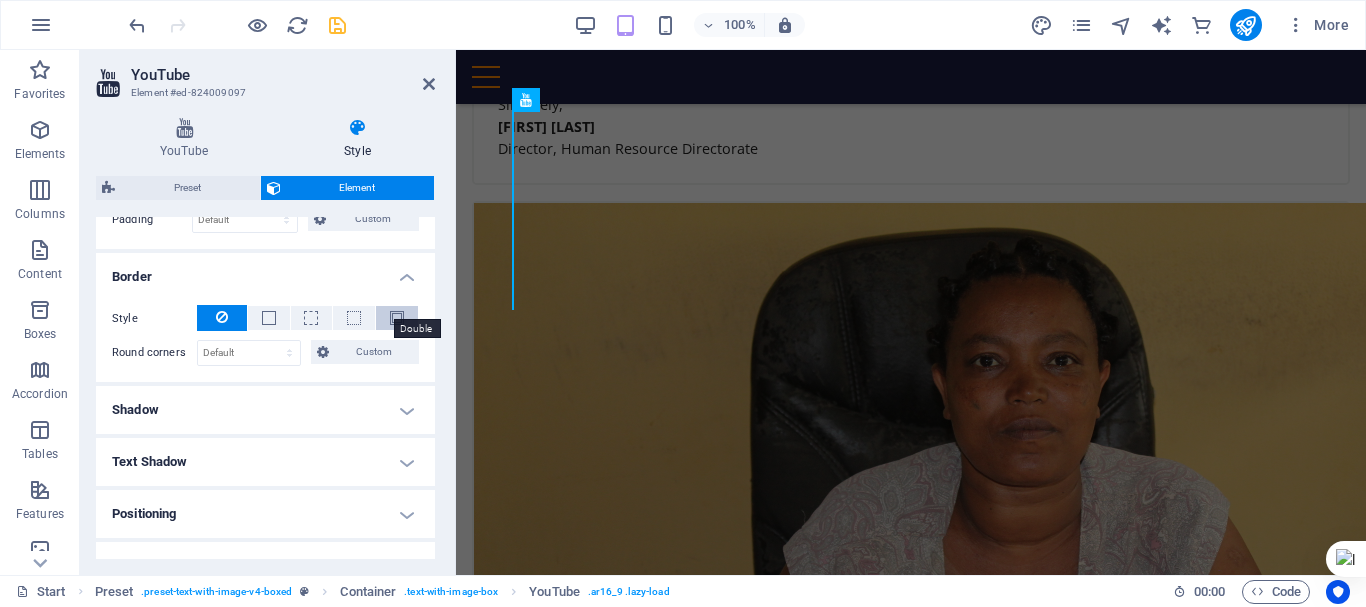 click at bounding box center [397, 318] 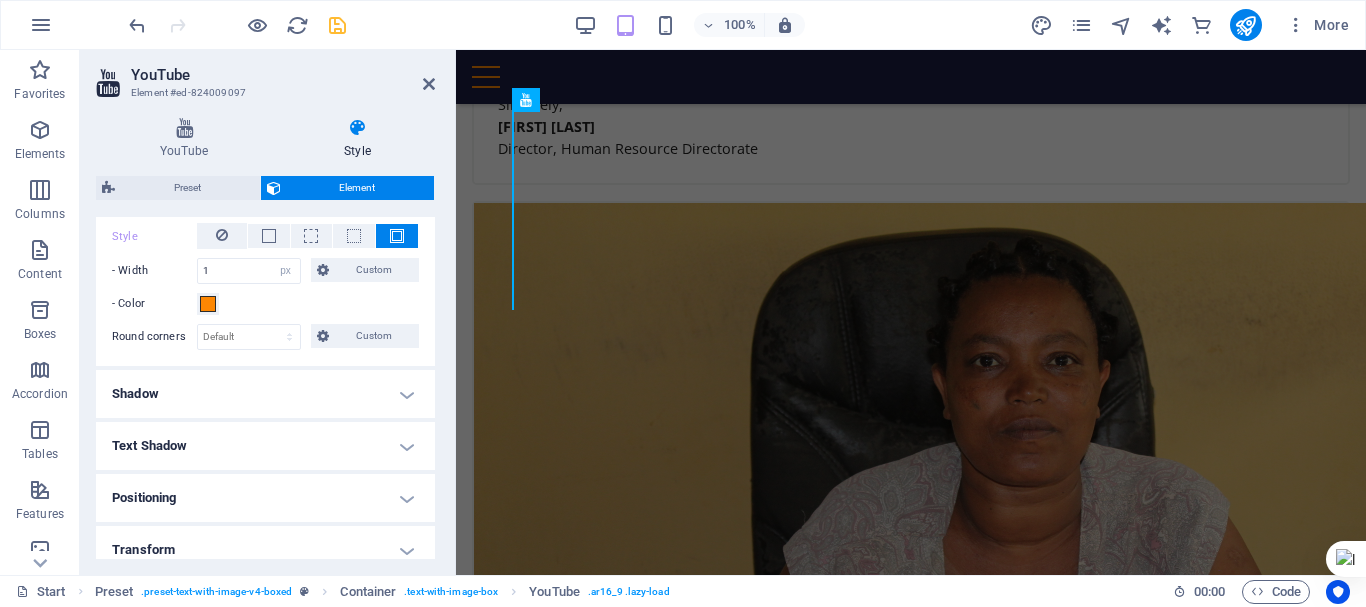 scroll, scrollTop: 633, scrollLeft: 0, axis: vertical 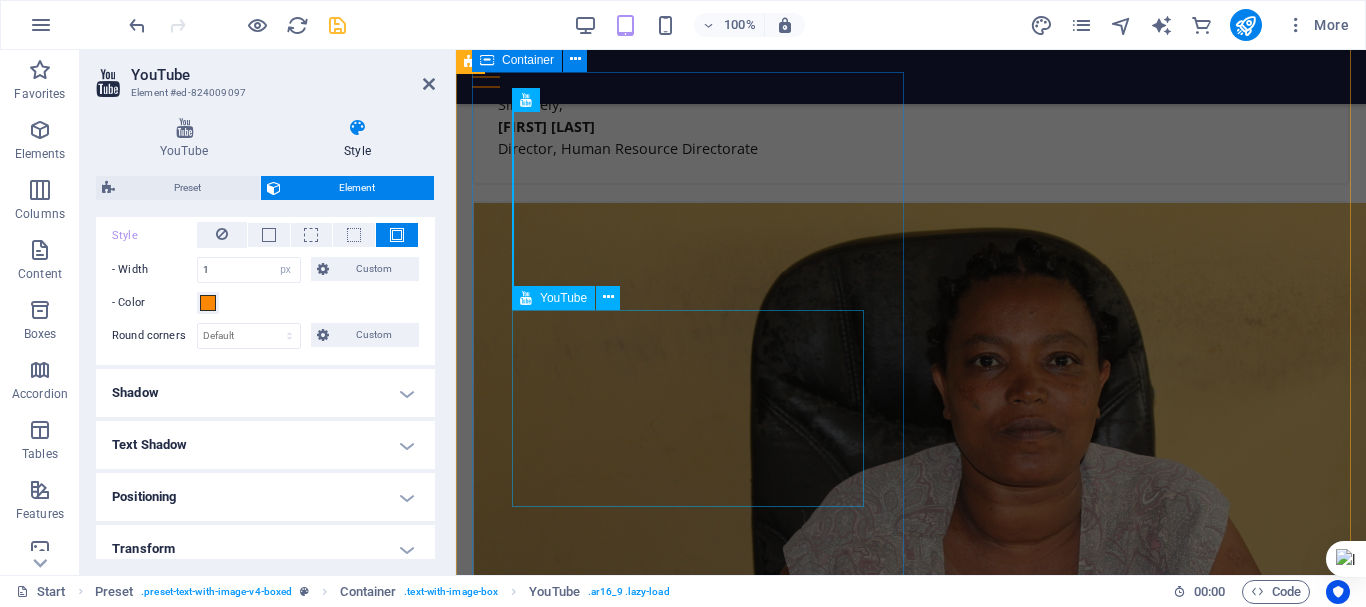 click at bounding box center [911, 10592] 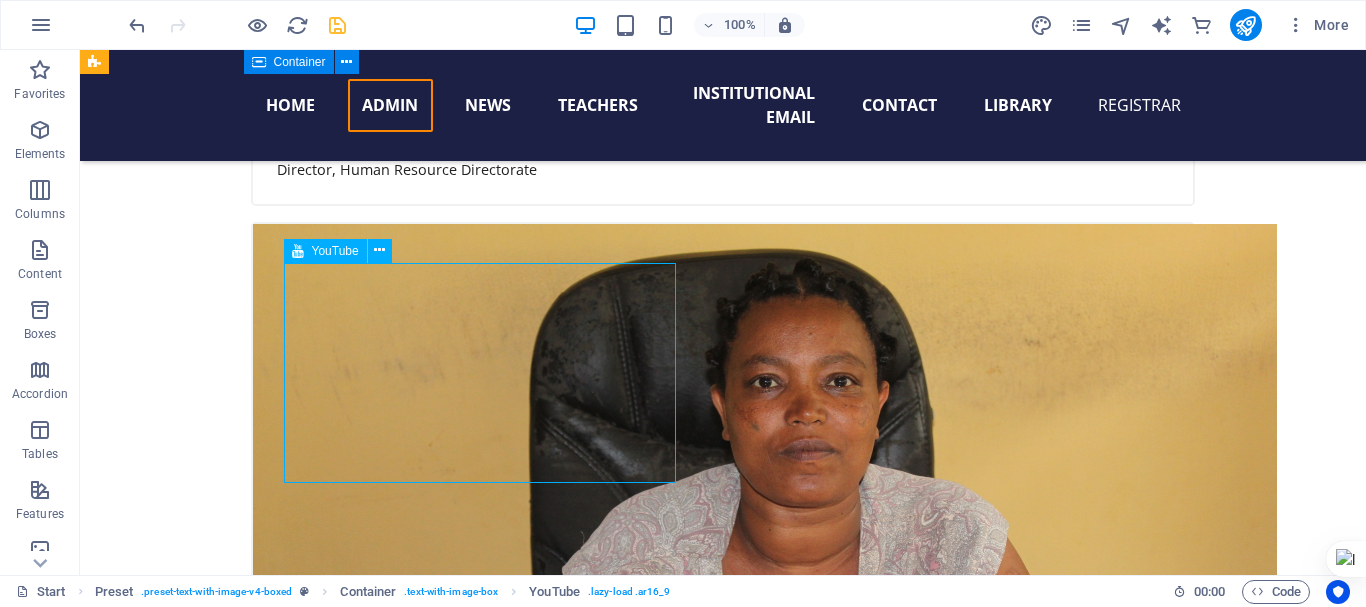 click at bounding box center (568, 11113) 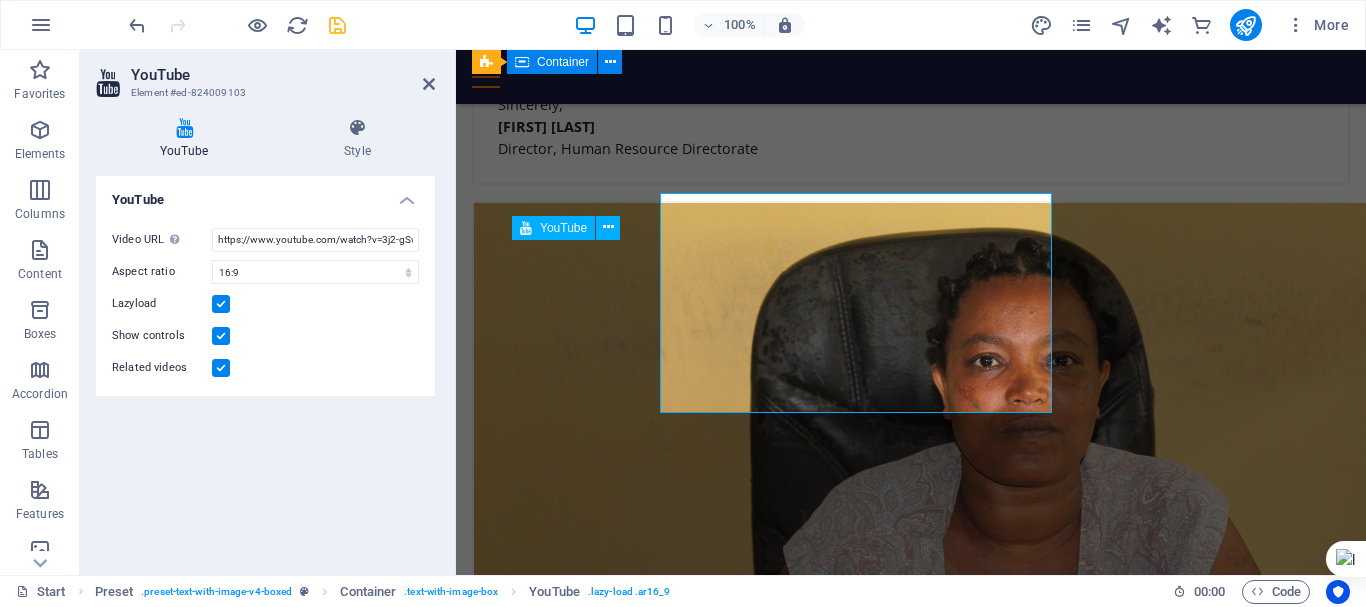 scroll, scrollTop: 8037, scrollLeft: 0, axis: vertical 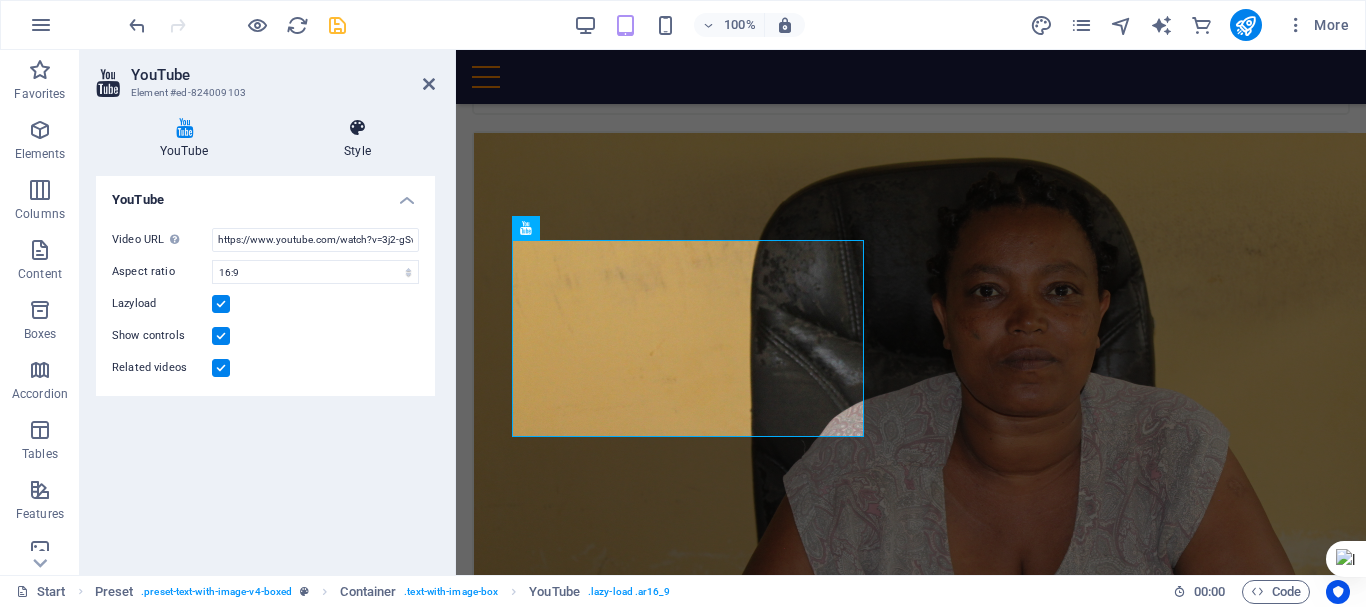 click on "Style" at bounding box center (357, 139) 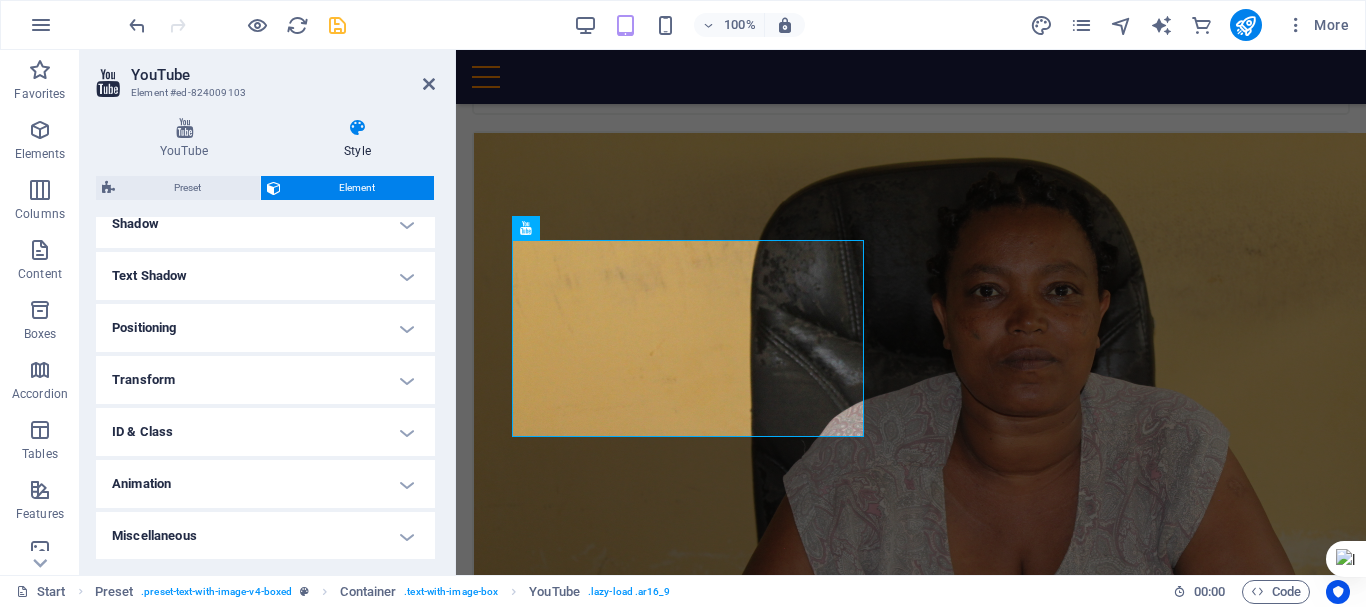 scroll, scrollTop: 503, scrollLeft: 0, axis: vertical 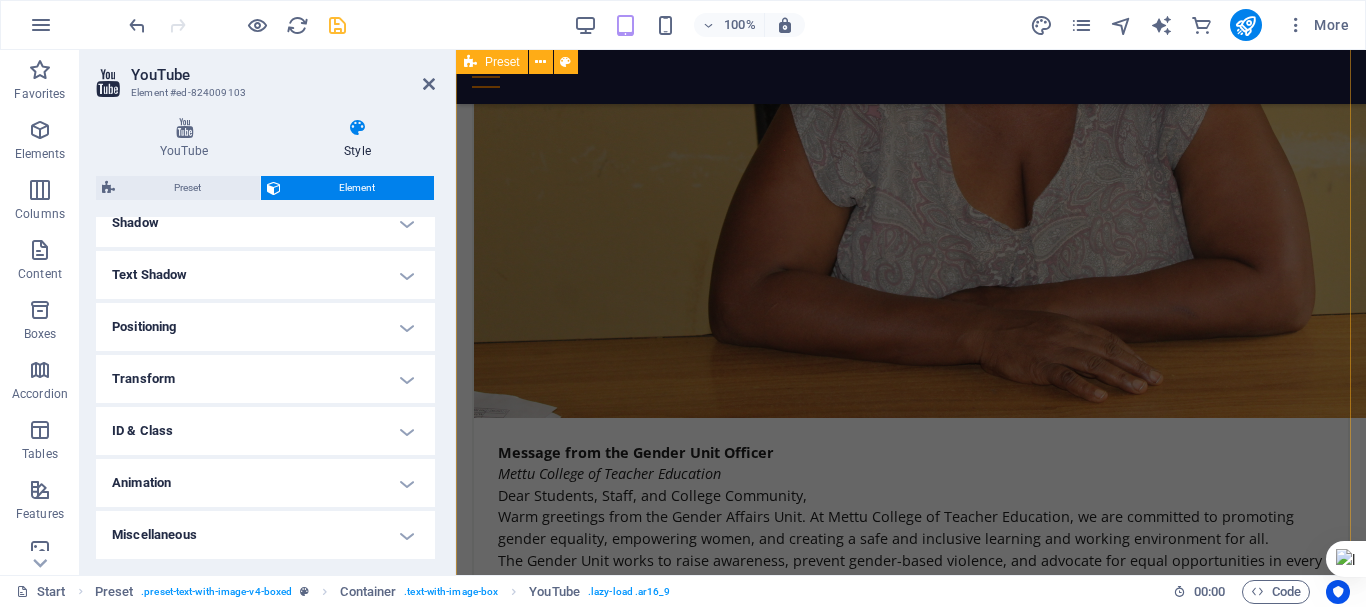 click at bounding box center [911, 11439] 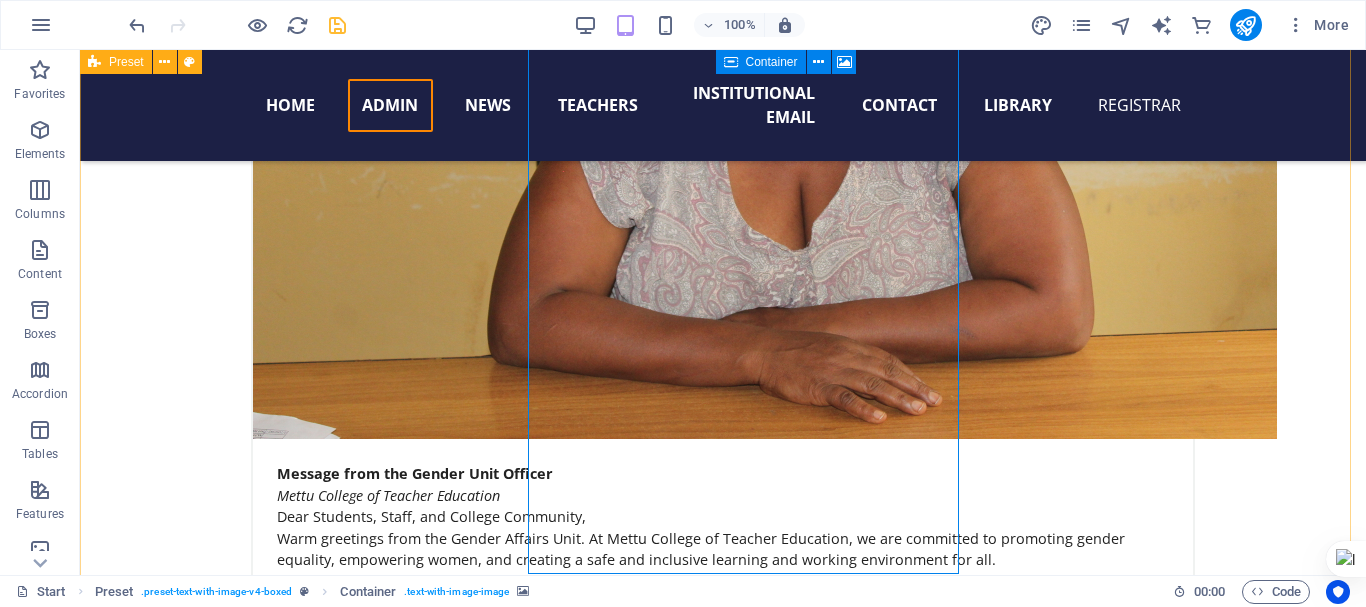 scroll, scrollTop: 8411, scrollLeft: 0, axis: vertical 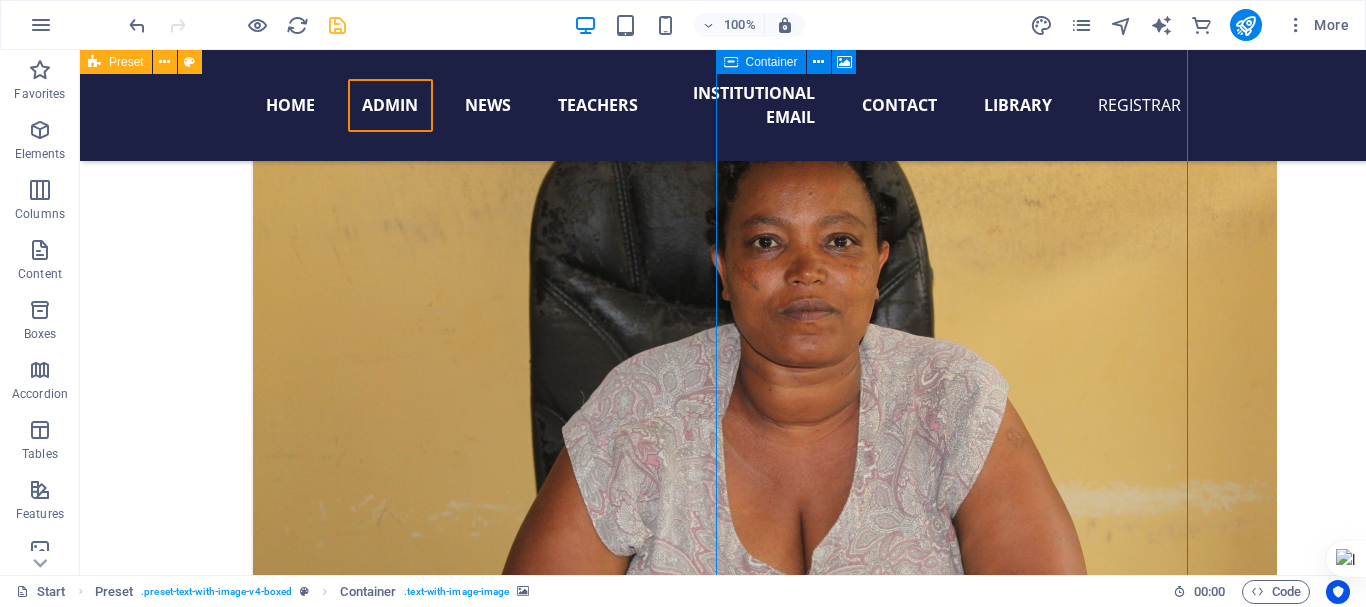 click at bounding box center (568, 12485) 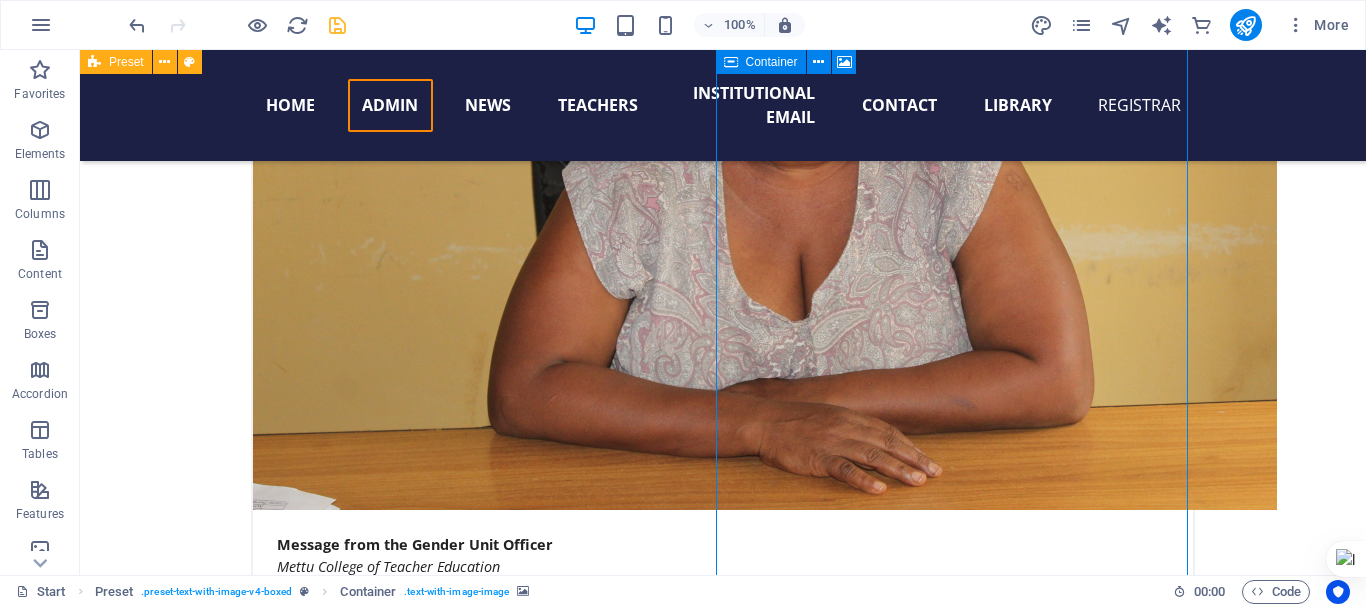 scroll, scrollTop: 8367, scrollLeft: 0, axis: vertical 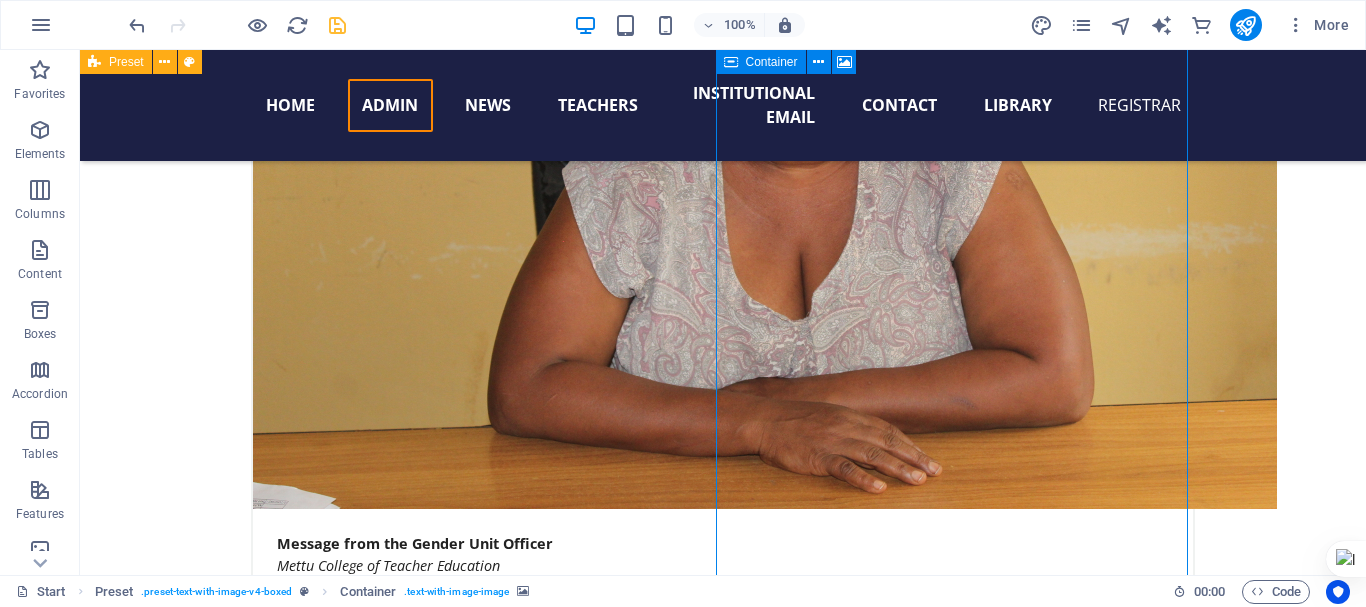 click at bounding box center (568, 12227) 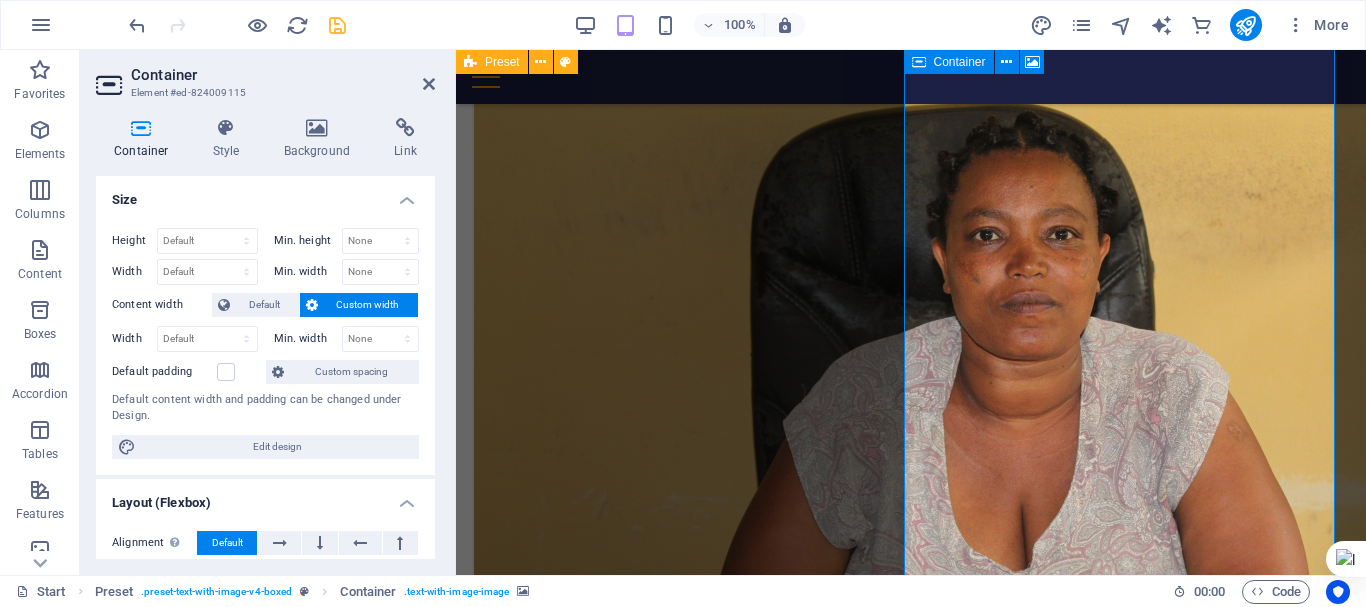 scroll, scrollTop: 8089, scrollLeft: 0, axis: vertical 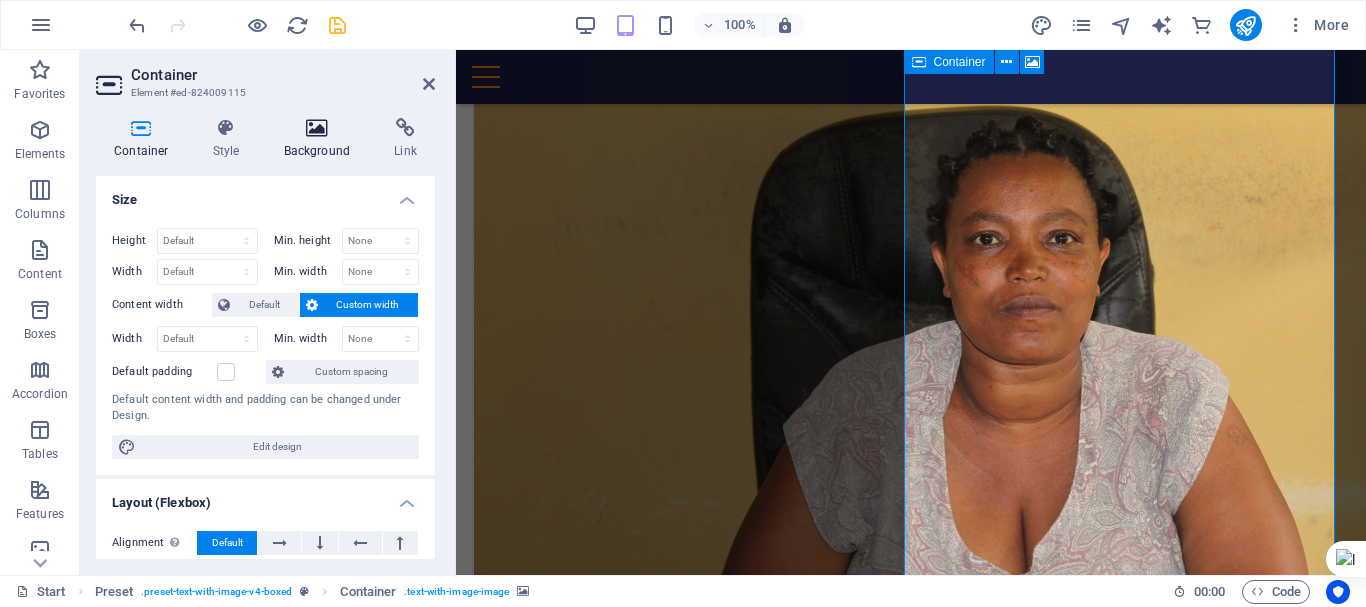 click at bounding box center (317, 128) 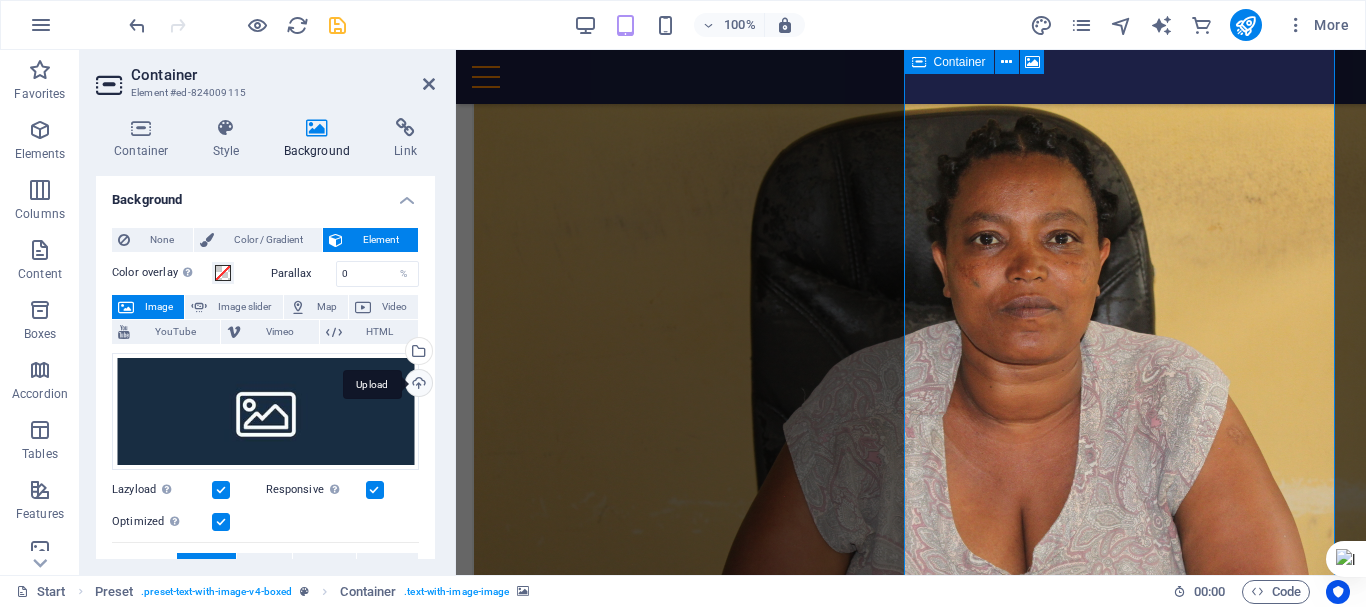 click on "Upload" at bounding box center (417, 385) 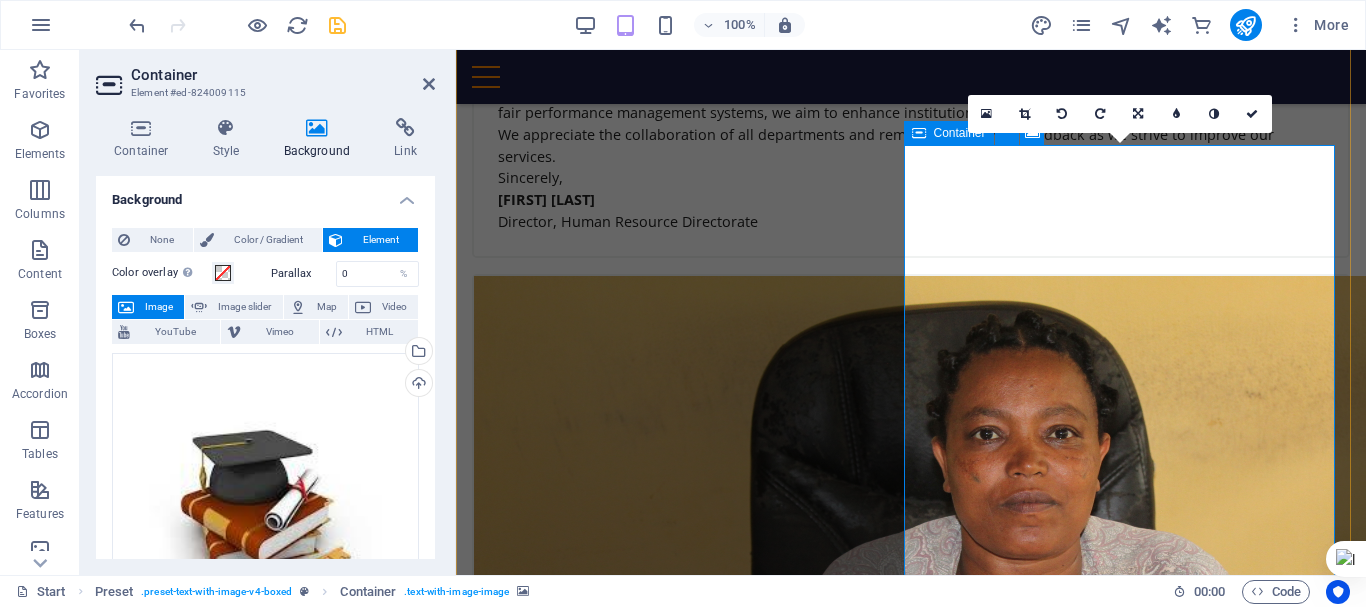 scroll, scrollTop: 7905, scrollLeft: 0, axis: vertical 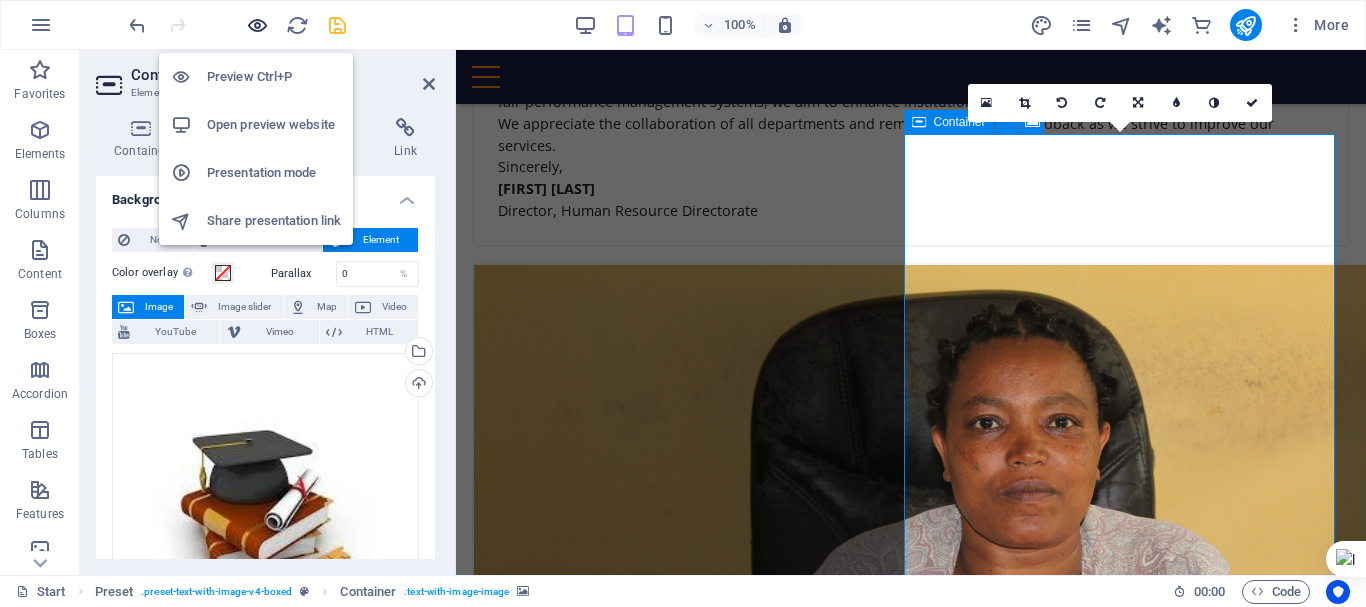 click at bounding box center [257, 25] 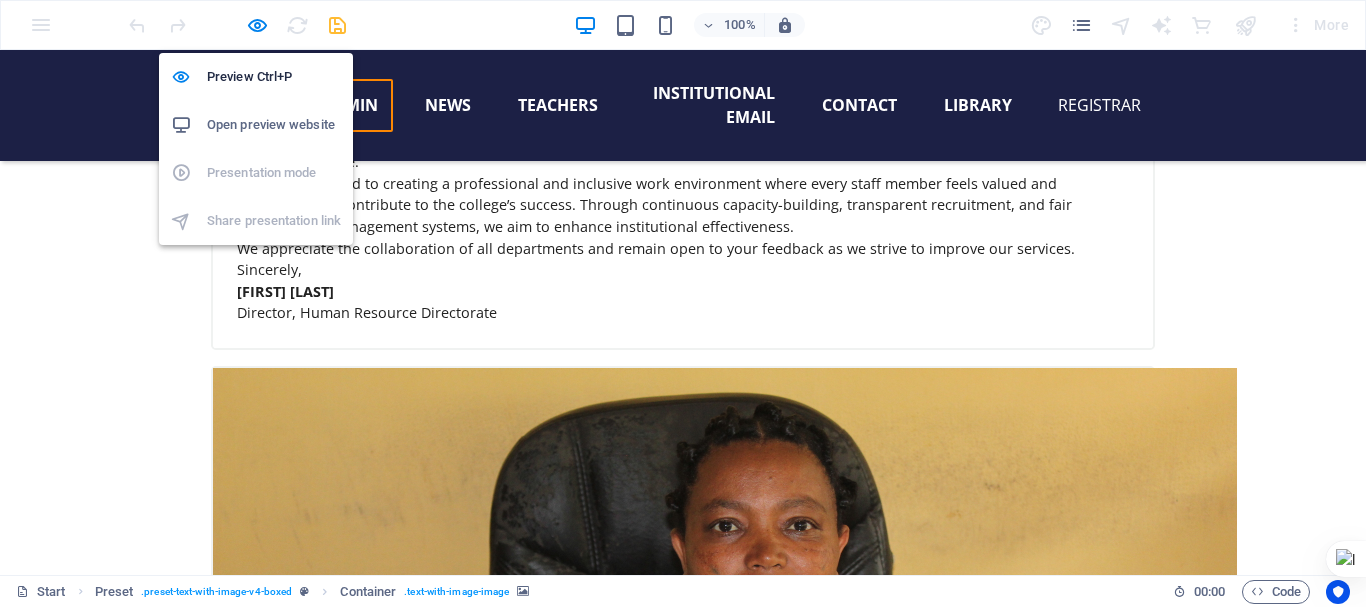 click on "Open preview website" at bounding box center (274, 125) 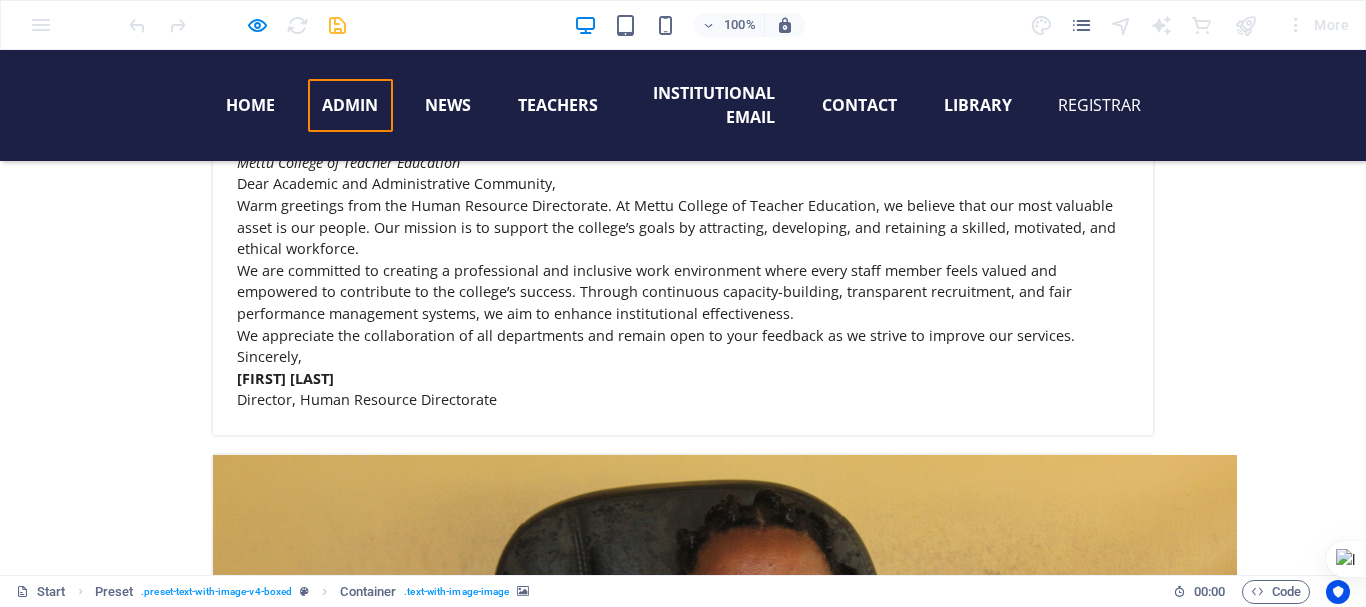 scroll, scrollTop: 7747, scrollLeft: 0, axis: vertical 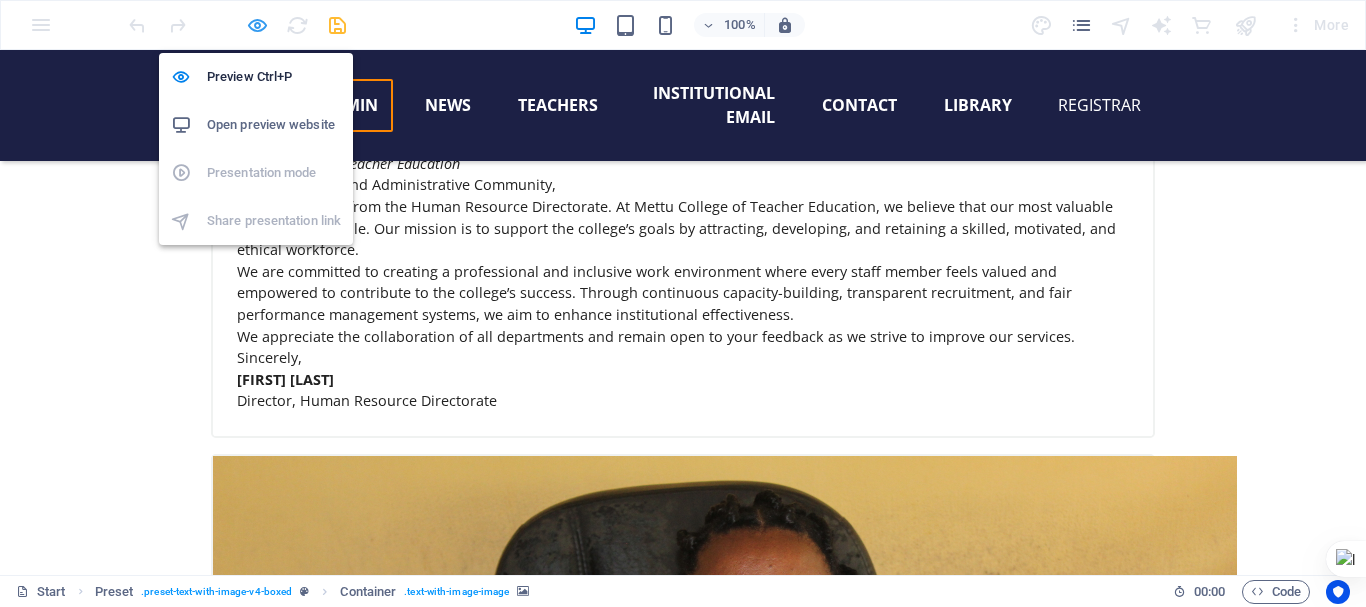 click at bounding box center [257, 25] 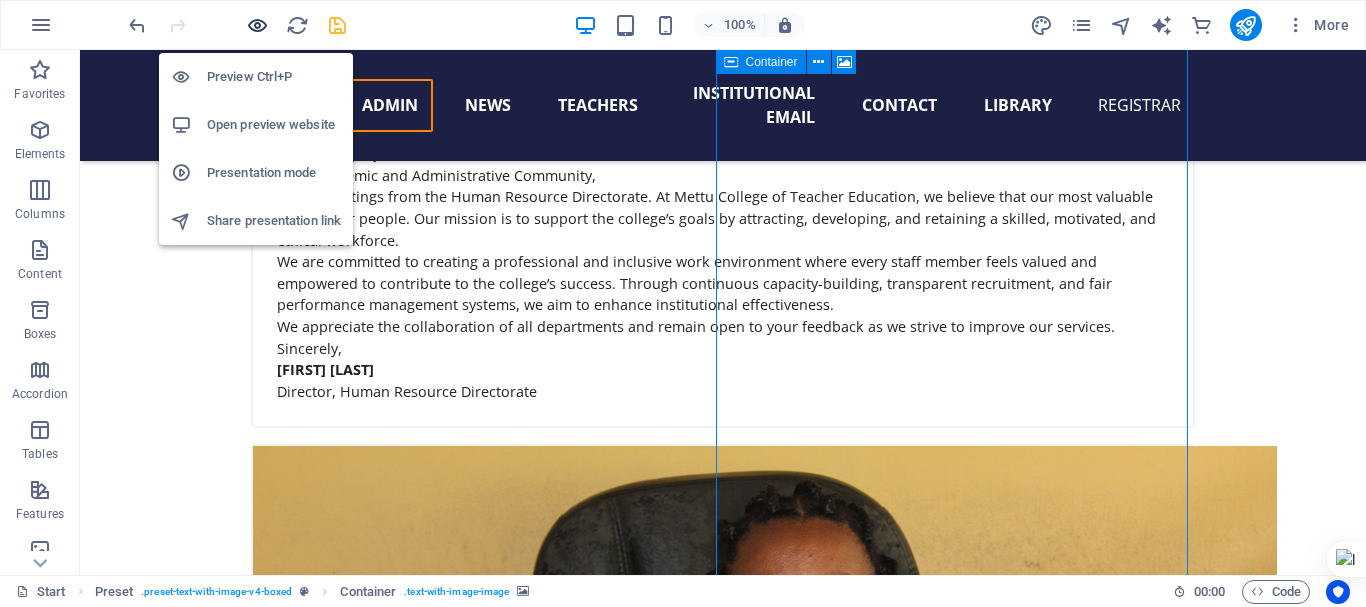 click at bounding box center (257, 25) 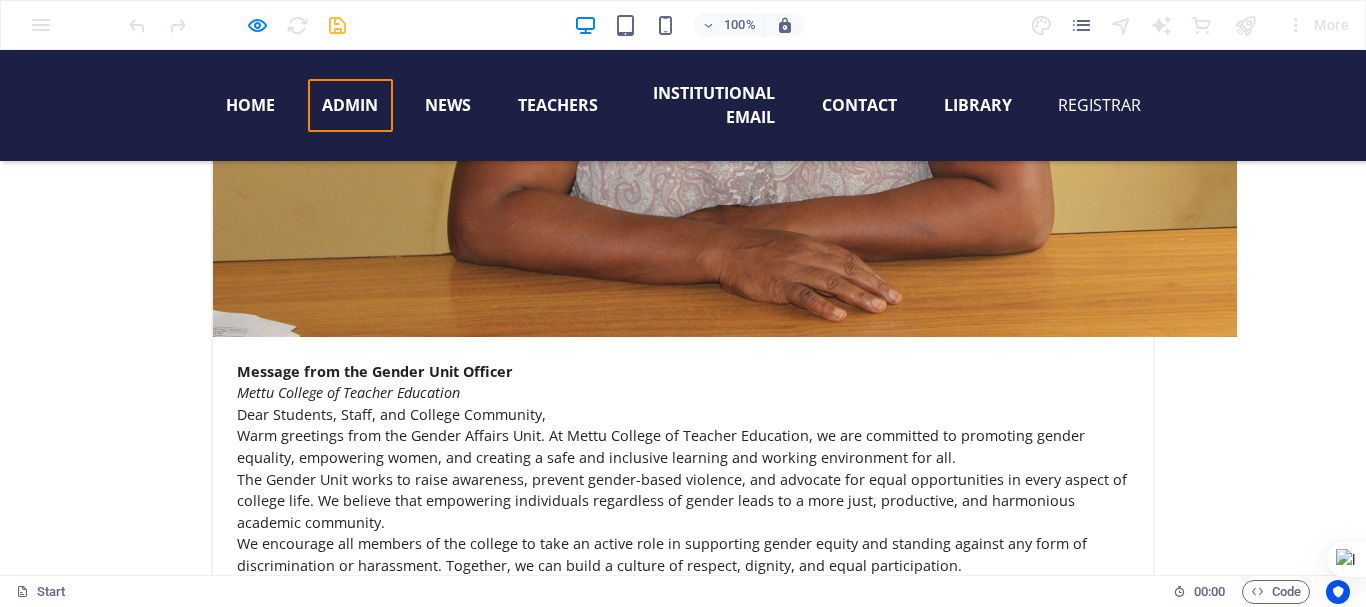 scroll, scrollTop: 8515, scrollLeft: 0, axis: vertical 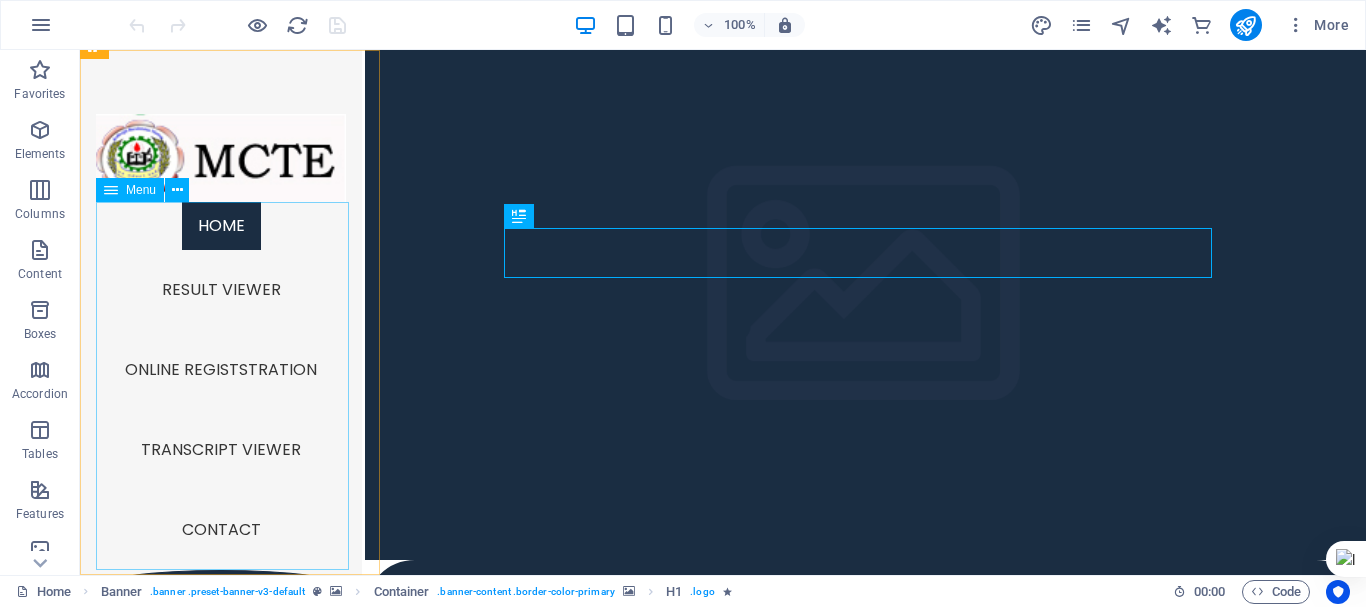 click on "Home Result Viewer Online Registstration Transcript Viewer Contact" at bounding box center [221, 386] 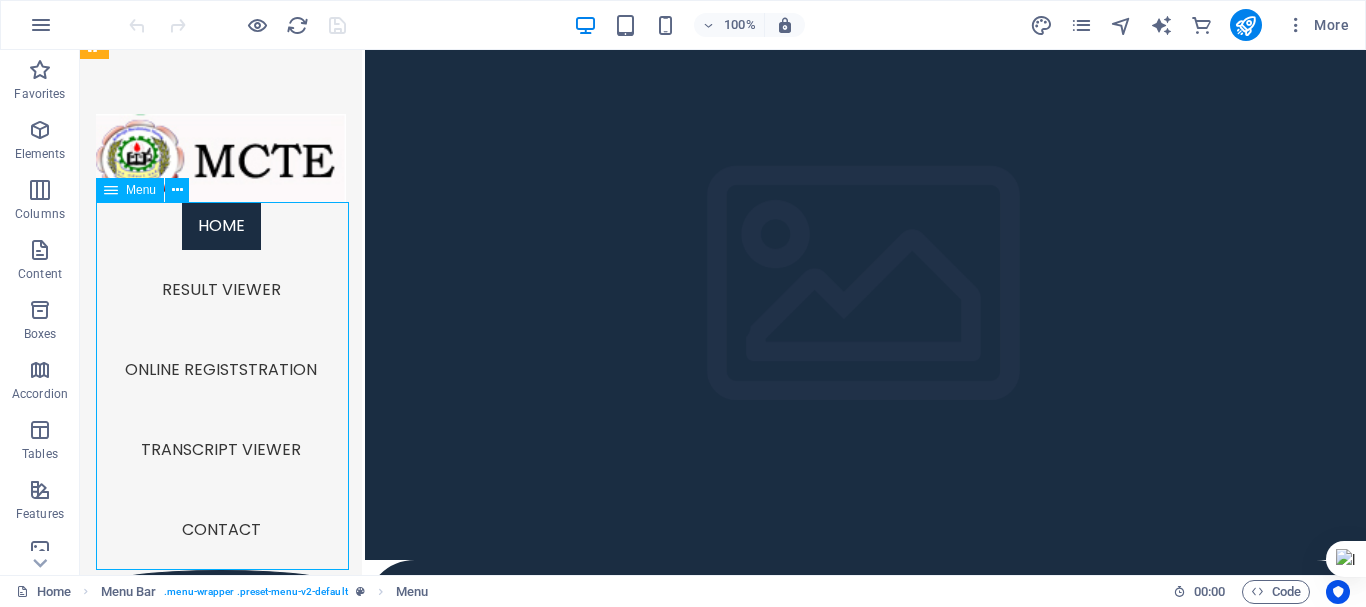 click on "Home Result Viewer Online Registstration Transcript Viewer Contact" at bounding box center [221, 386] 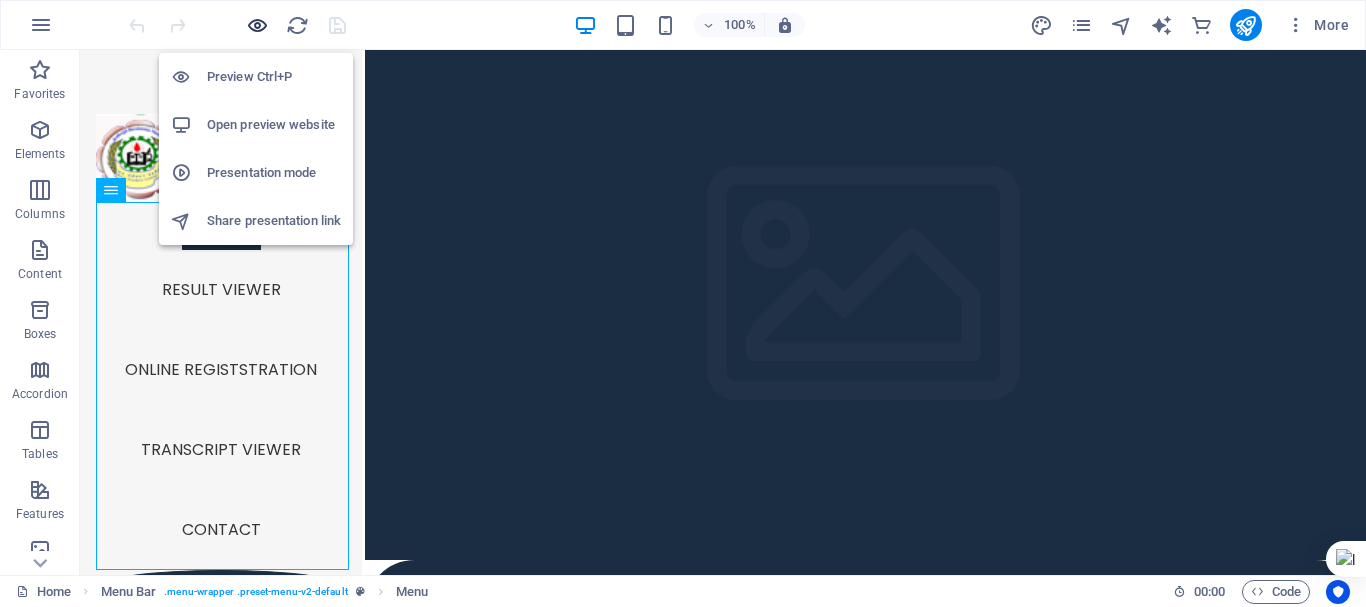 click at bounding box center (257, 25) 